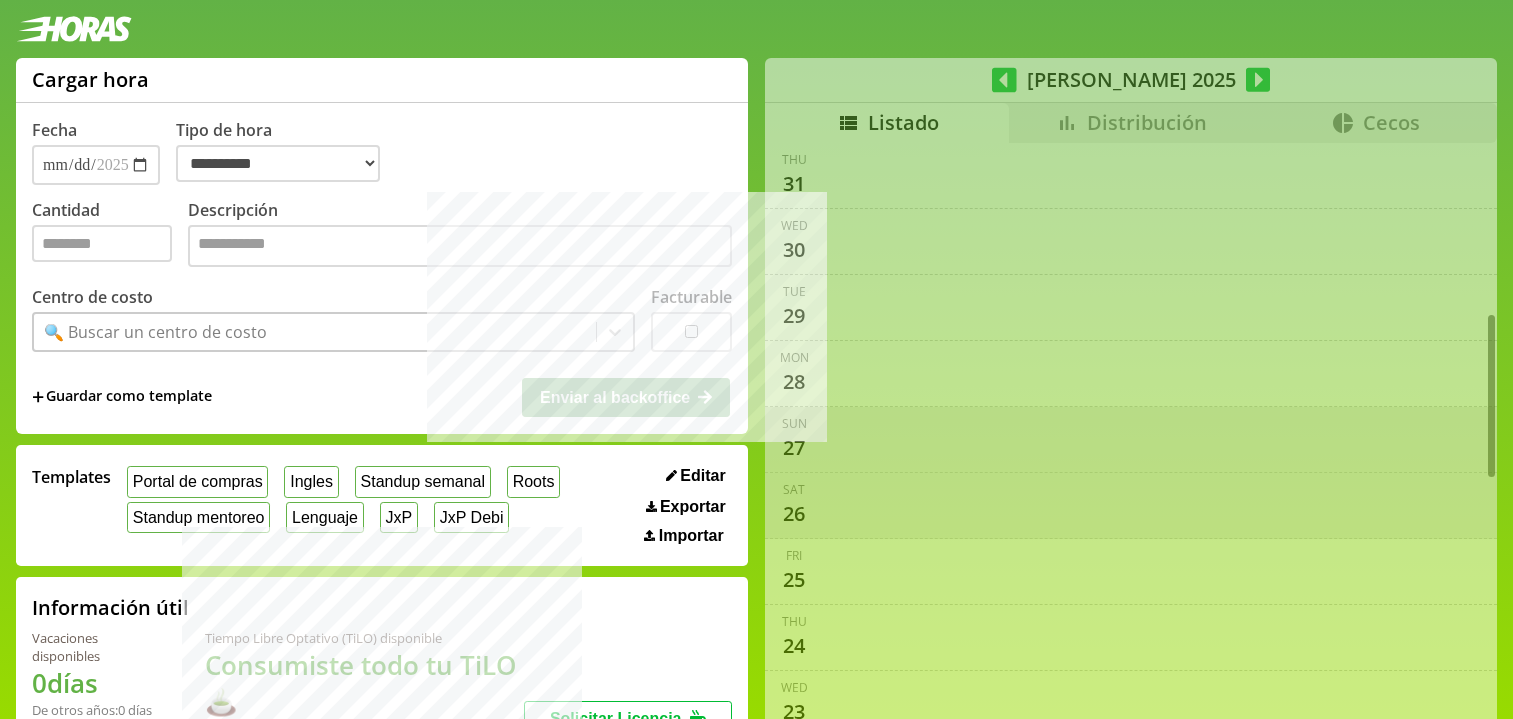 select on "**********" 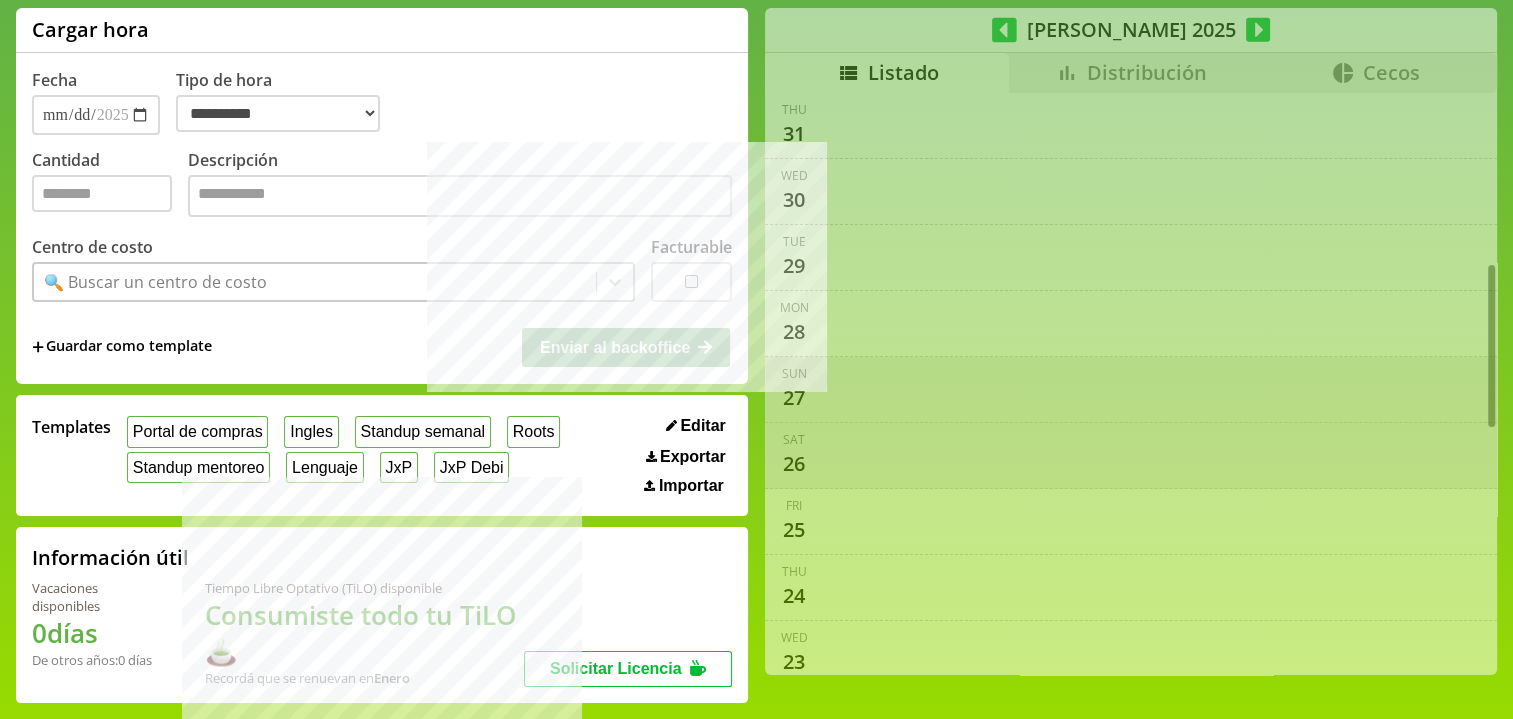 scroll, scrollTop: 8, scrollLeft: 0, axis: vertical 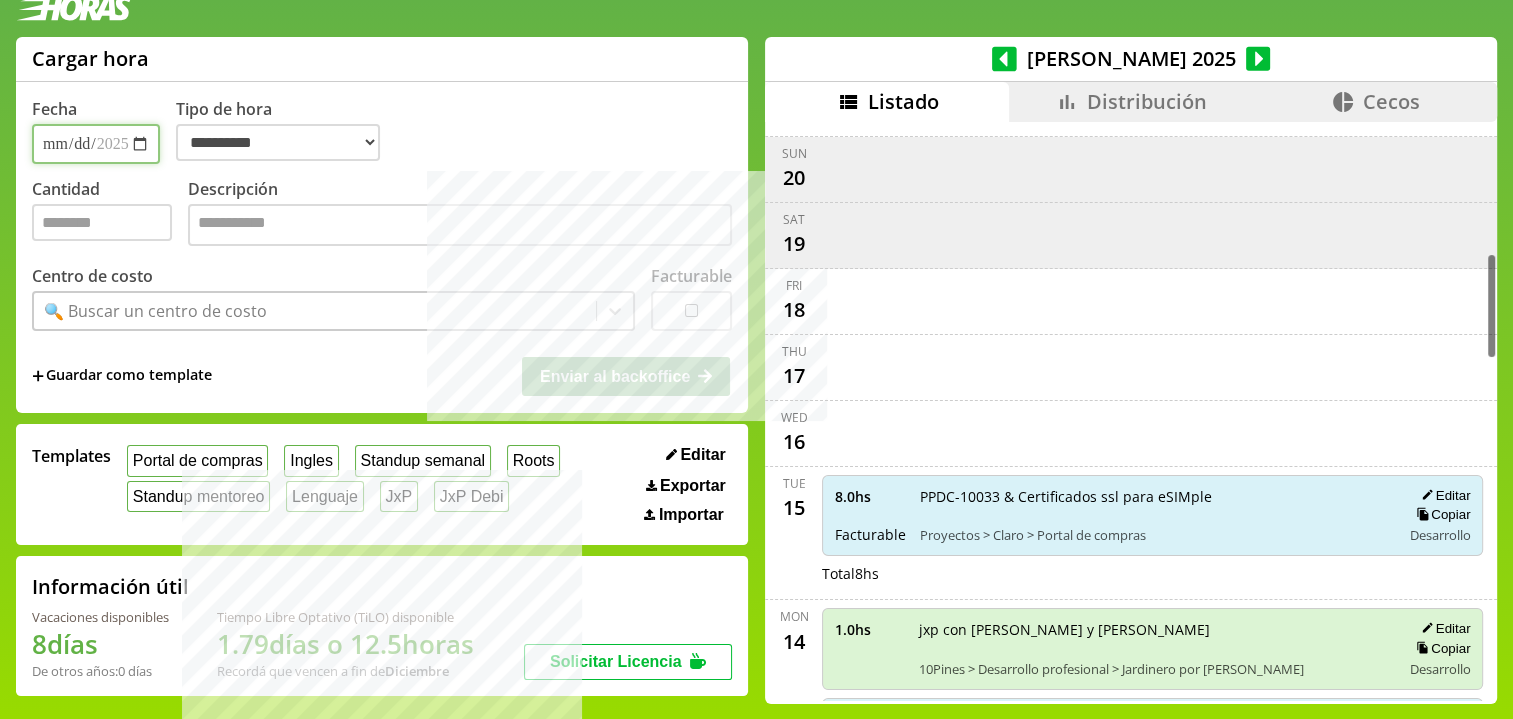 click on "**********" at bounding box center [96, 144] 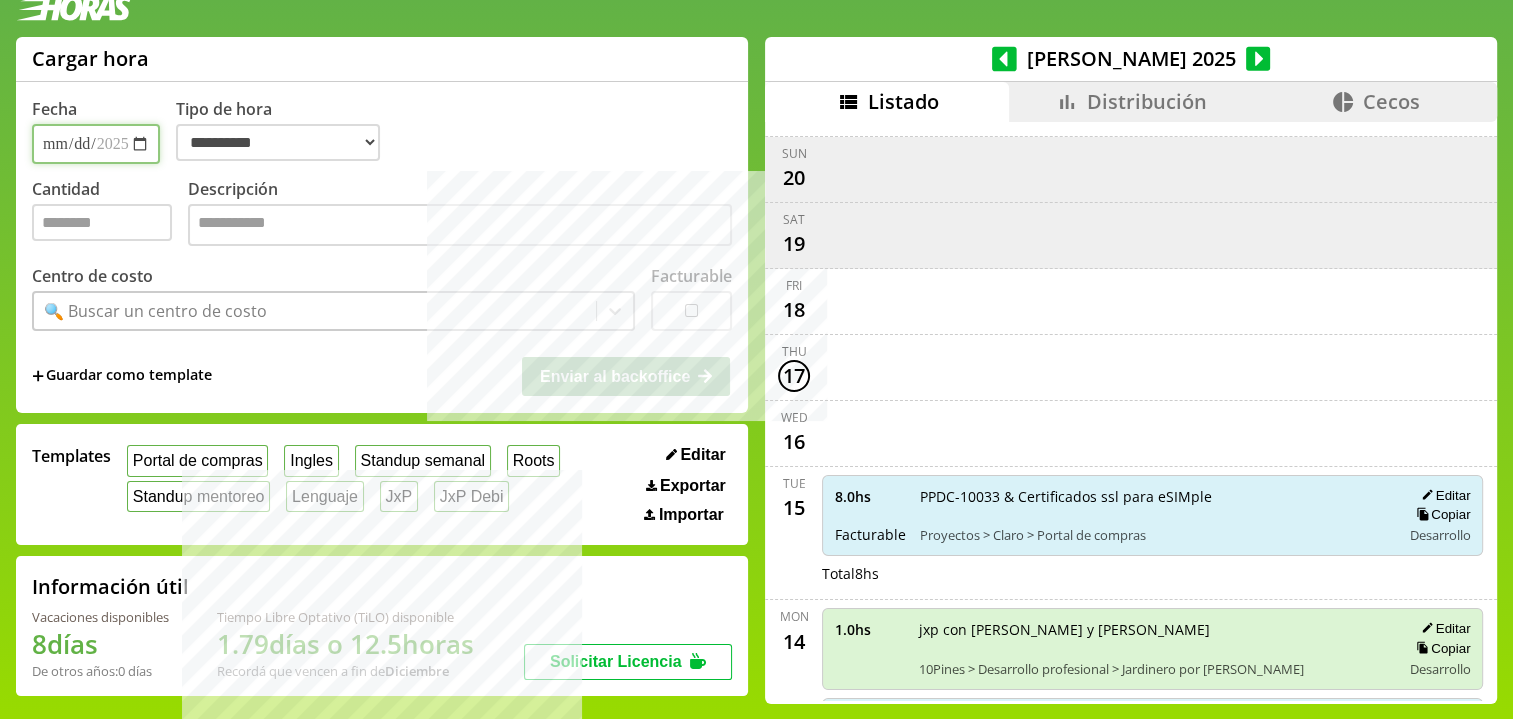 type on "**********" 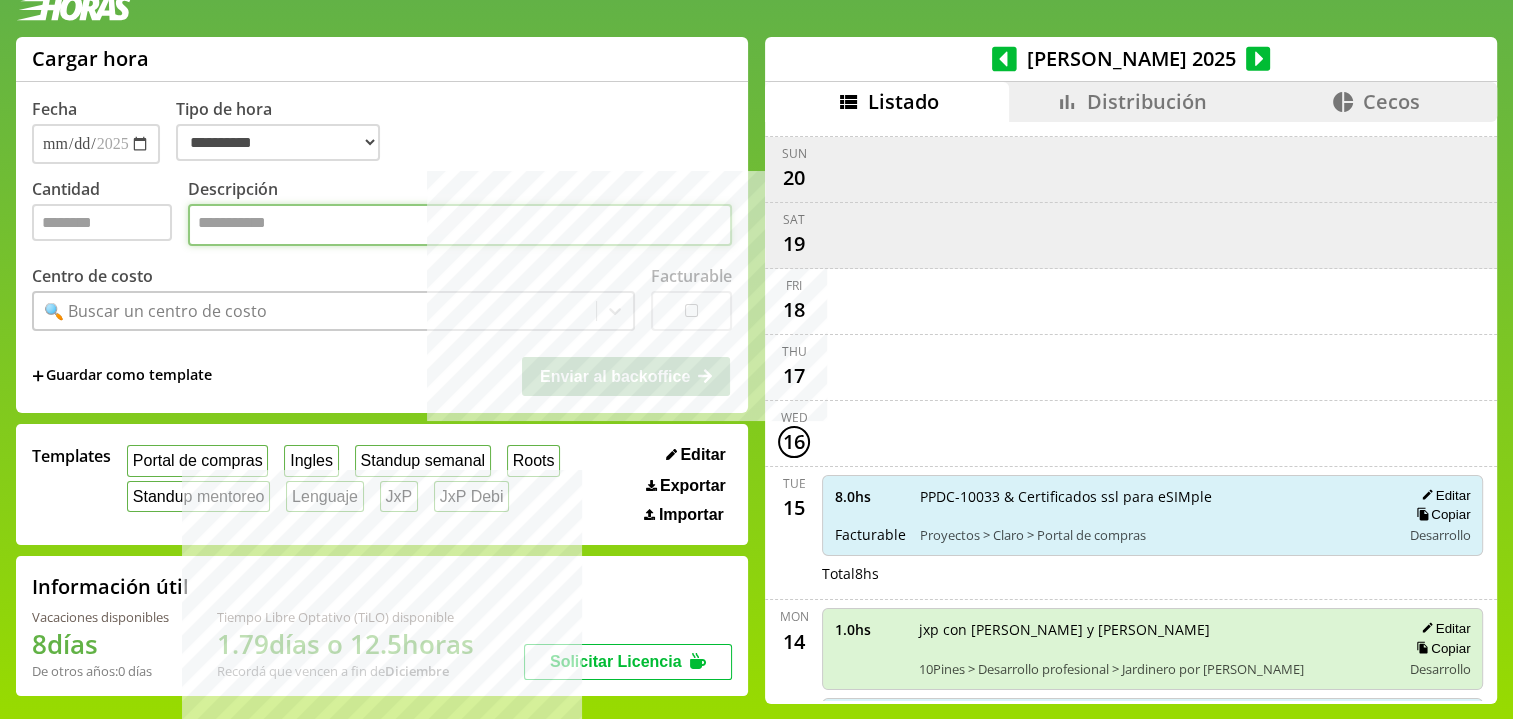 click on "Descripción" at bounding box center [460, 225] 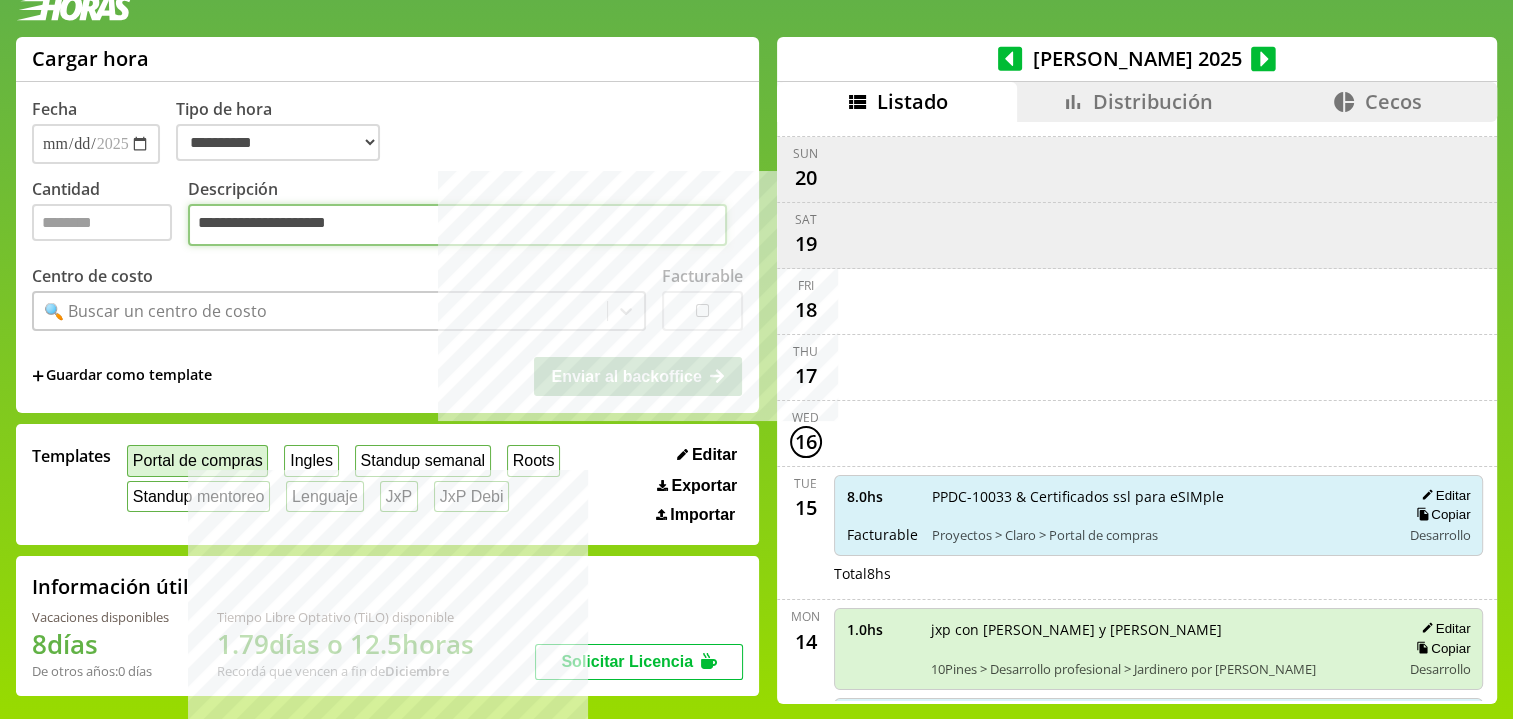 type on "**********" 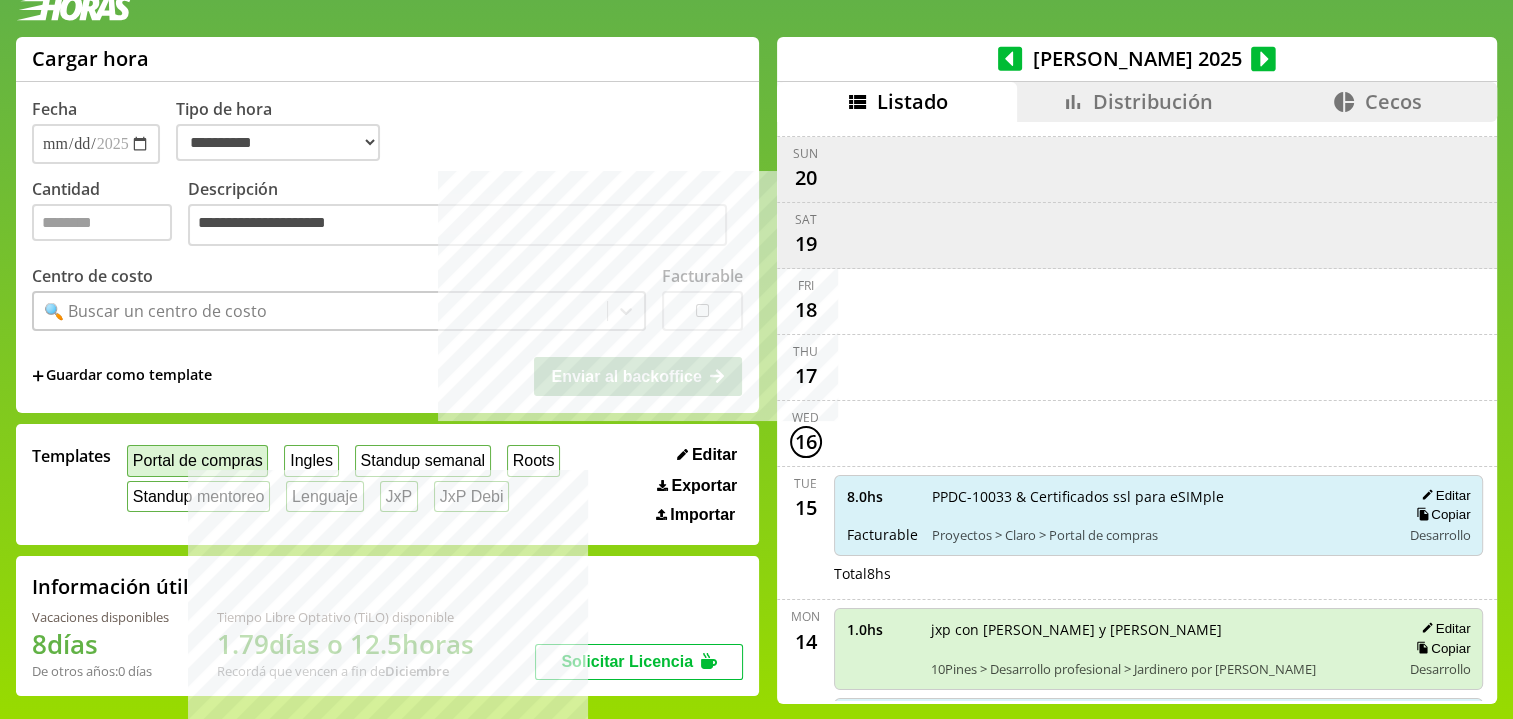 click on "Portal de compras" at bounding box center (197, 460) 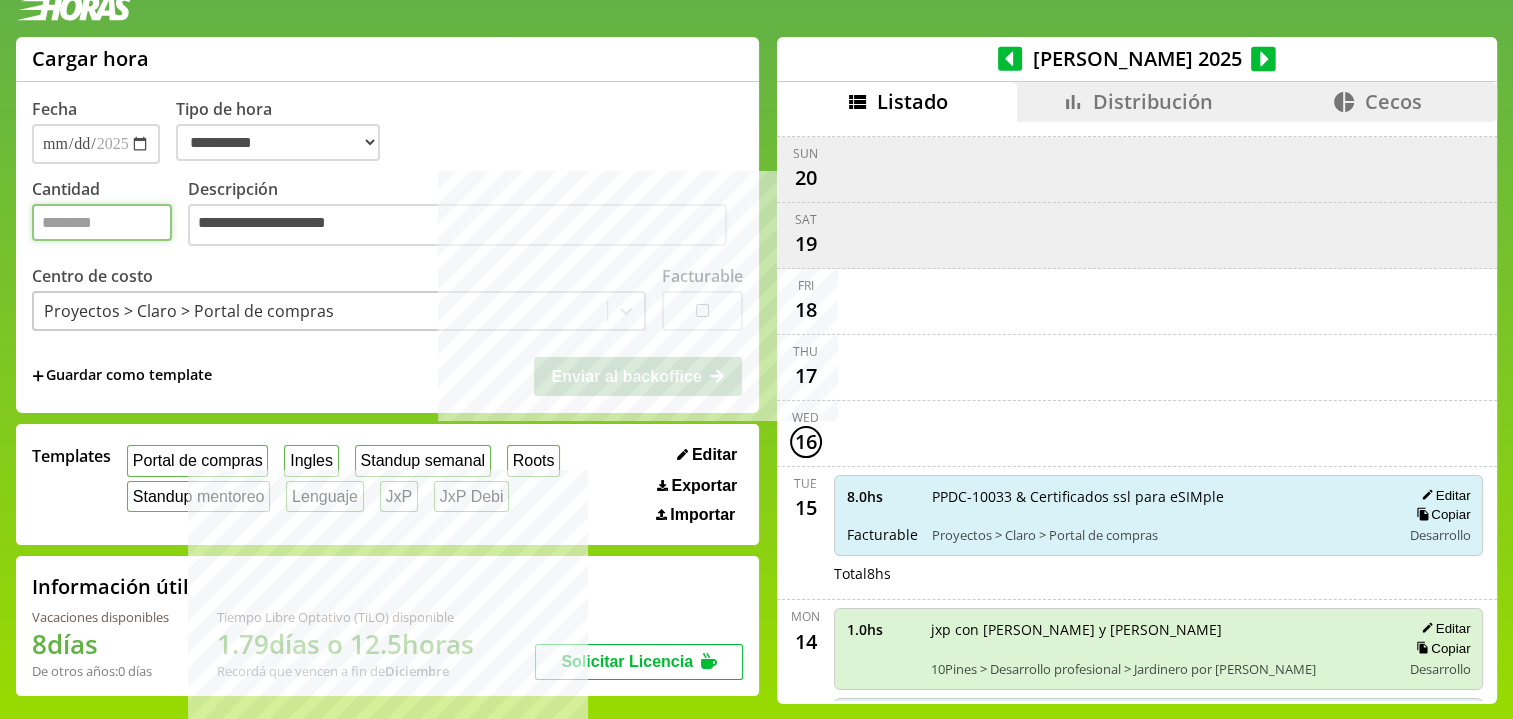 click on "Cantidad" at bounding box center (102, 222) 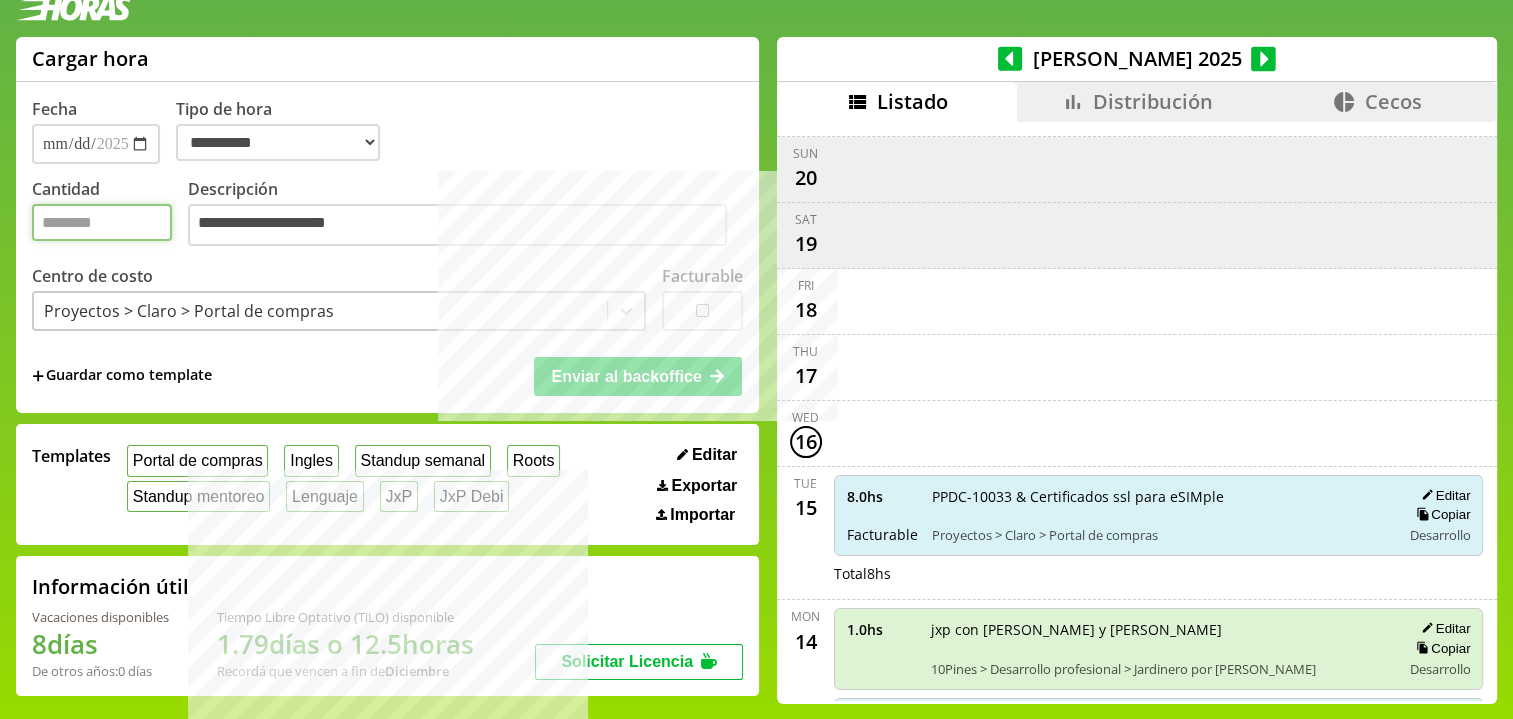 type on "*" 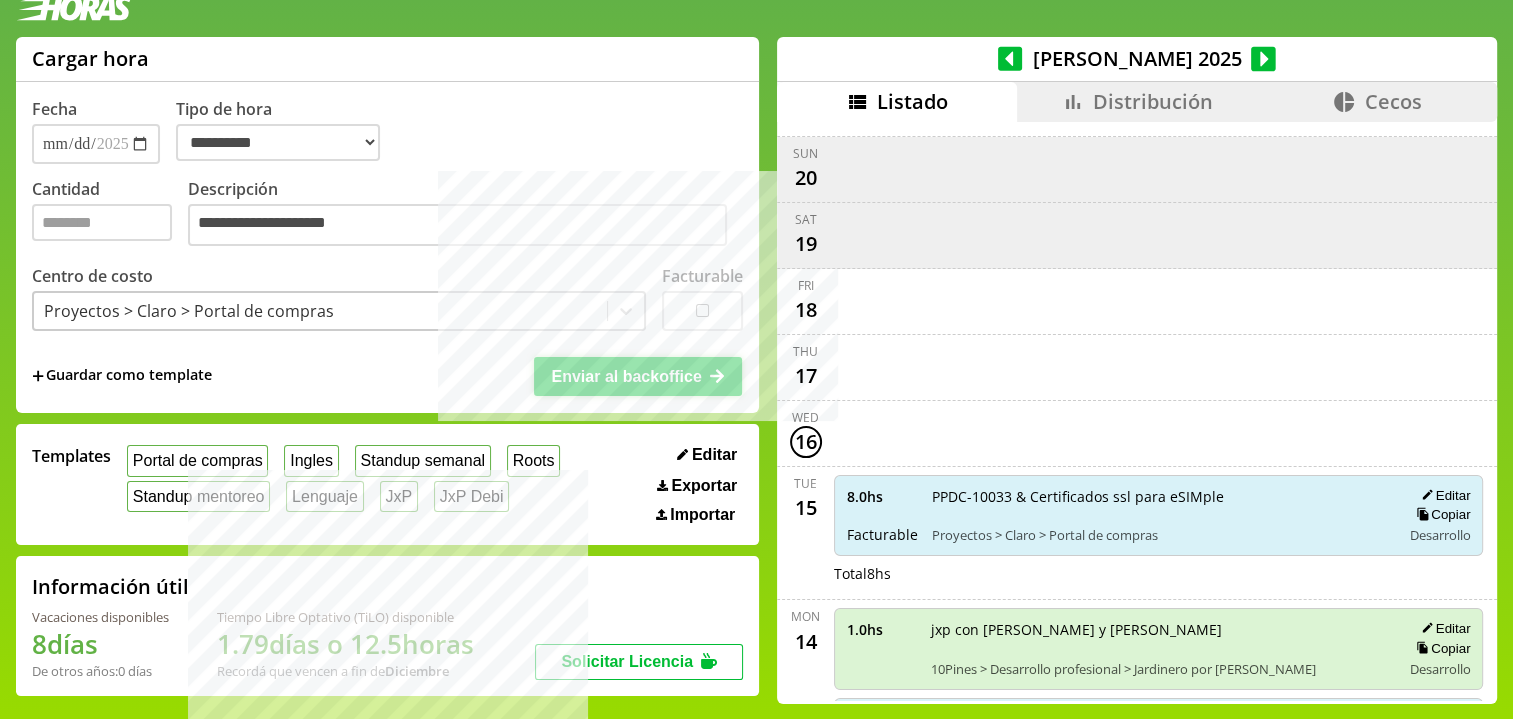 click on "Enviar al backoffice" at bounding box center [626, 376] 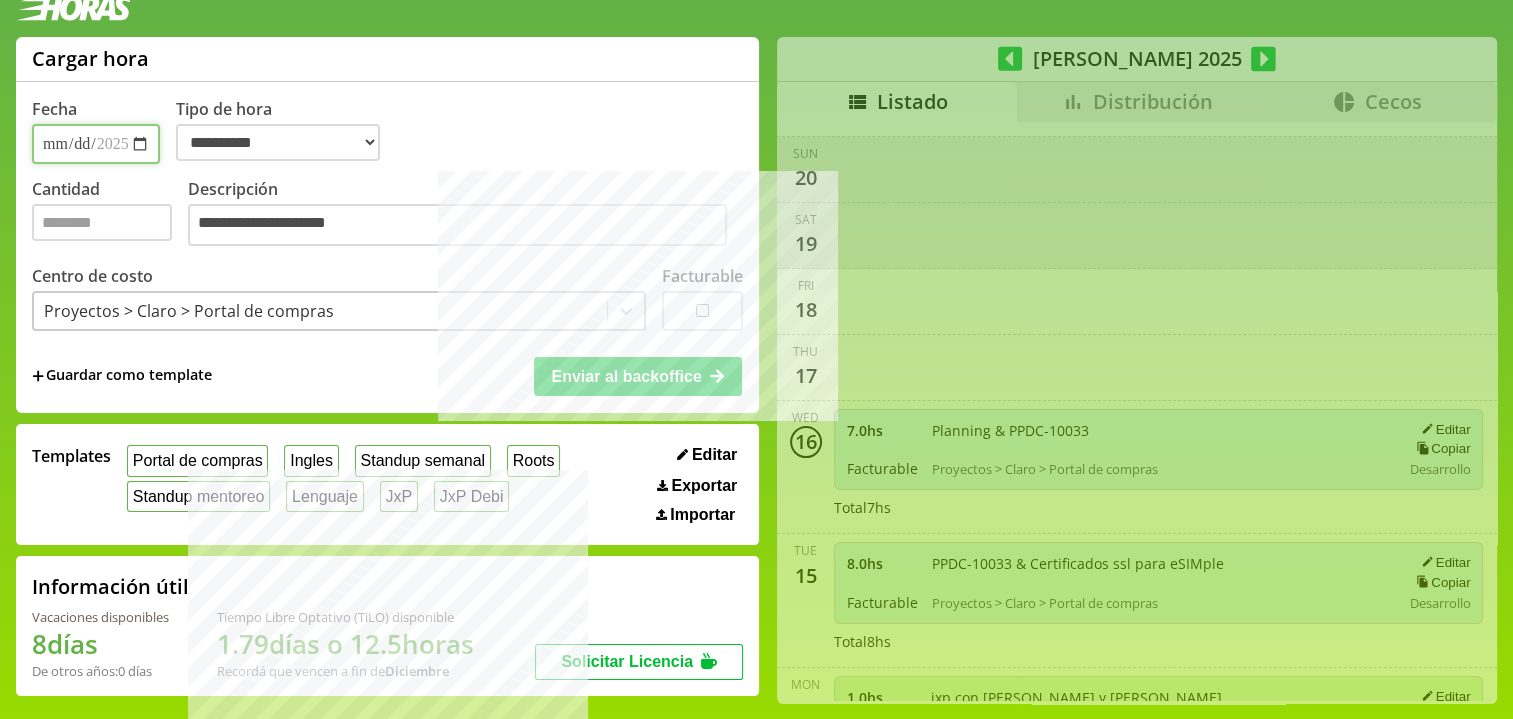 type 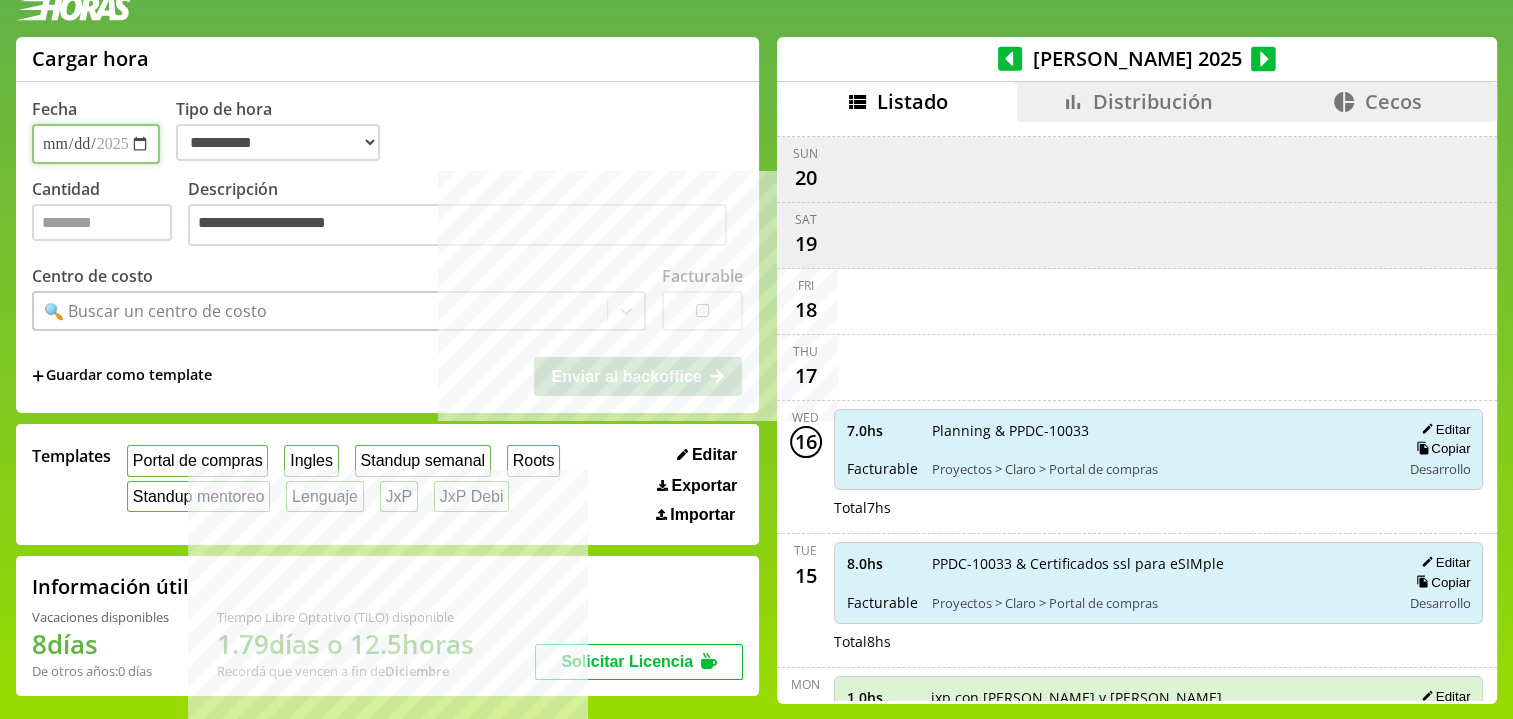 click on "**********" at bounding box center (96, 144) 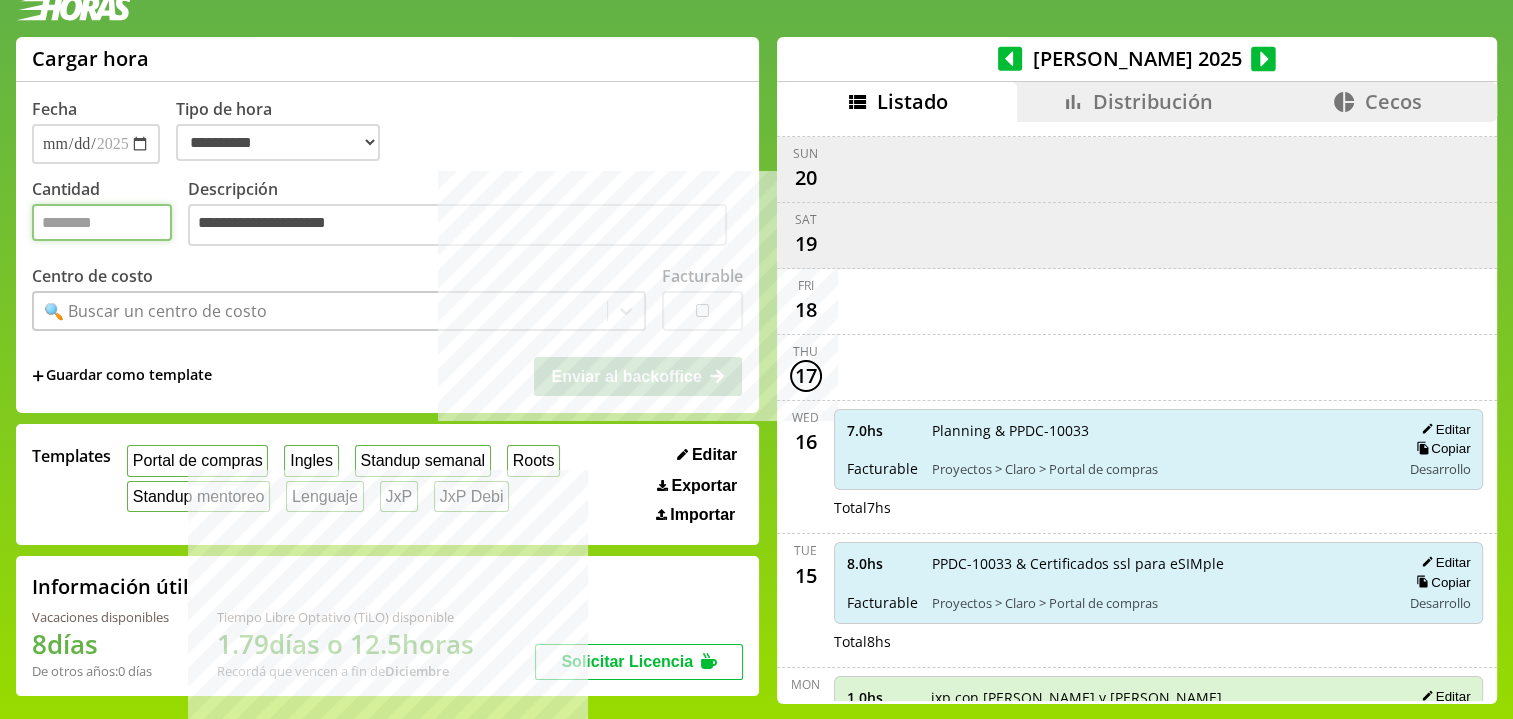 click on "Cantidad" at bounding box center (102, 222) 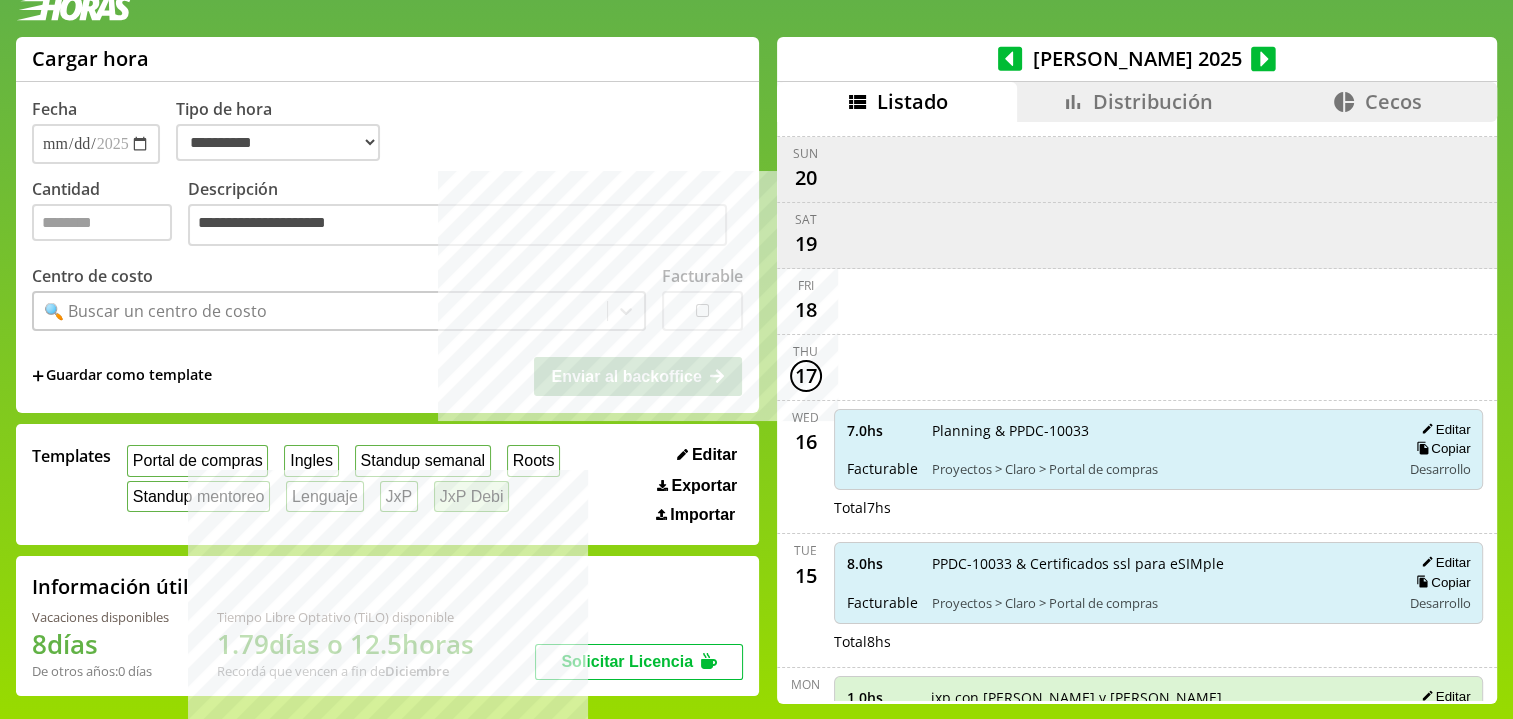 click on "JxP Debi" at bounding box center [471, 496] 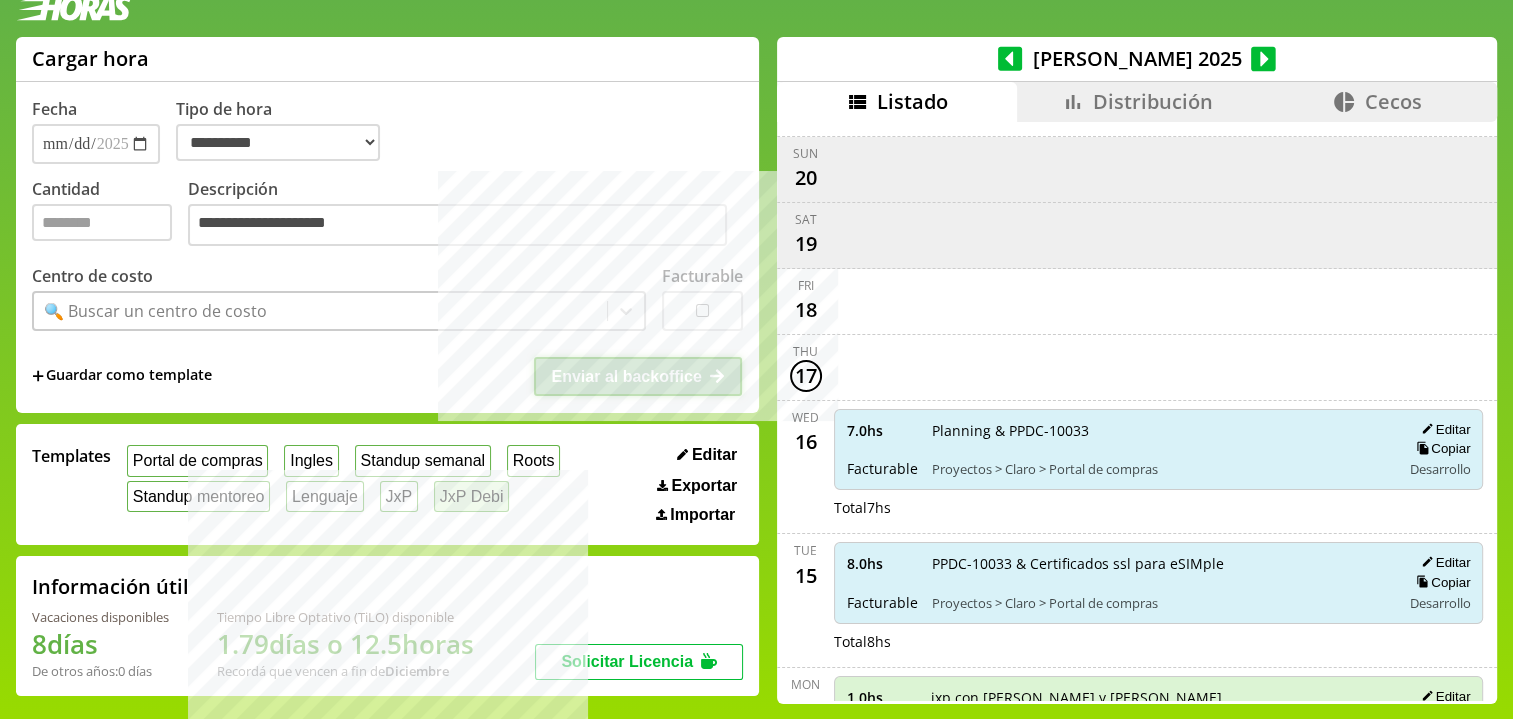 type on "*" 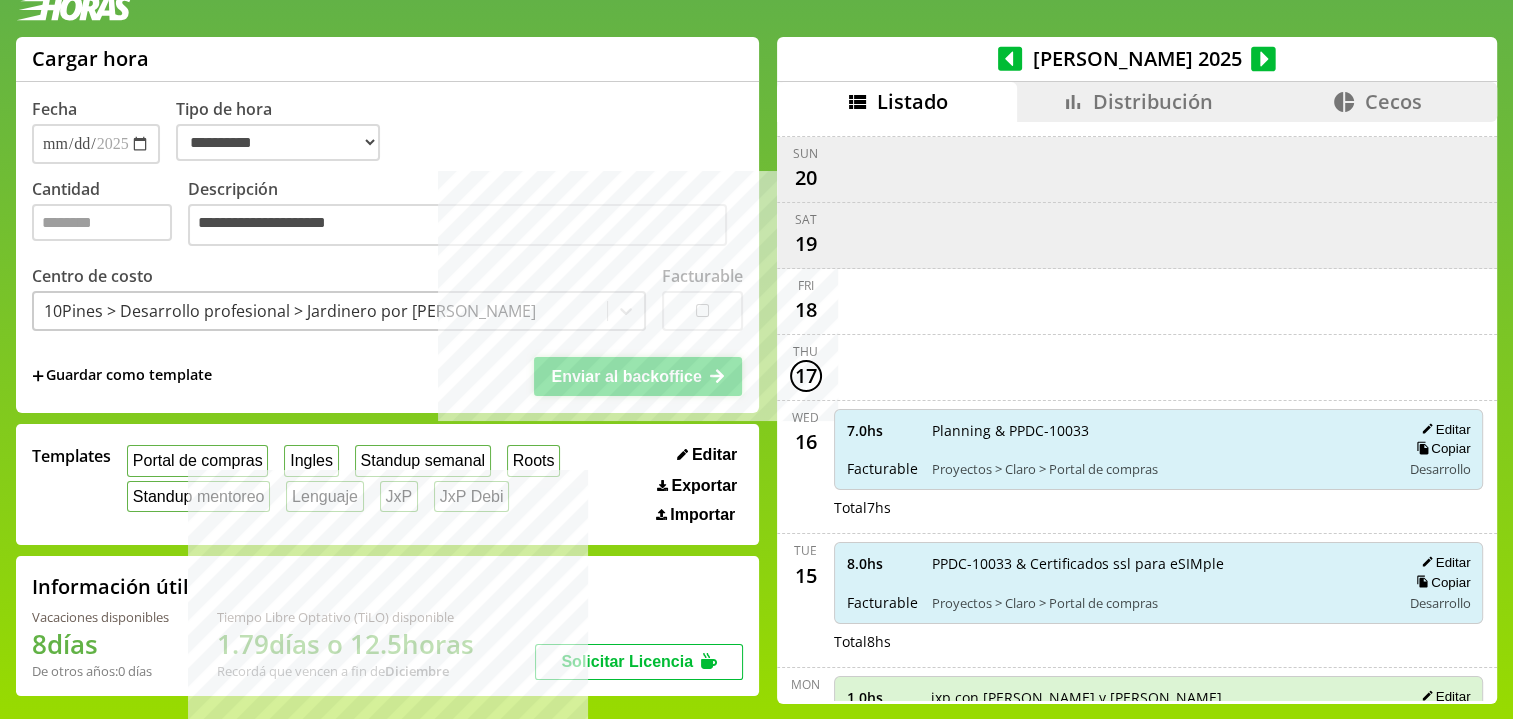 click on "Enviar al backoffice" at bounding box center (626, 376) 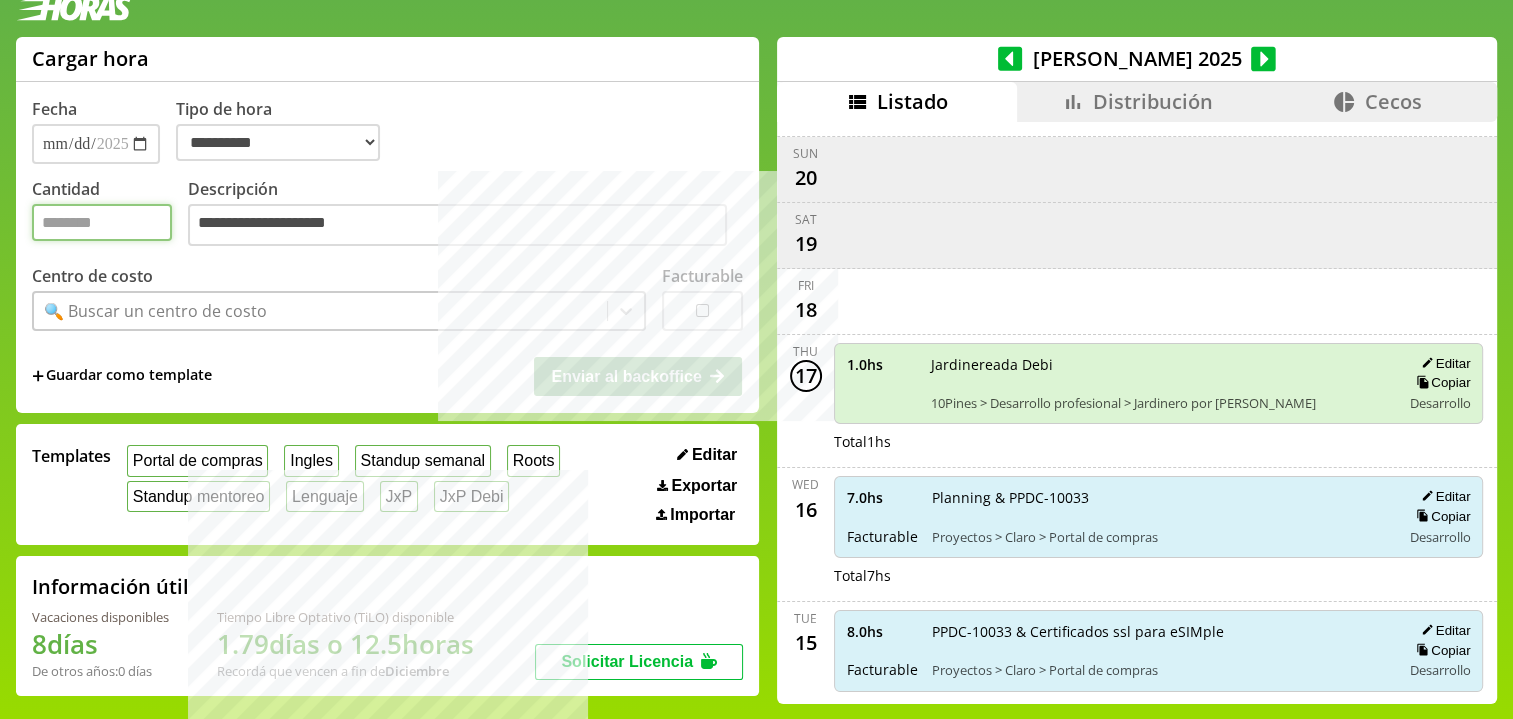 click on "Cantidad" at bounding box center [102, 222] 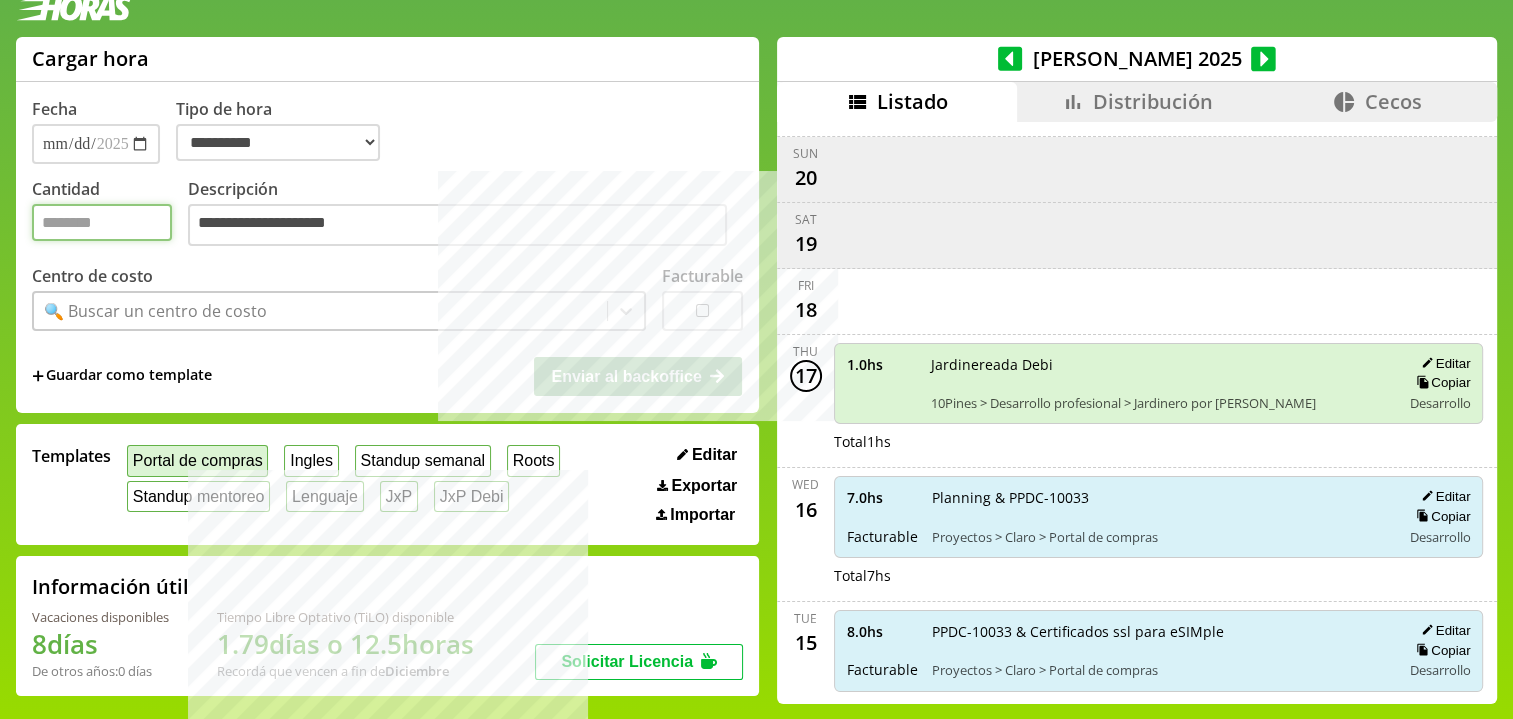 type on "*" 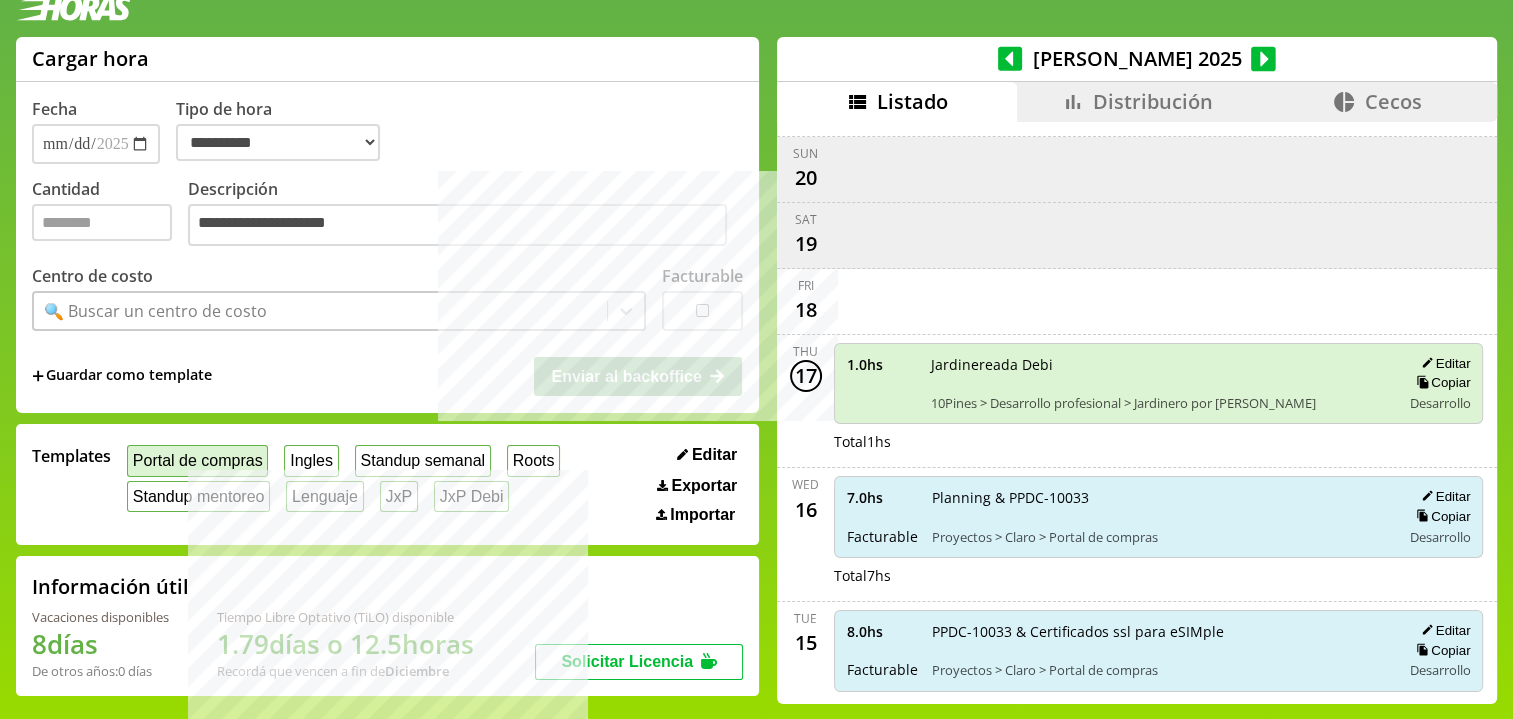 click on "Portal de compras" at bounding box center (197, 460) 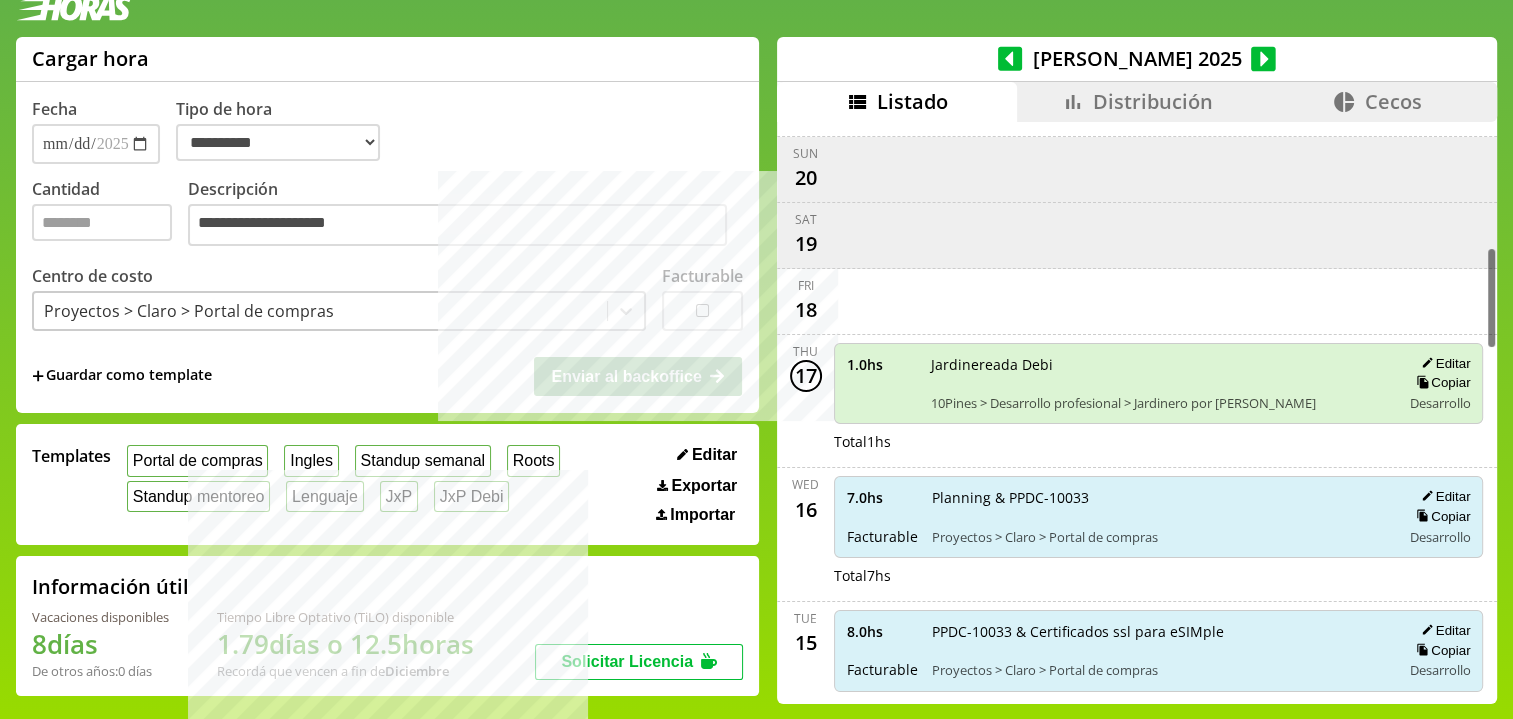 click on "Planning & PPDC-10033" at bounding box center (1159, 497) 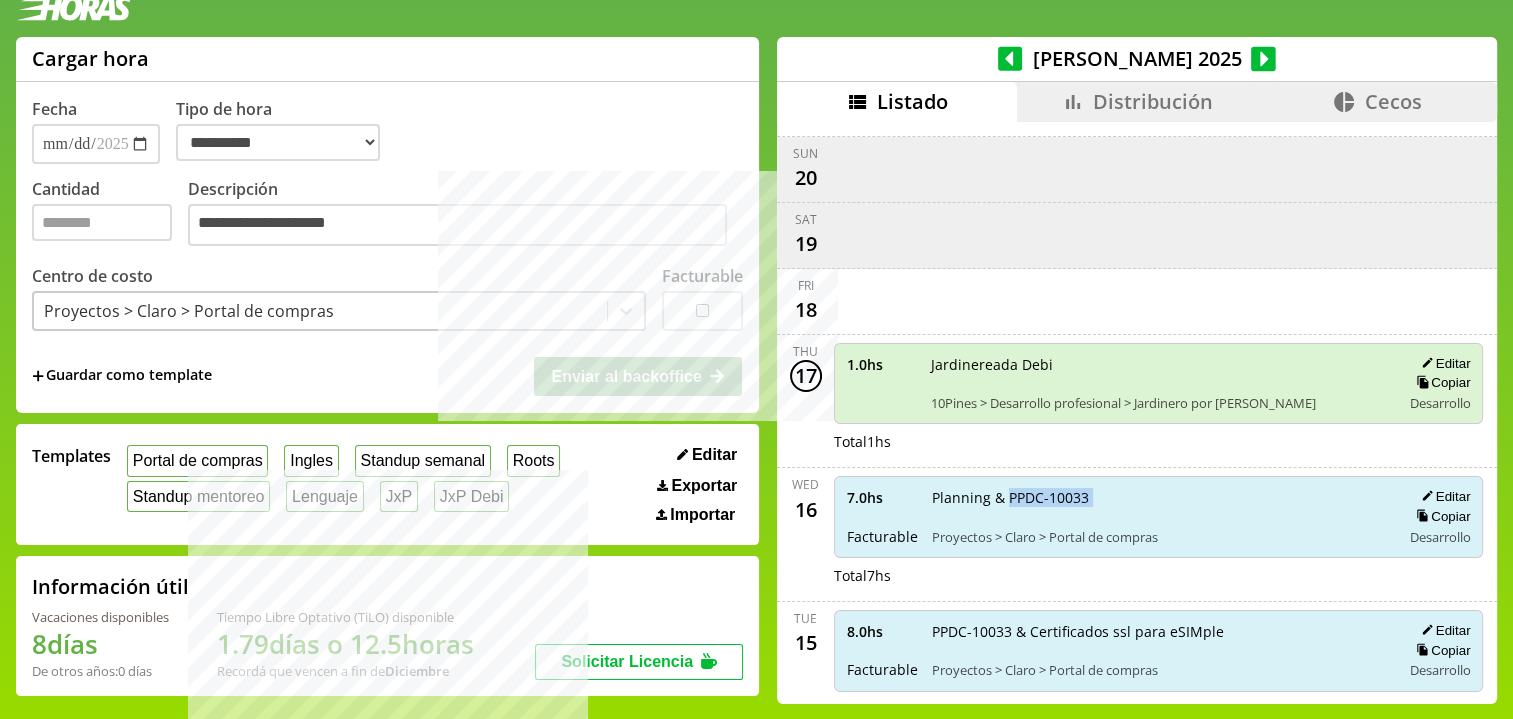 drag, startPoint x: 992, startPoint y: 475, endPoint x: 1071, endPoint y: 483, distance: 79.40403 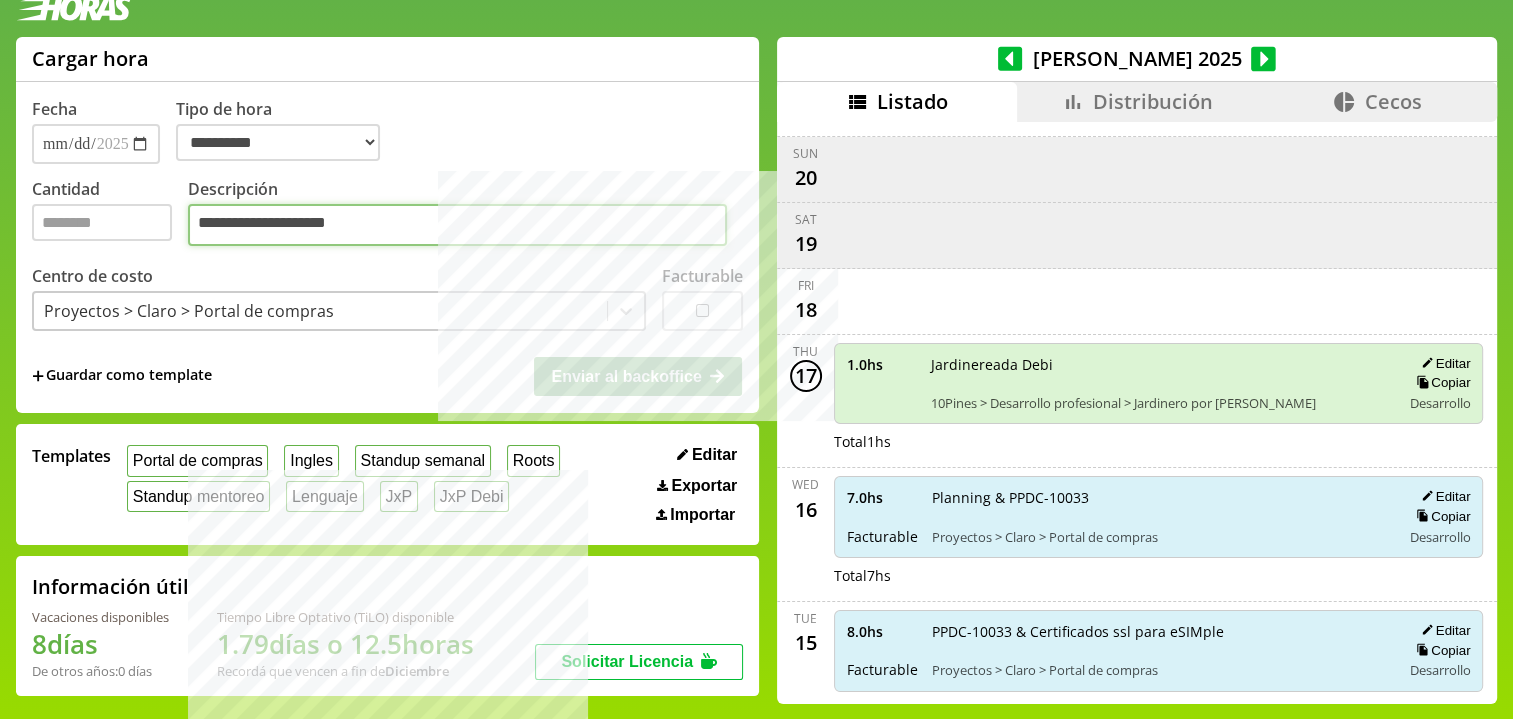 paste 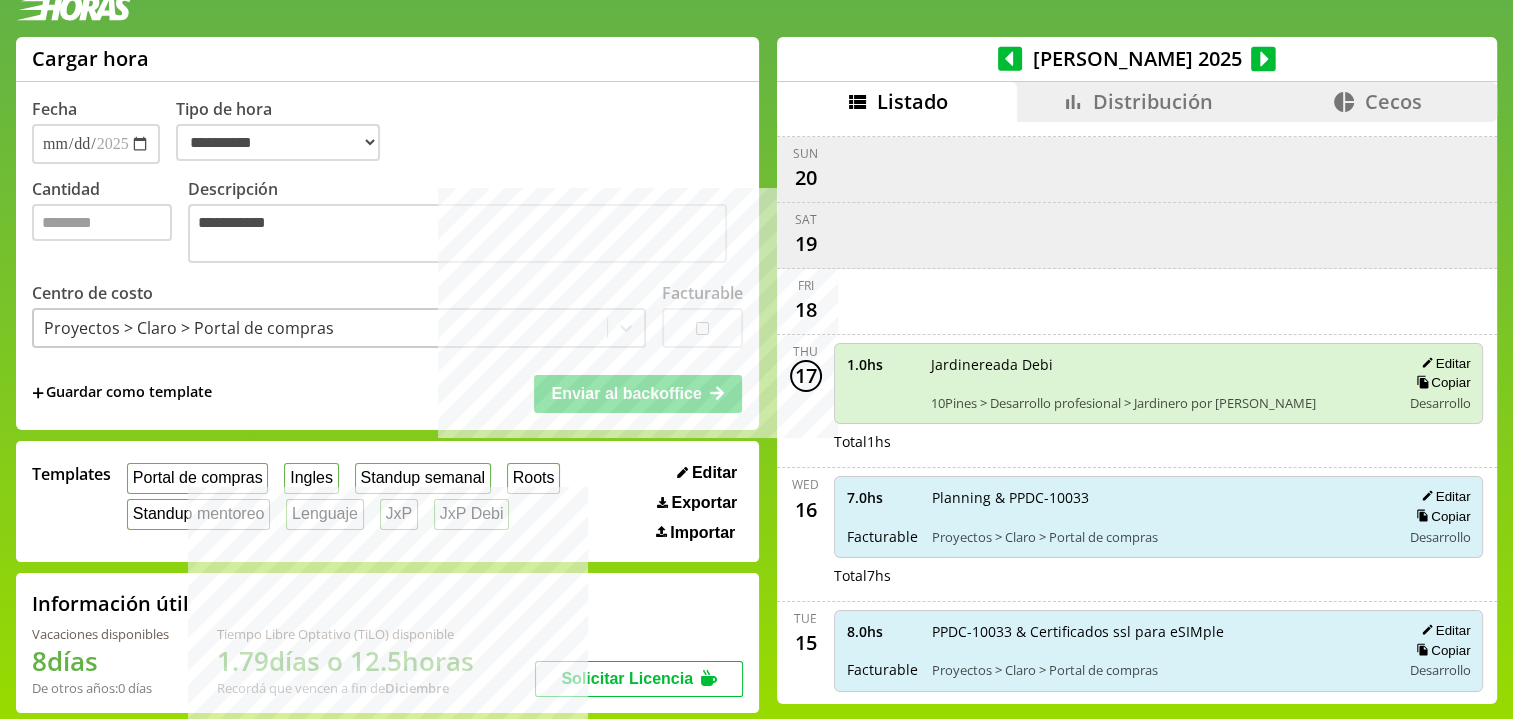 drag, startPoint x: 528, startPoint y: 362, endPoint x: 533, endPoint y: 375, distance: 13.928389 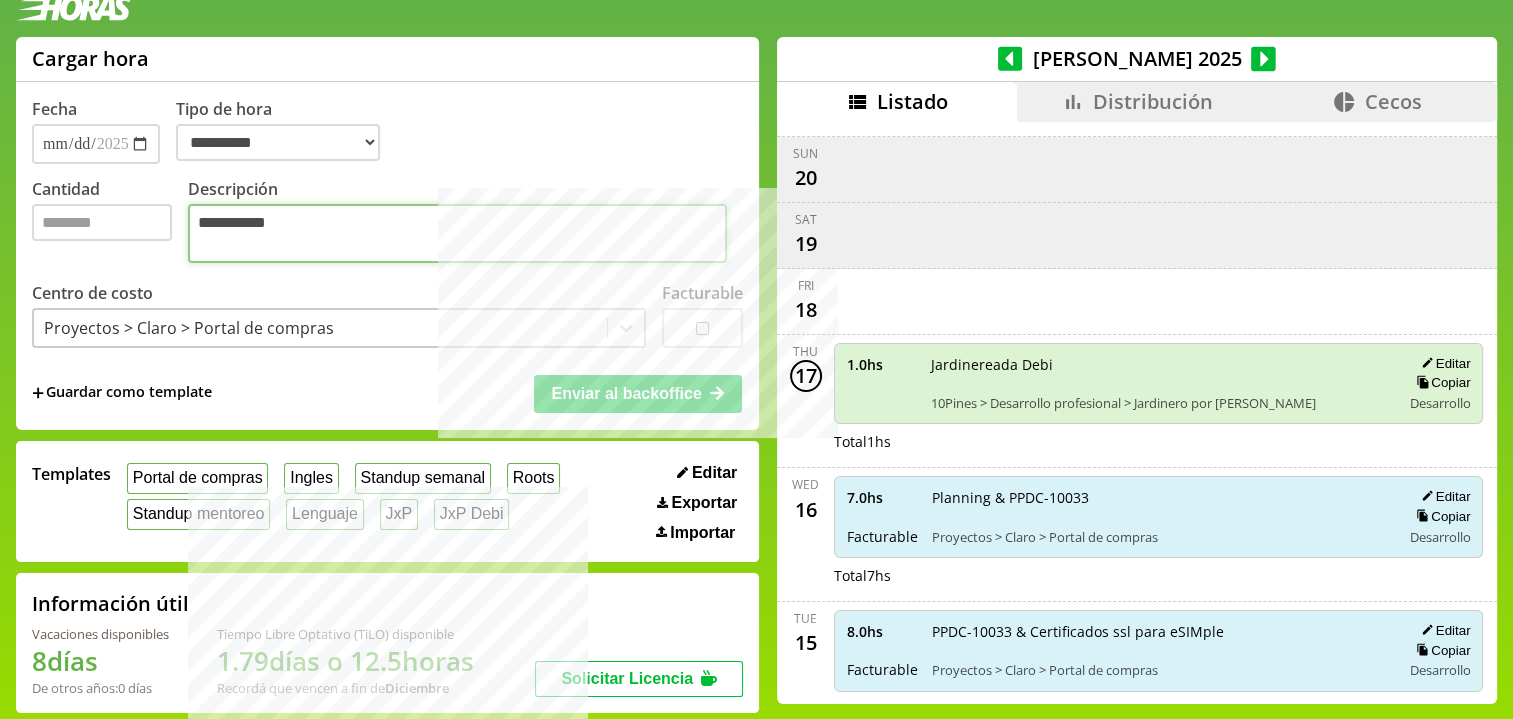 click on "**********" at bounding box center (457, 233) 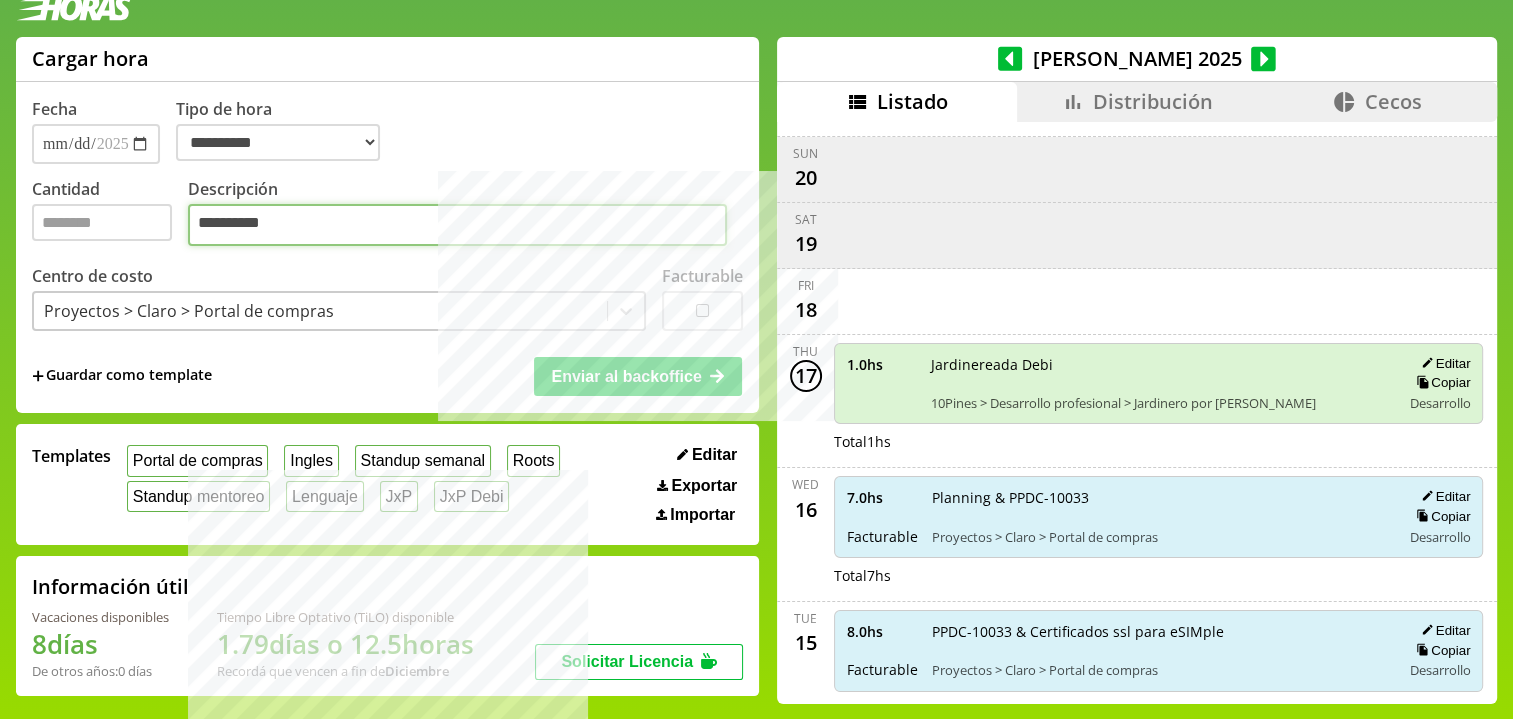 type on "**********" 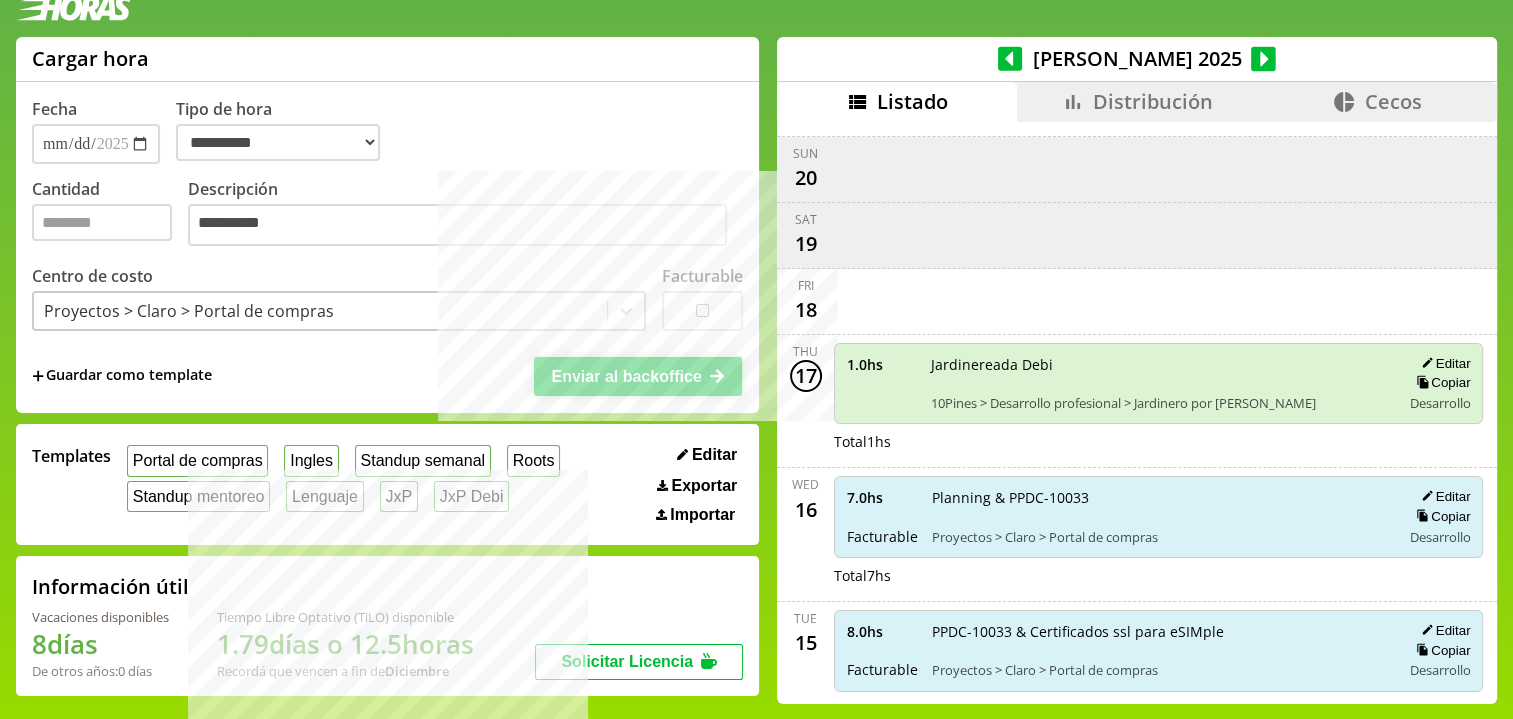 click on "Enviar al backoffice" at bounding box center [626, 376] 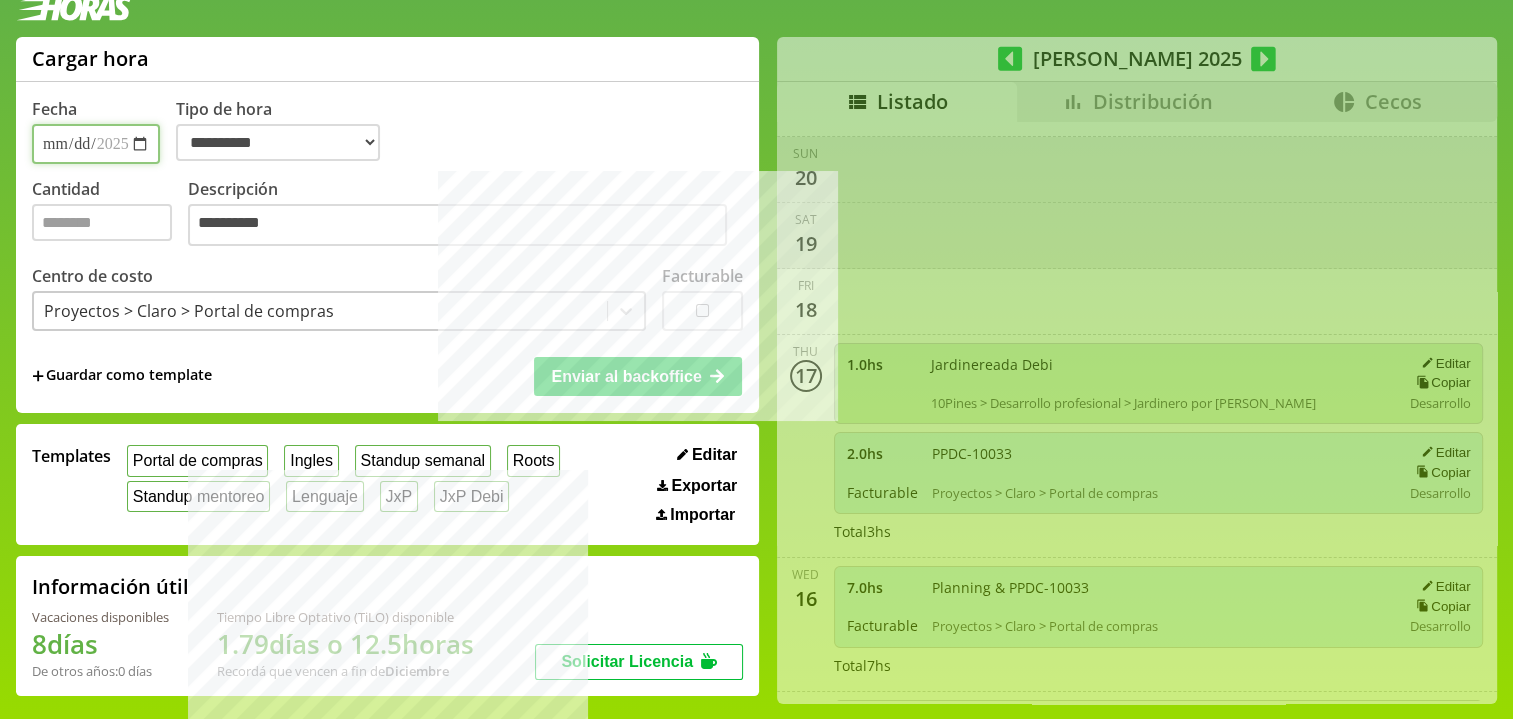click on "**********" at bounding box center [96, 144] 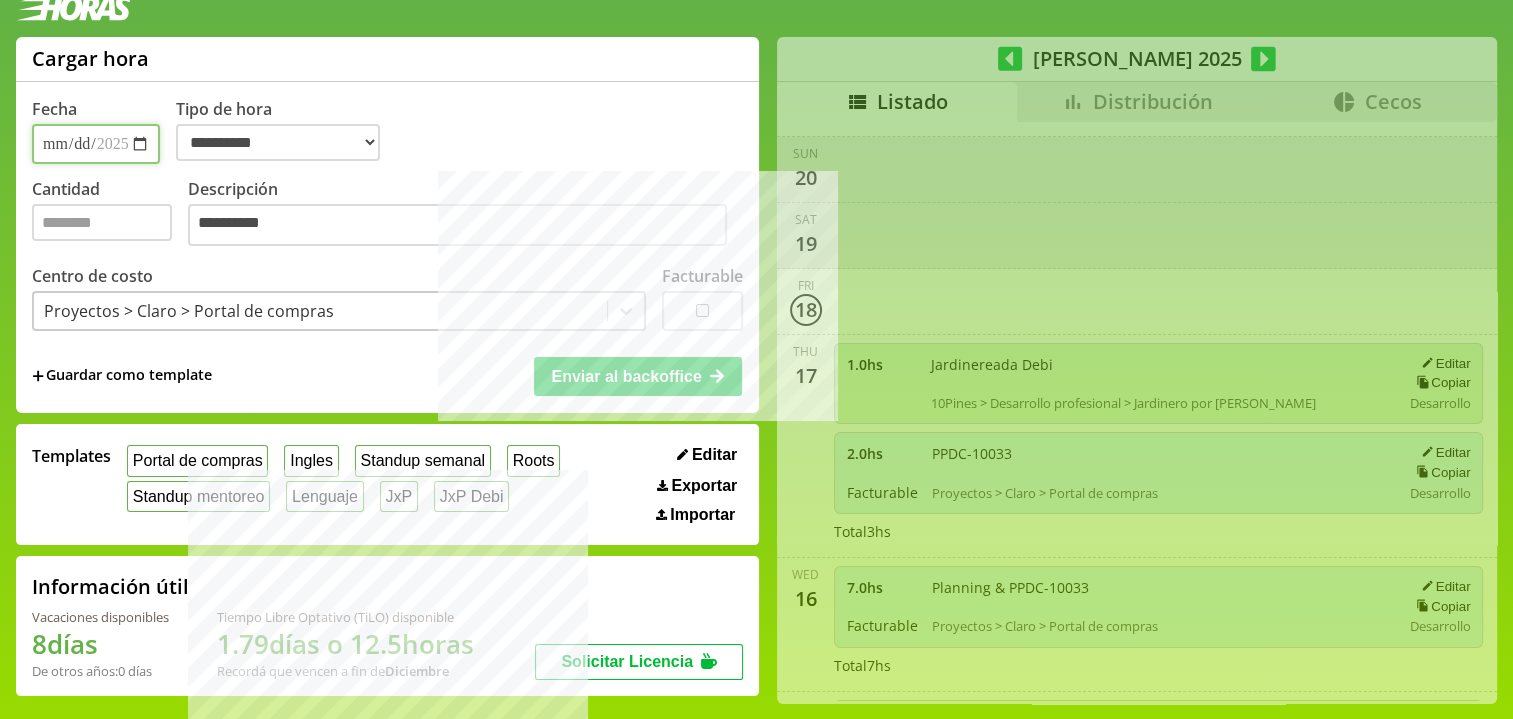 type 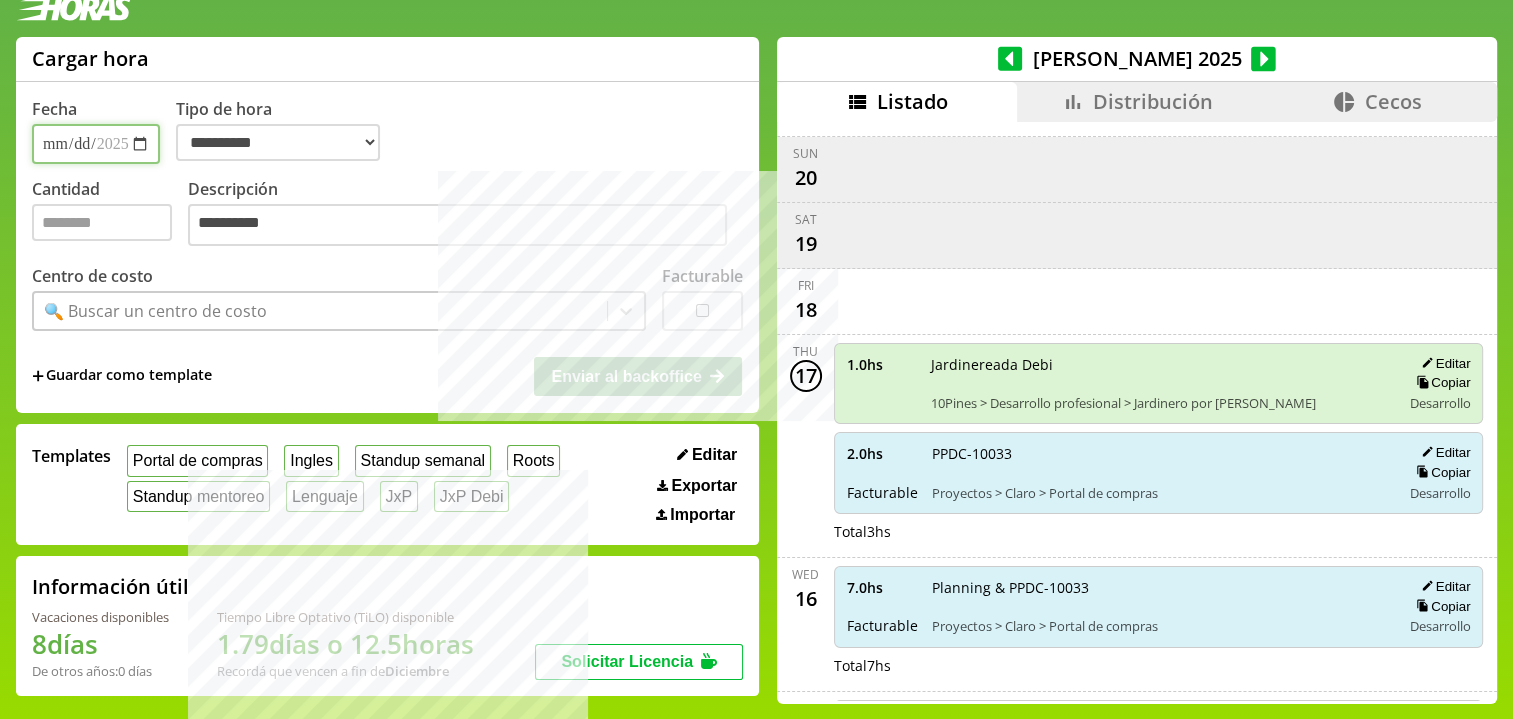 type on "**********" 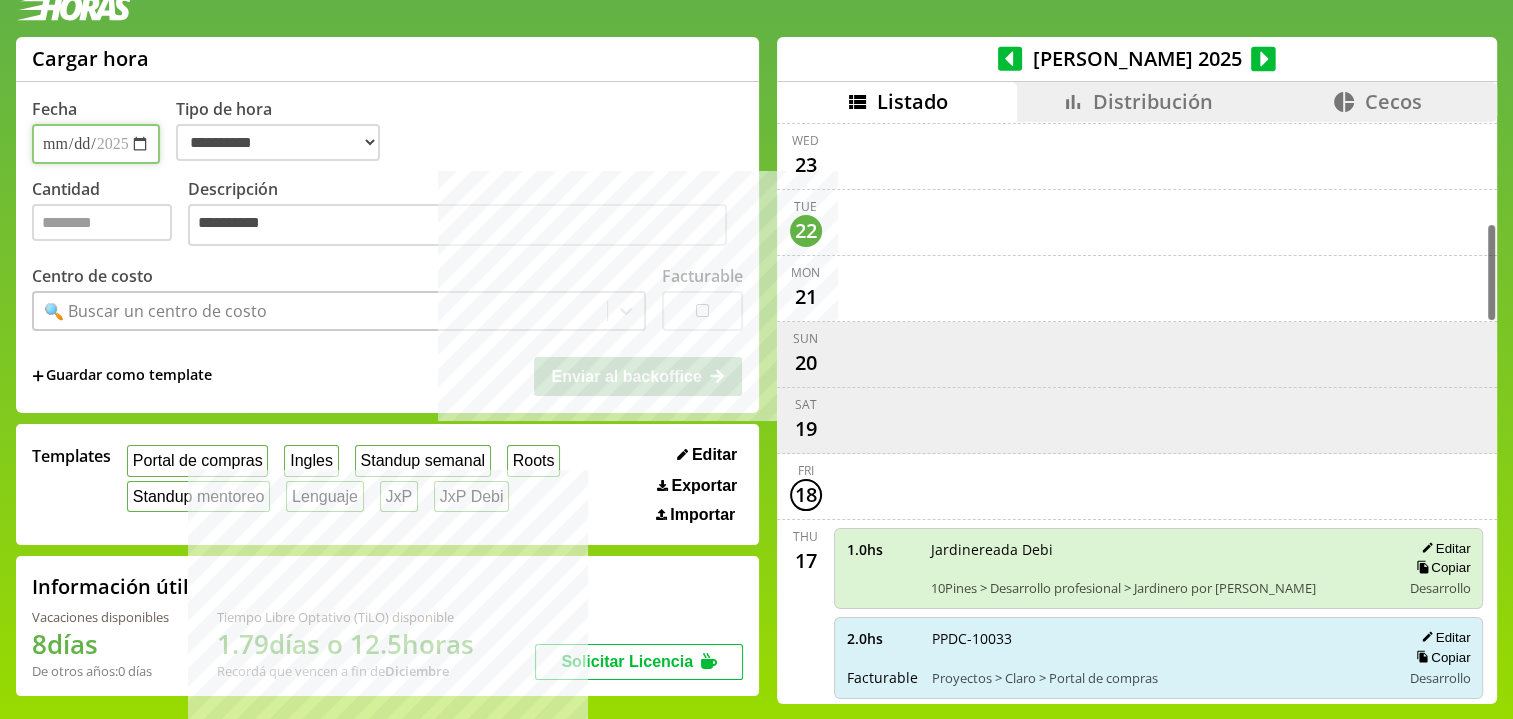 scroll, scrollTop: 591, scrollLeft: 0, axis: vertical 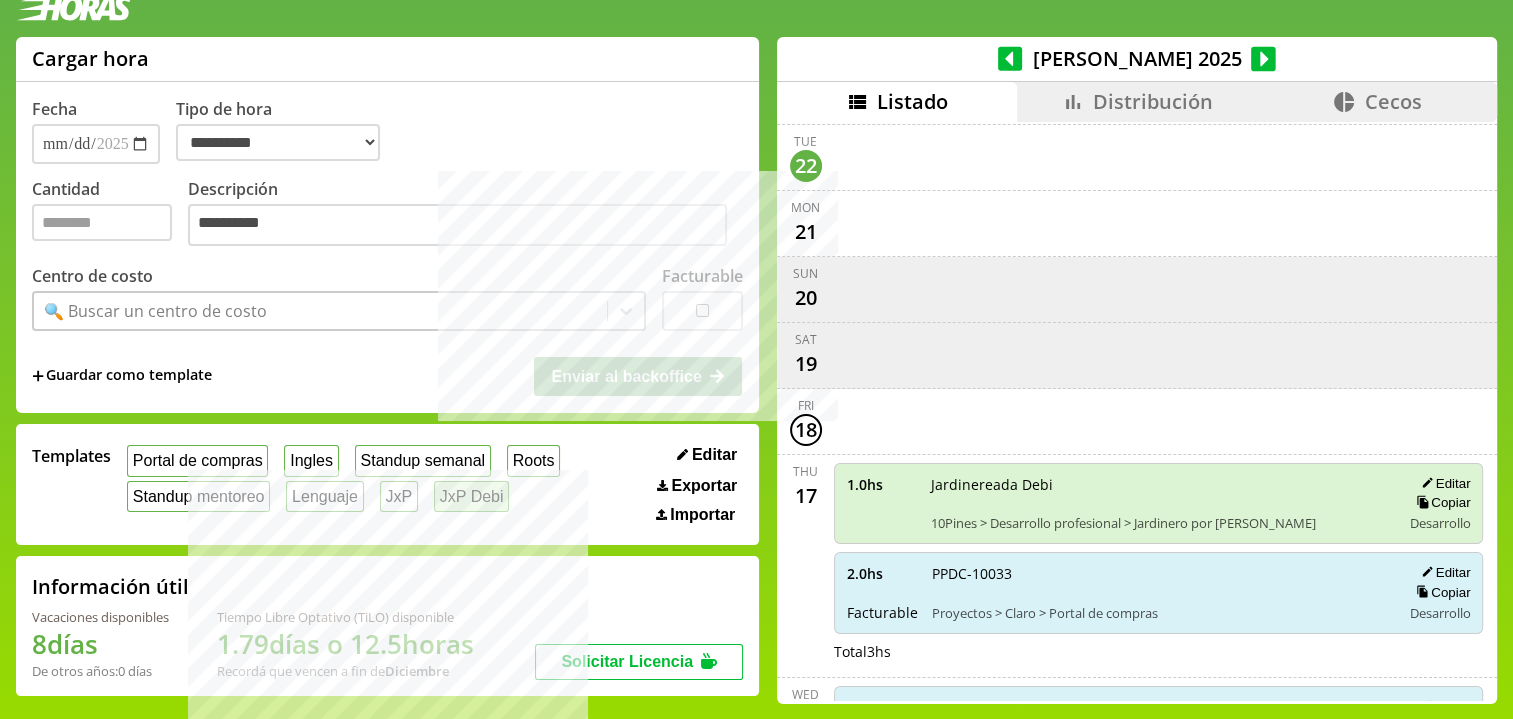 click on "JxP Debi" at bounding box center (471, 496) 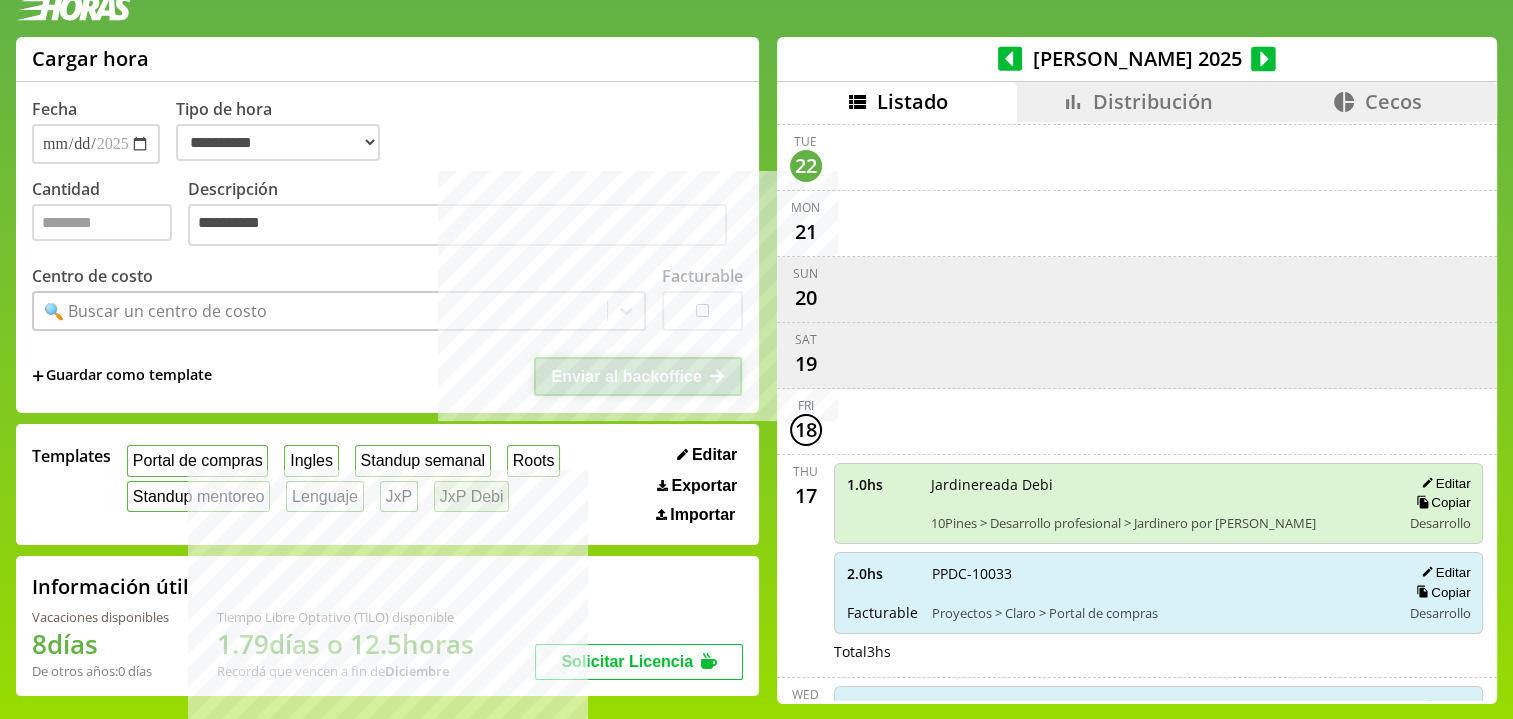 type on "*" 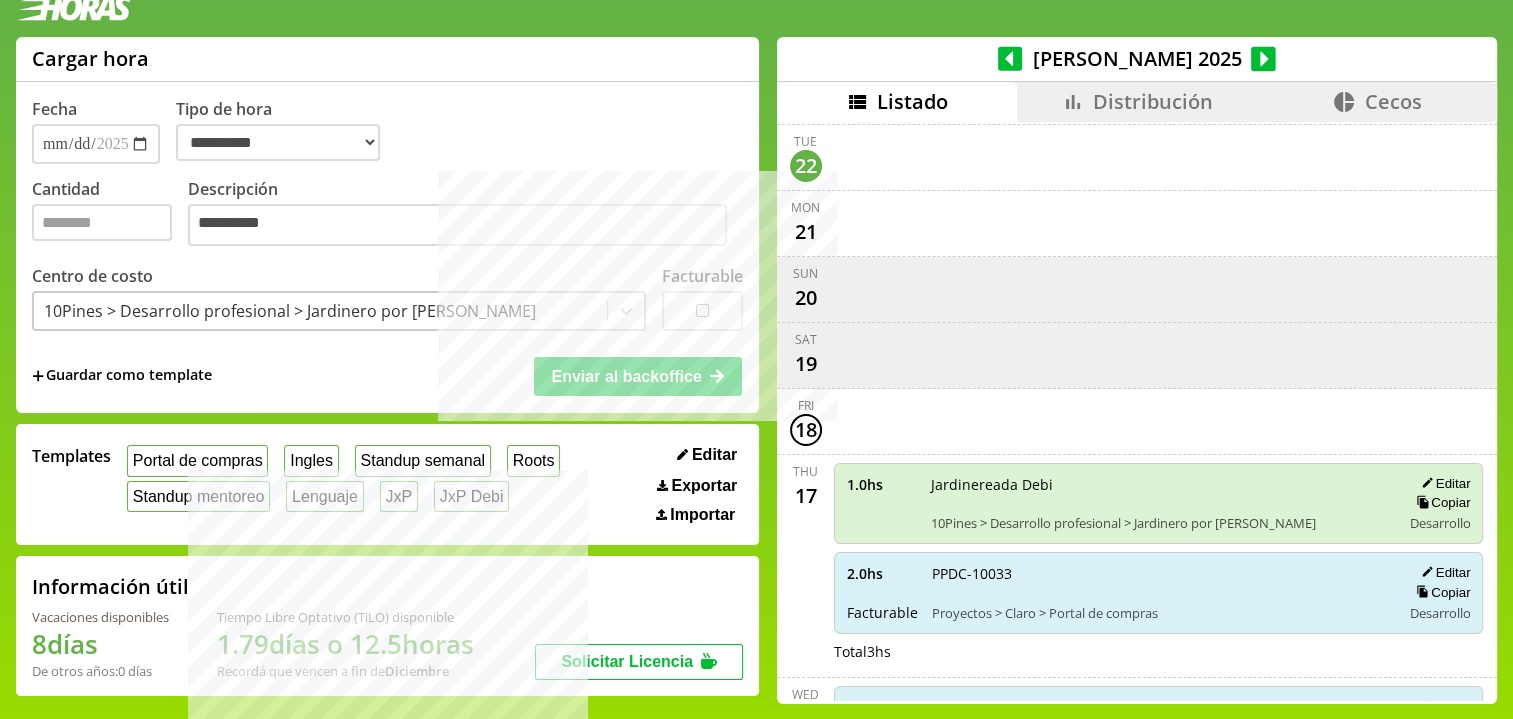 drag, startPoint x: 534, startPoint y: 463, endPoint x: 760, endPoint y: 454, distance: 226.17914 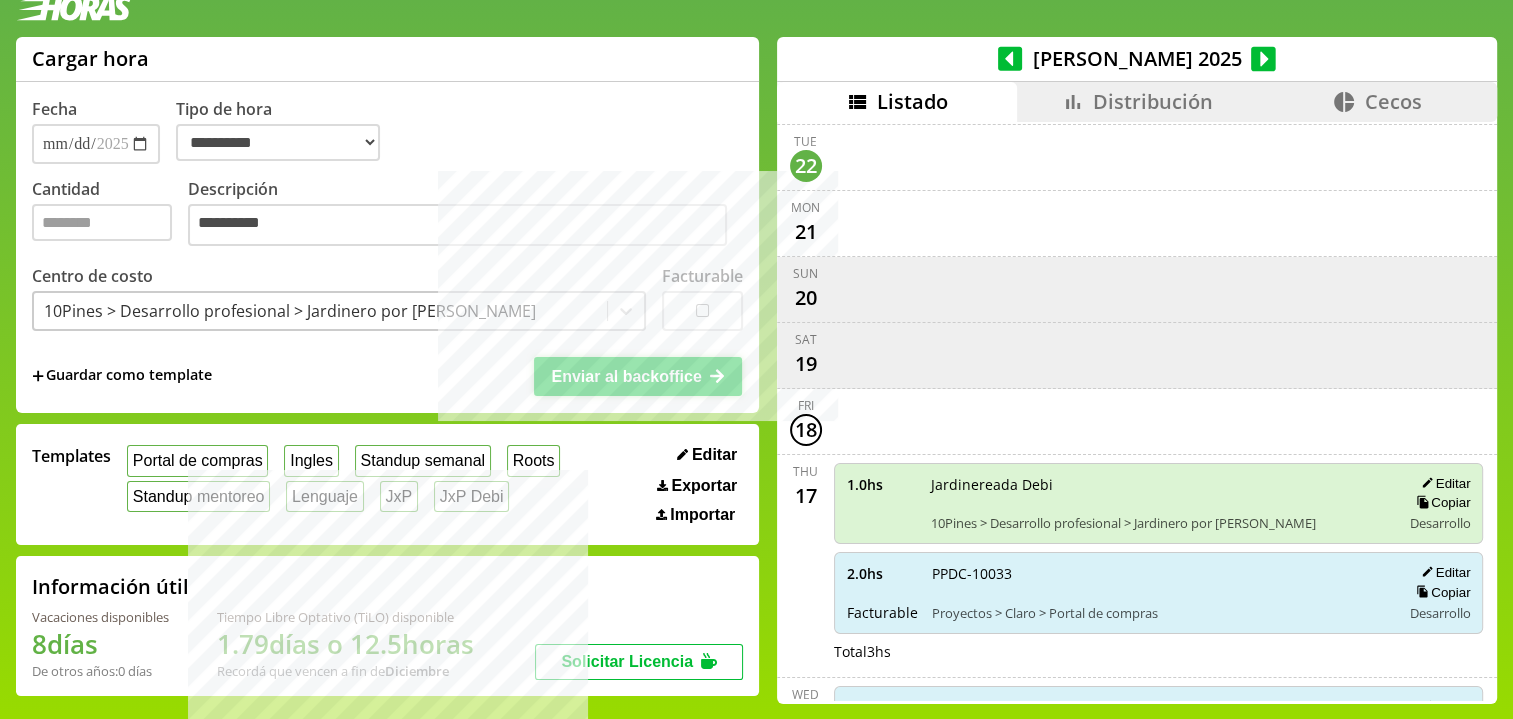 select on "**********" 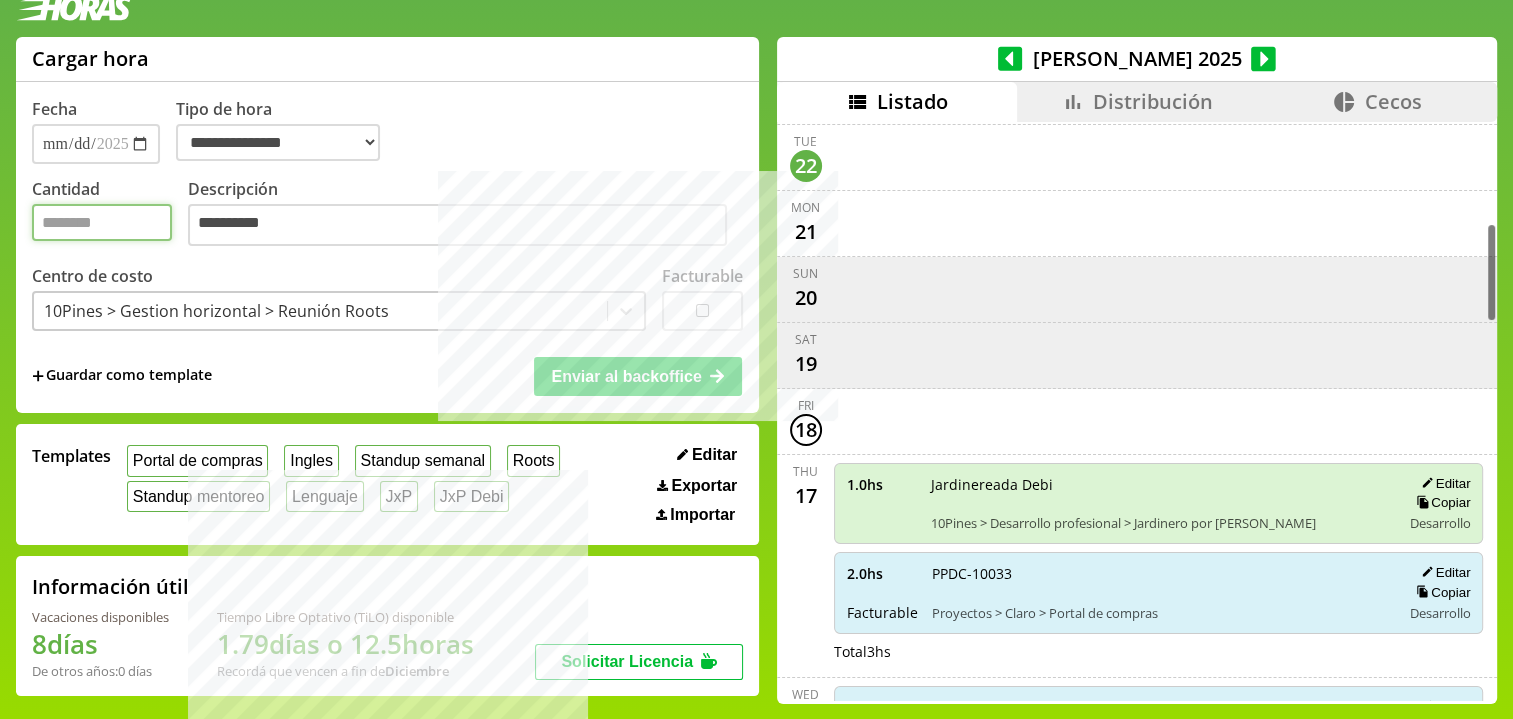 drag, startPoint x: 56, startPoint y: 215, endPoint x: 28, endPoint y: 219, distance: 28.284271 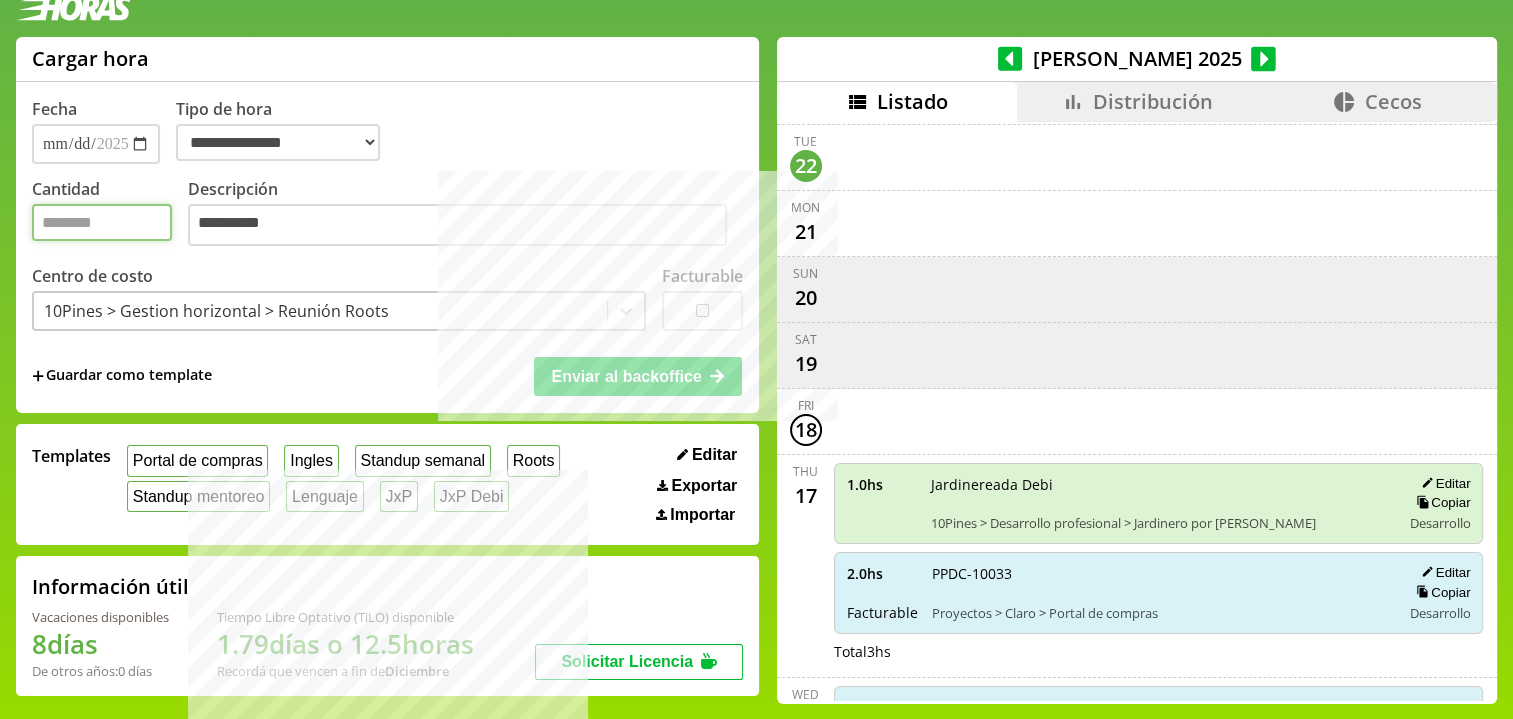 type on "*" 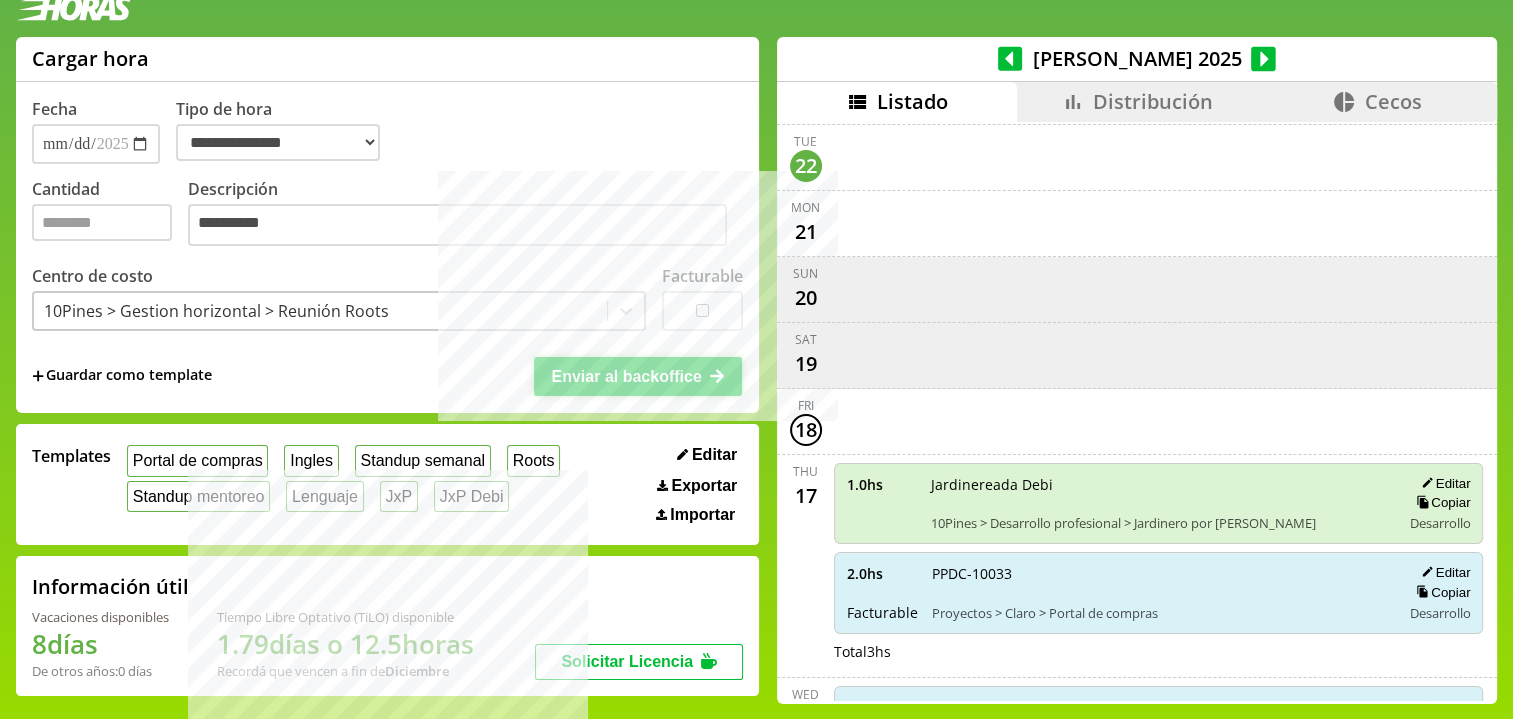 click on "Enviar al backoffice" at bounding box center [626, 376] 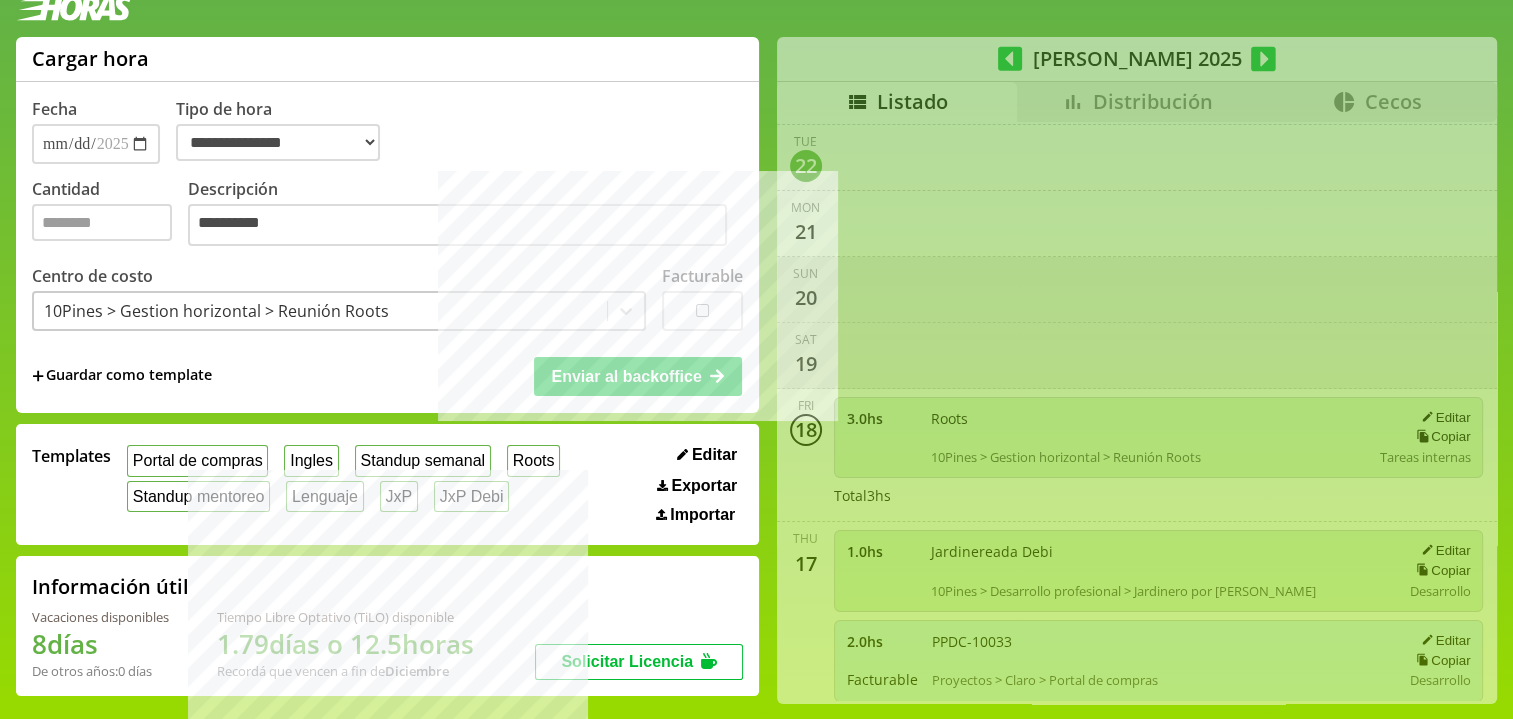 select on "**********" 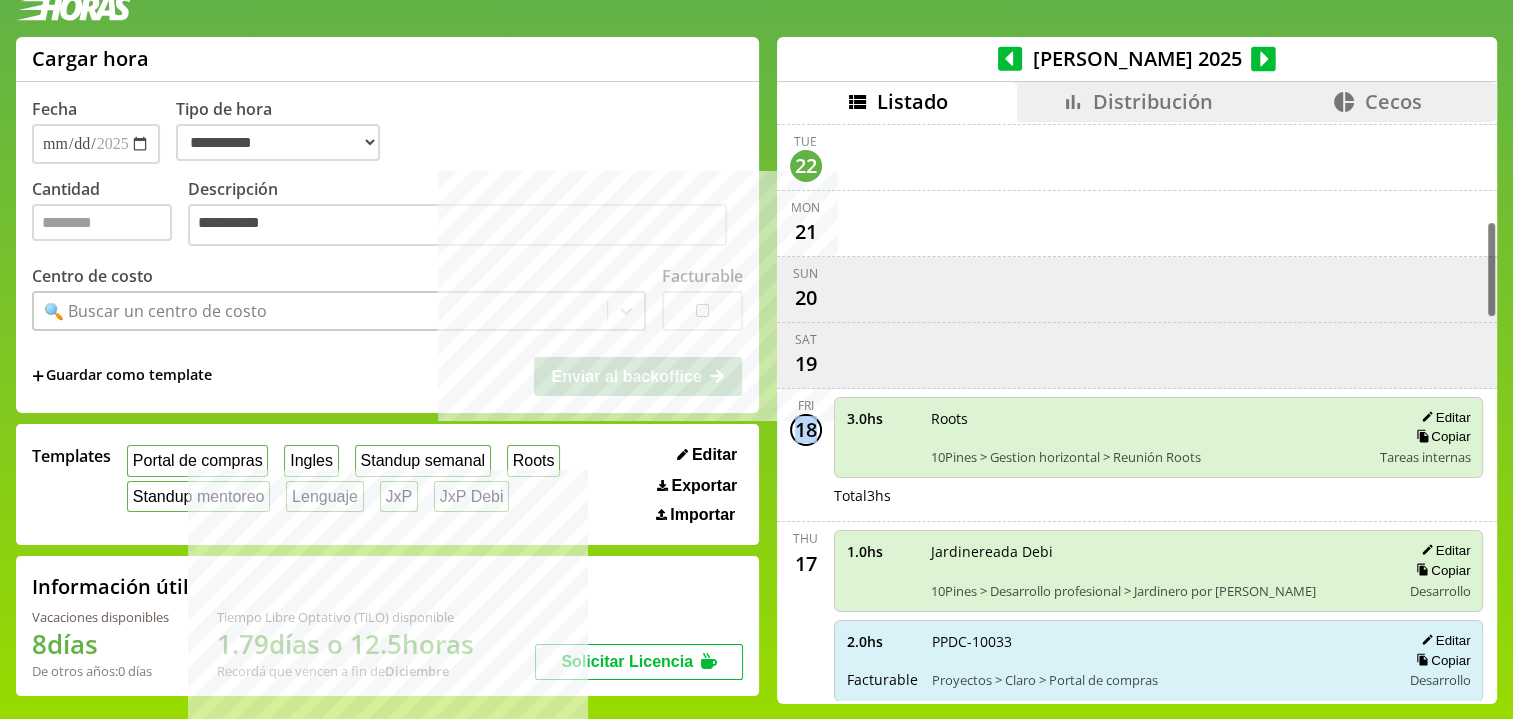 drag, startPoint x: 764, startPoint y: 411, endPoint x: 800, endPoint y: 415, distance: 36.221542 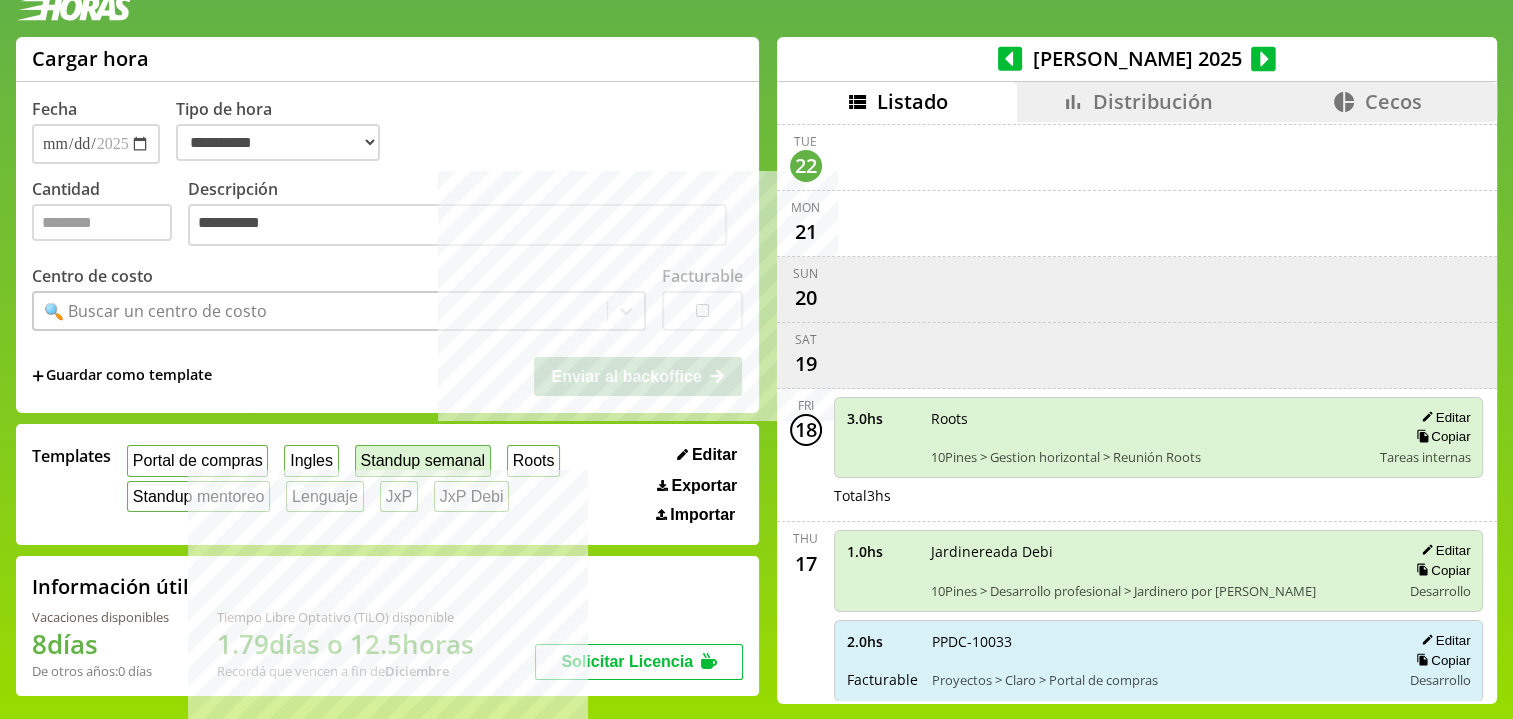 click on "Standup semanal" at bounding box center (423, 460) 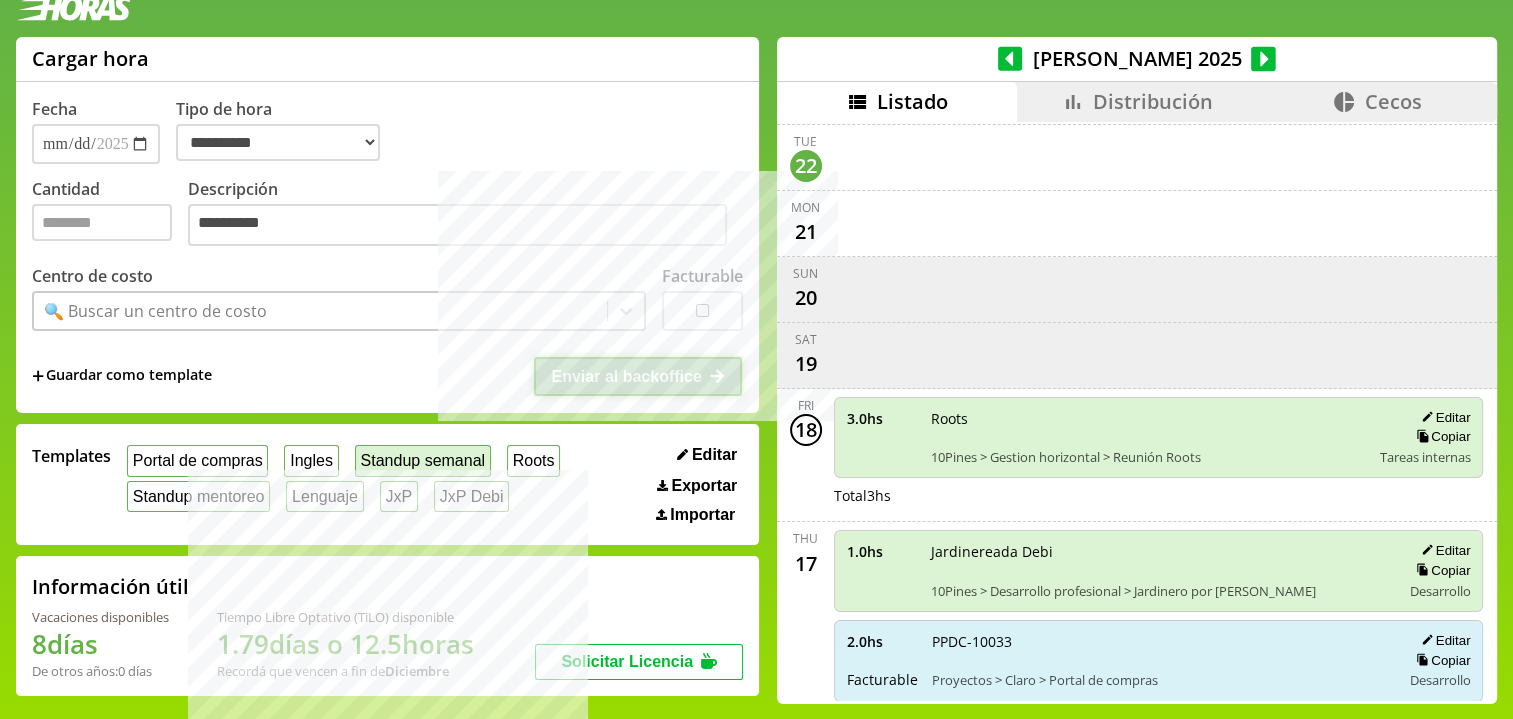 type on "*" 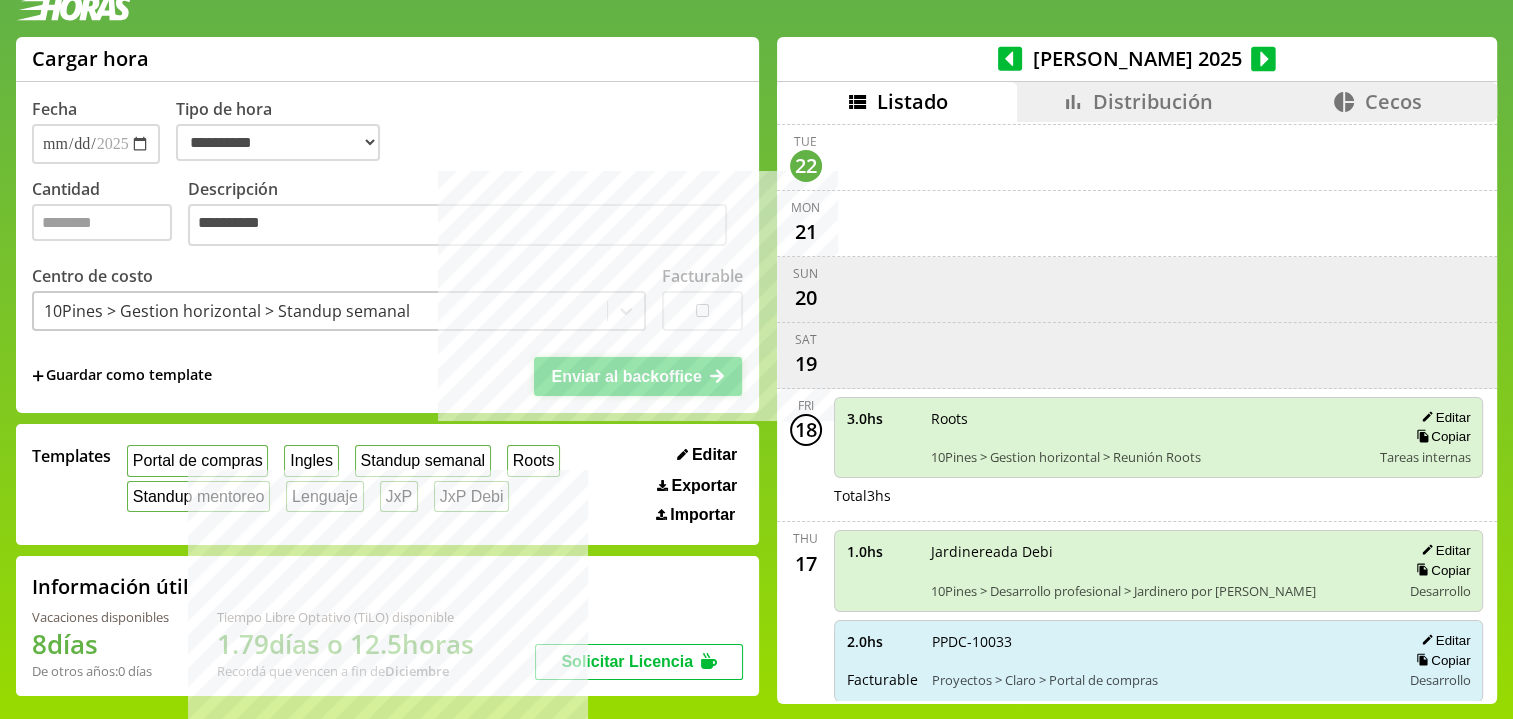click on "Enviar al backoffice" at bounding box center [638, 376] 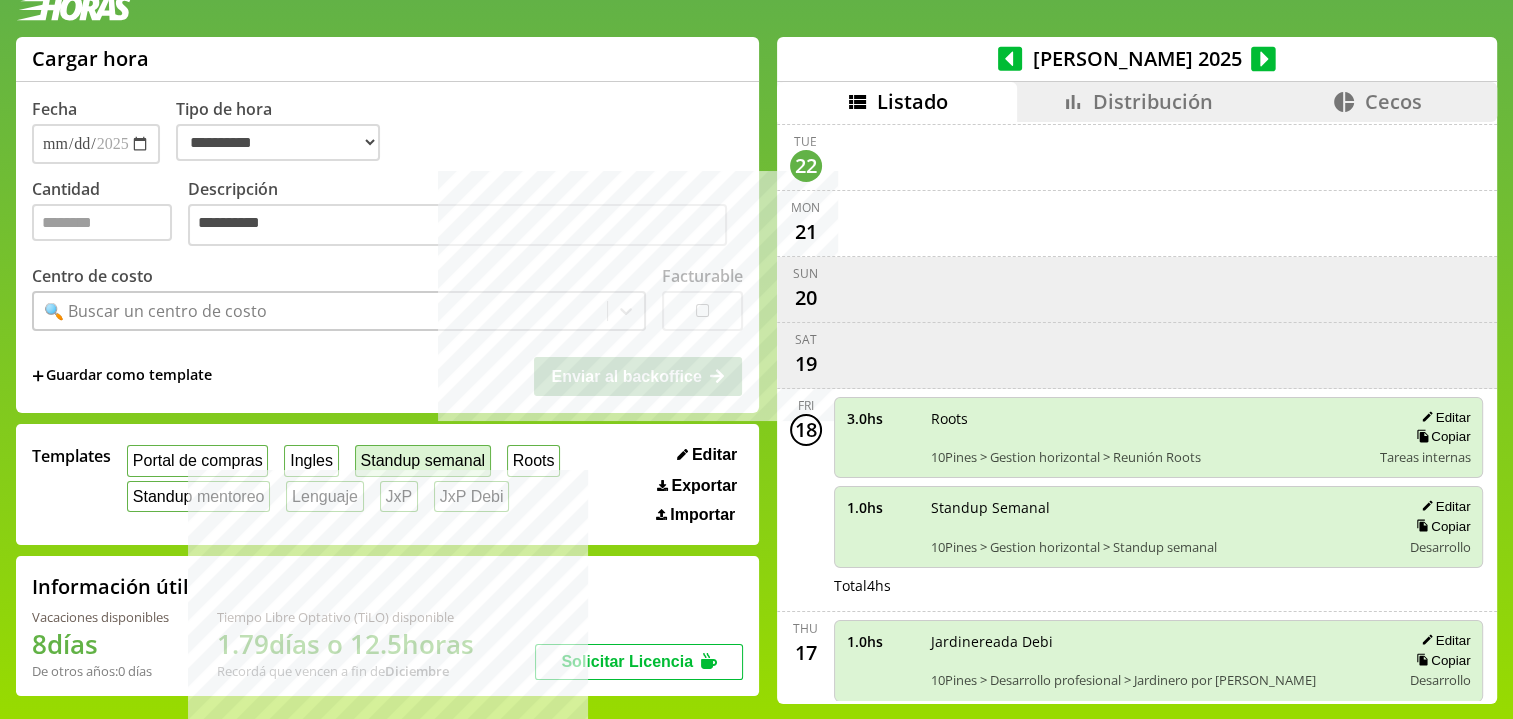 drag, startPoint x: 210, startPoint y: 471, endPoint x: 413, endPoint y: 460, distance: 203.2978 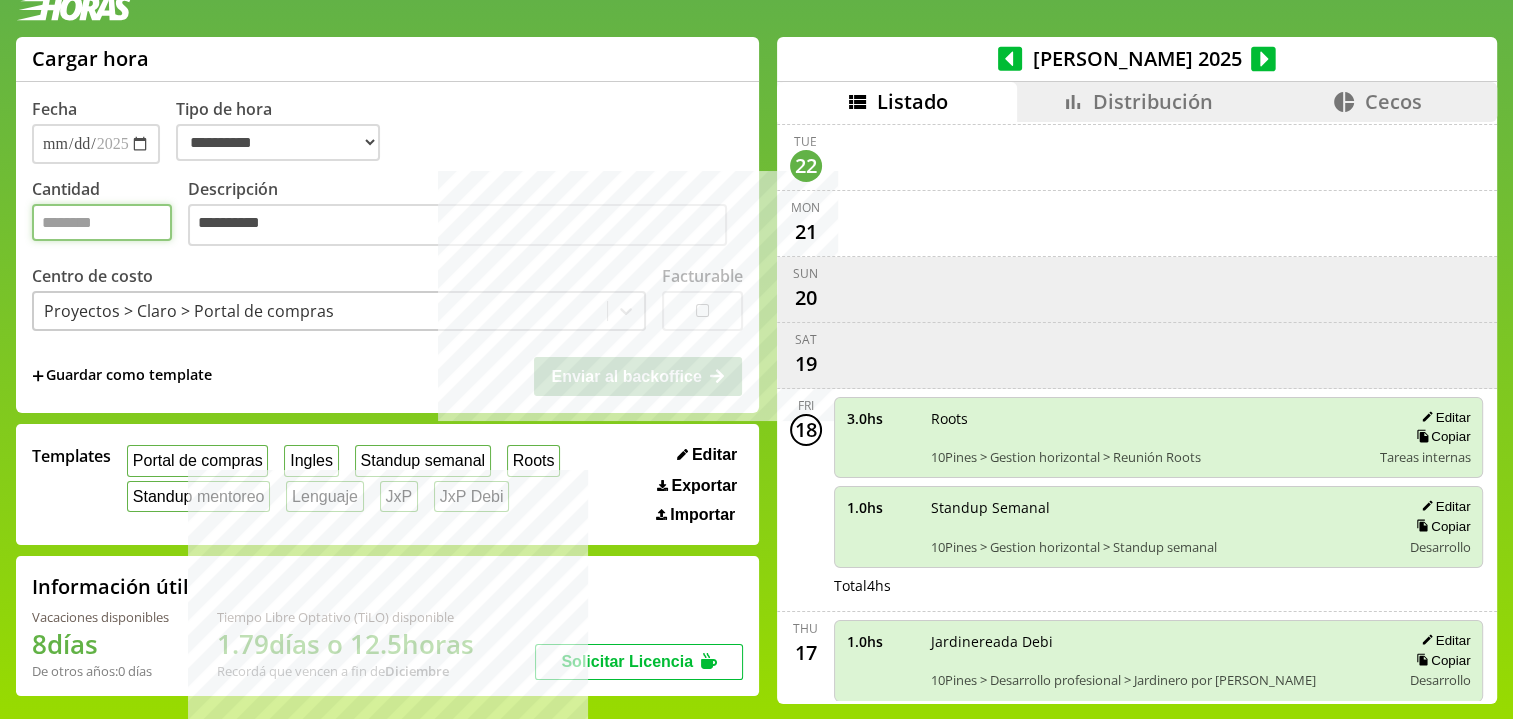 click on "Cantidad" at bounding box center [102, 222] 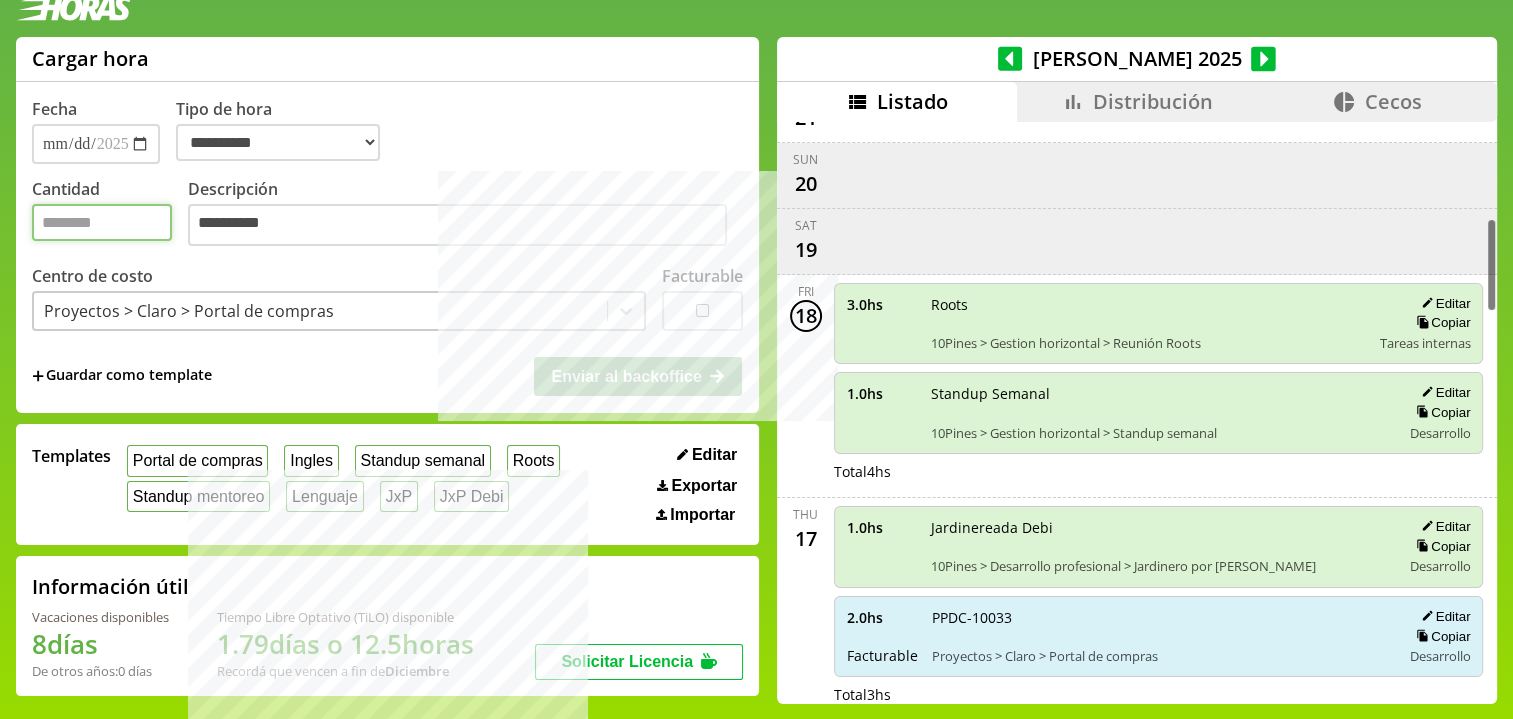 scroll, scrollTop: 711, scrollLeft: 0, axis: vertical 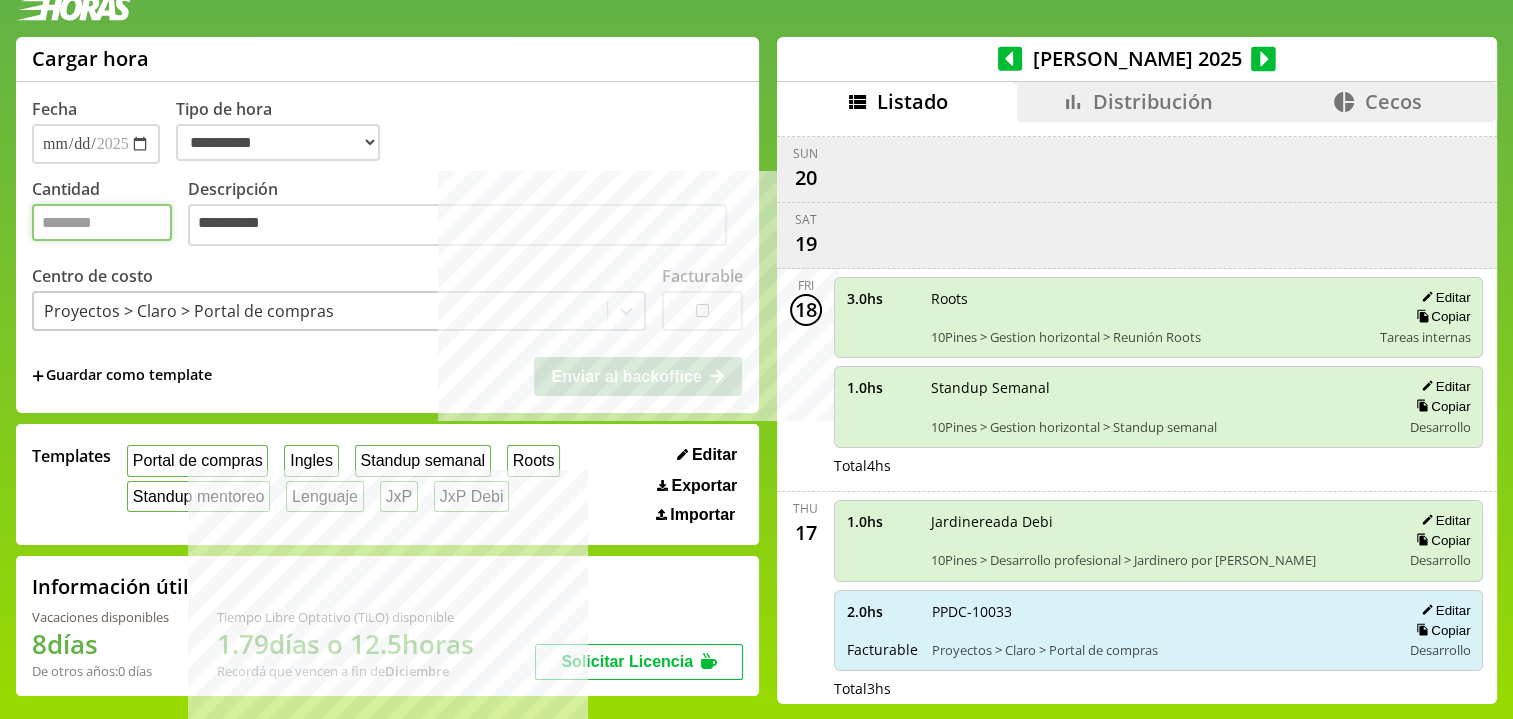 type on "*" 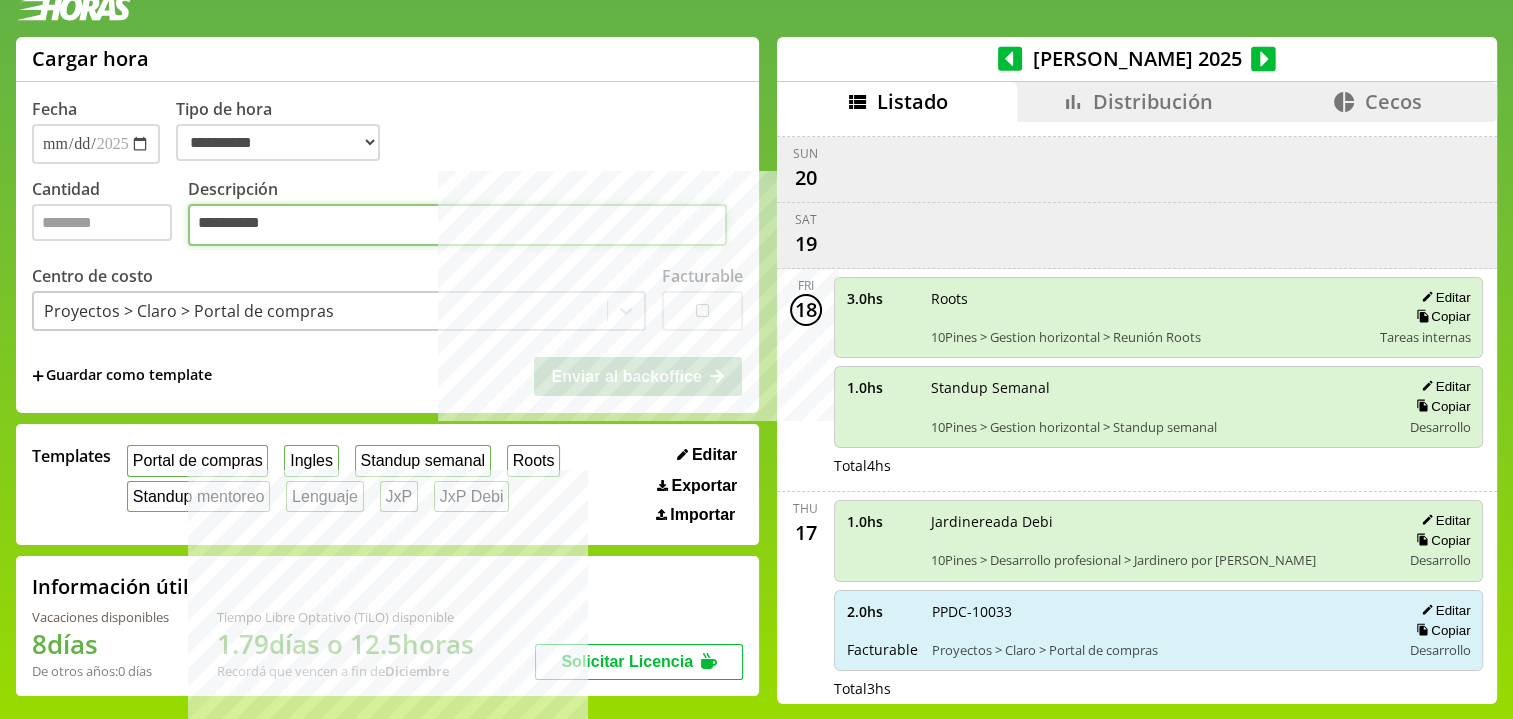 drag, startPoint x: 269, startPoint y: 233, endPoint x: 762, endPoint y: 303, distance: 497.94476 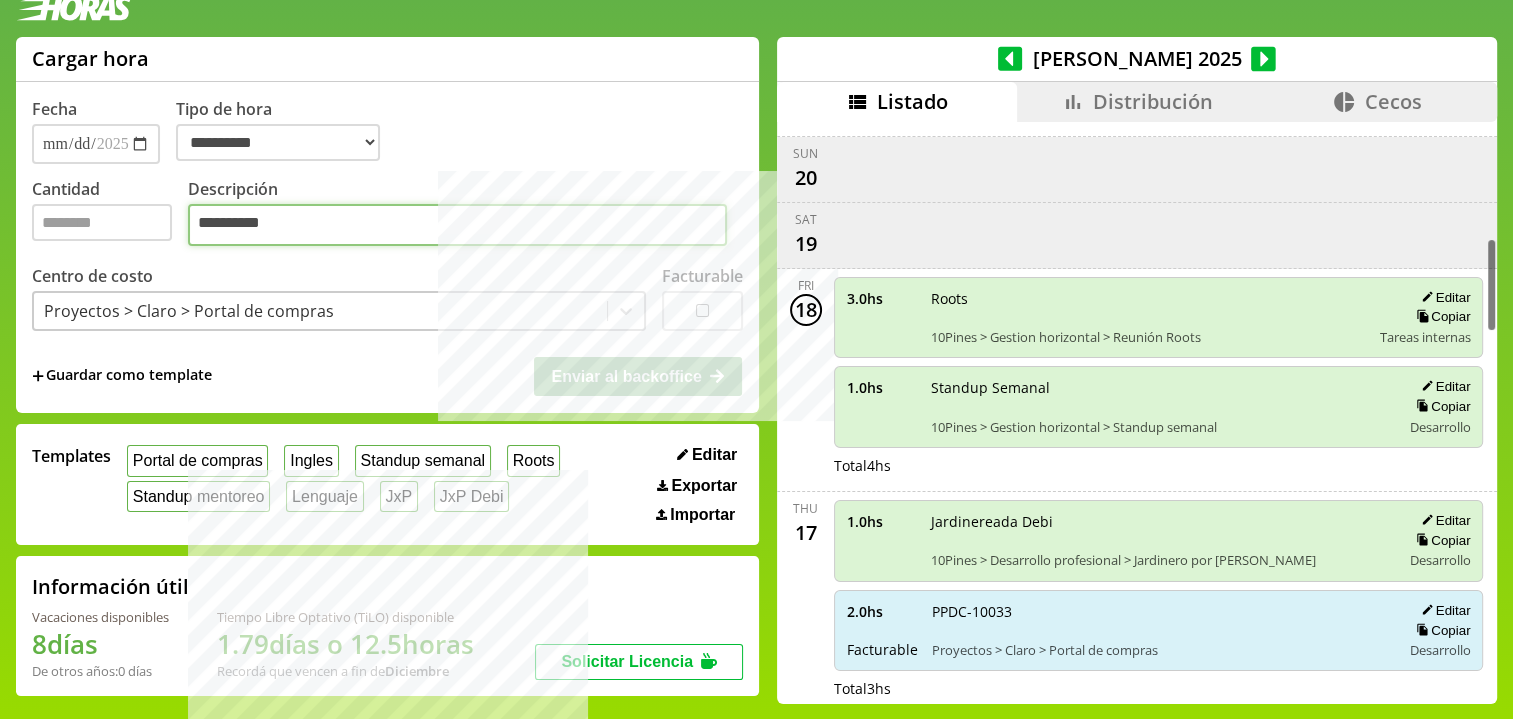 paste 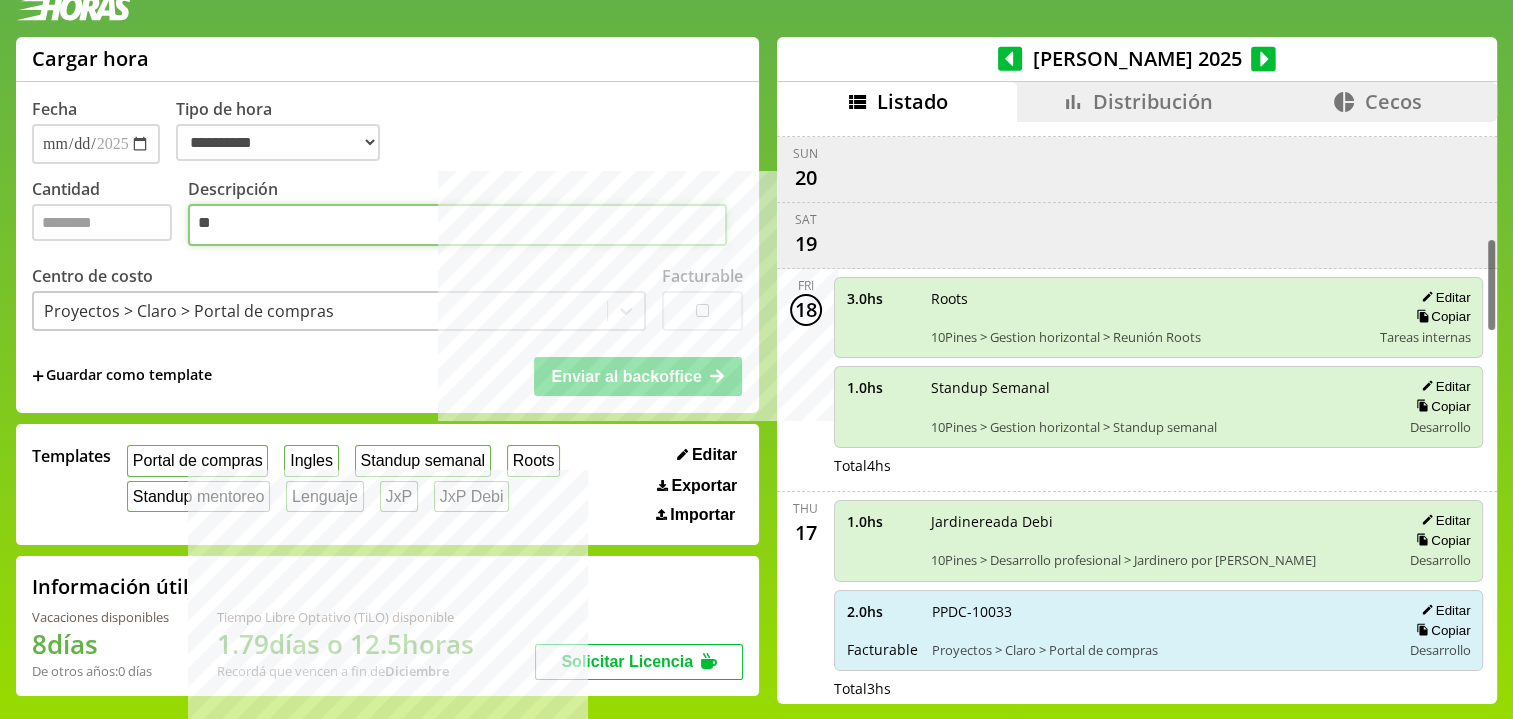 type on "**" 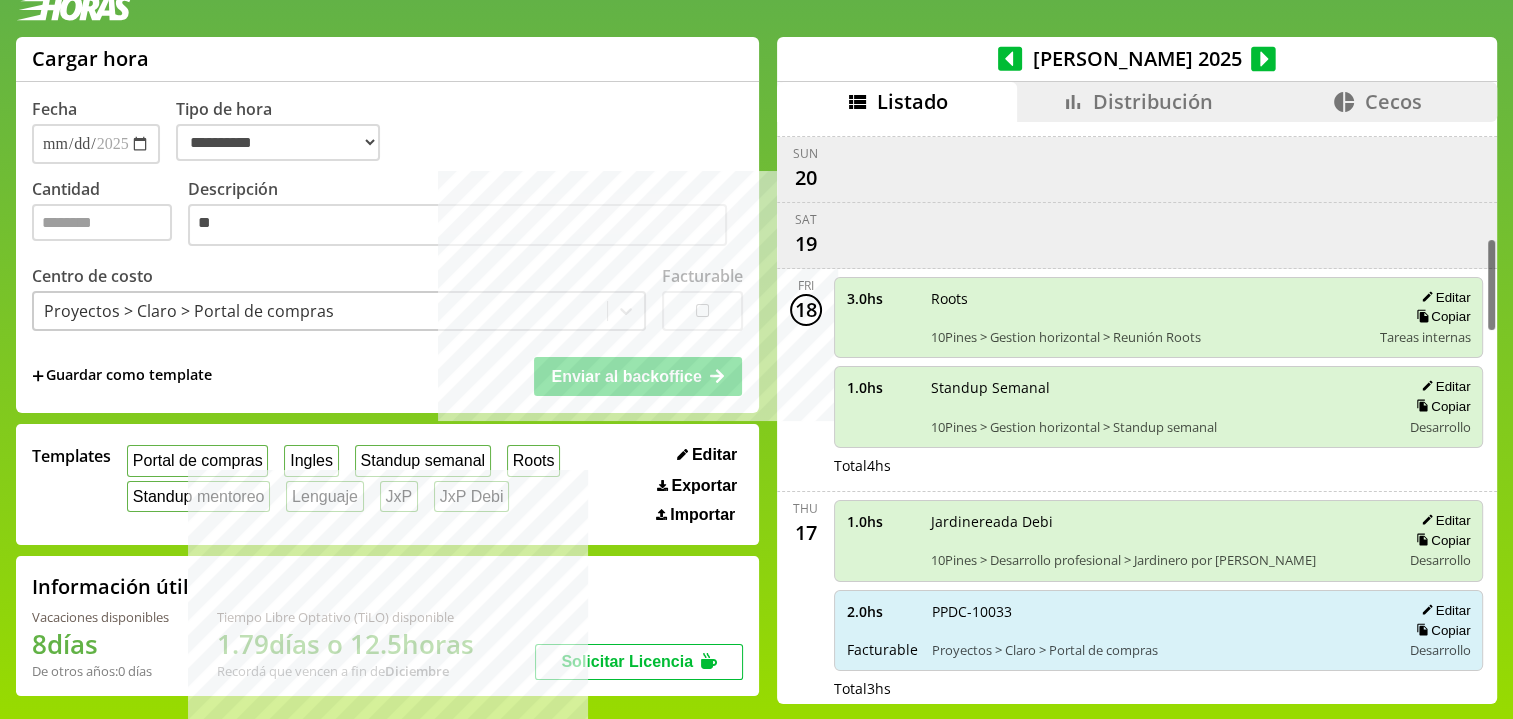 drag, startPoint x: 943, startPoint y: 586, endPoint x: 924, endPoint y: 587, distance: 19.026299 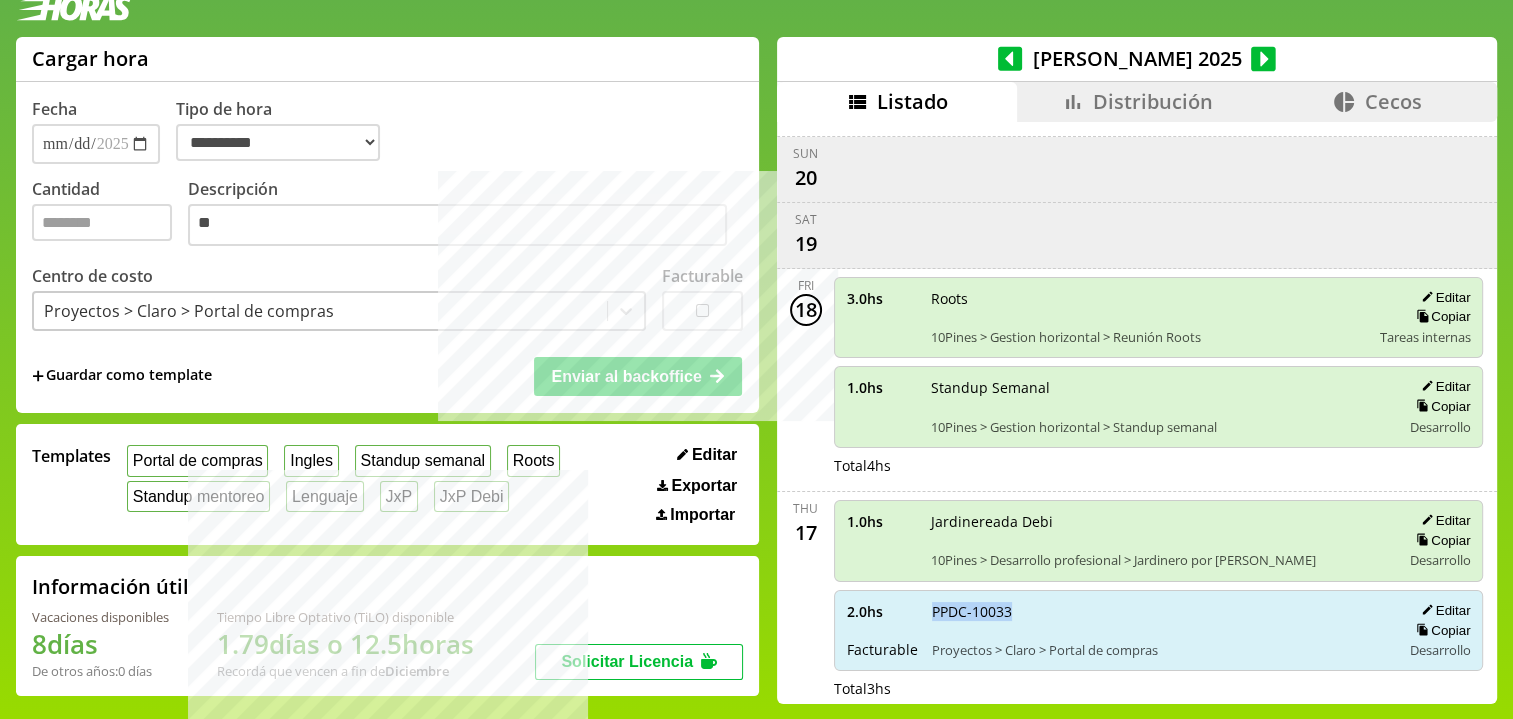 drag, startPoint x: 929, startPoint y: 600, endPoint x: 971, endPoint y: 602, distance: 42.047592 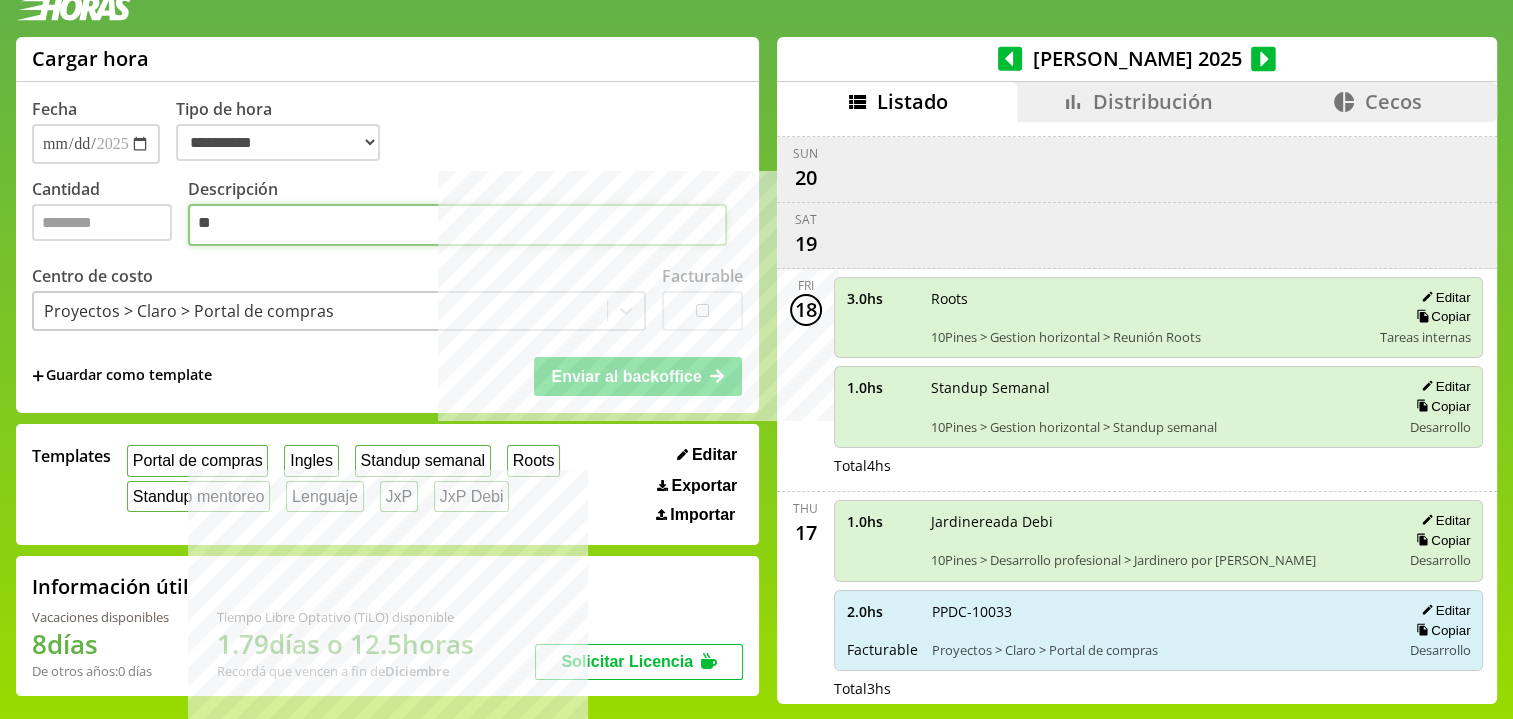 click on "**" at bounding box center (457, 225) 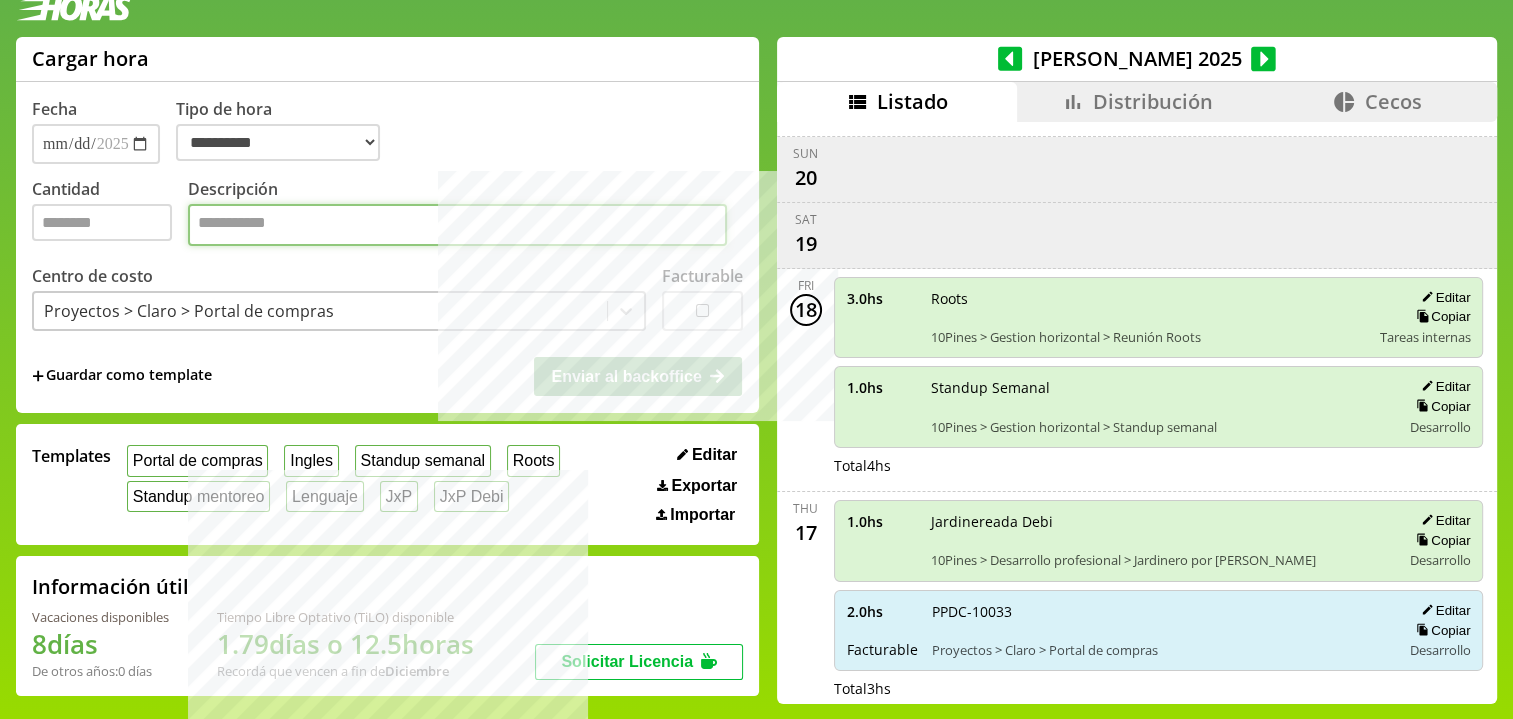 drag, startPoint x: 248, startPoint y: 224, endPoint x: 336, endPoint y: 276, distance: 102.21546 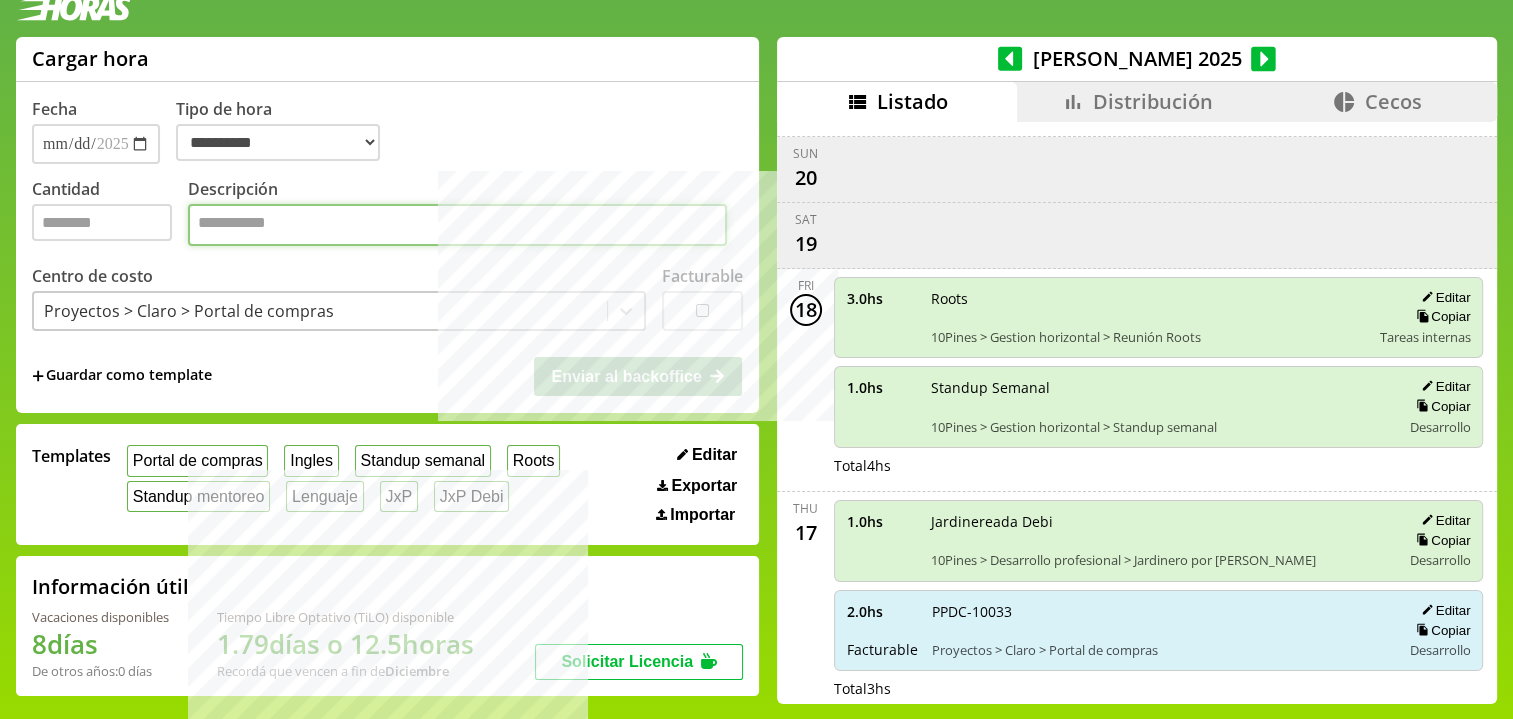 paste on "**" 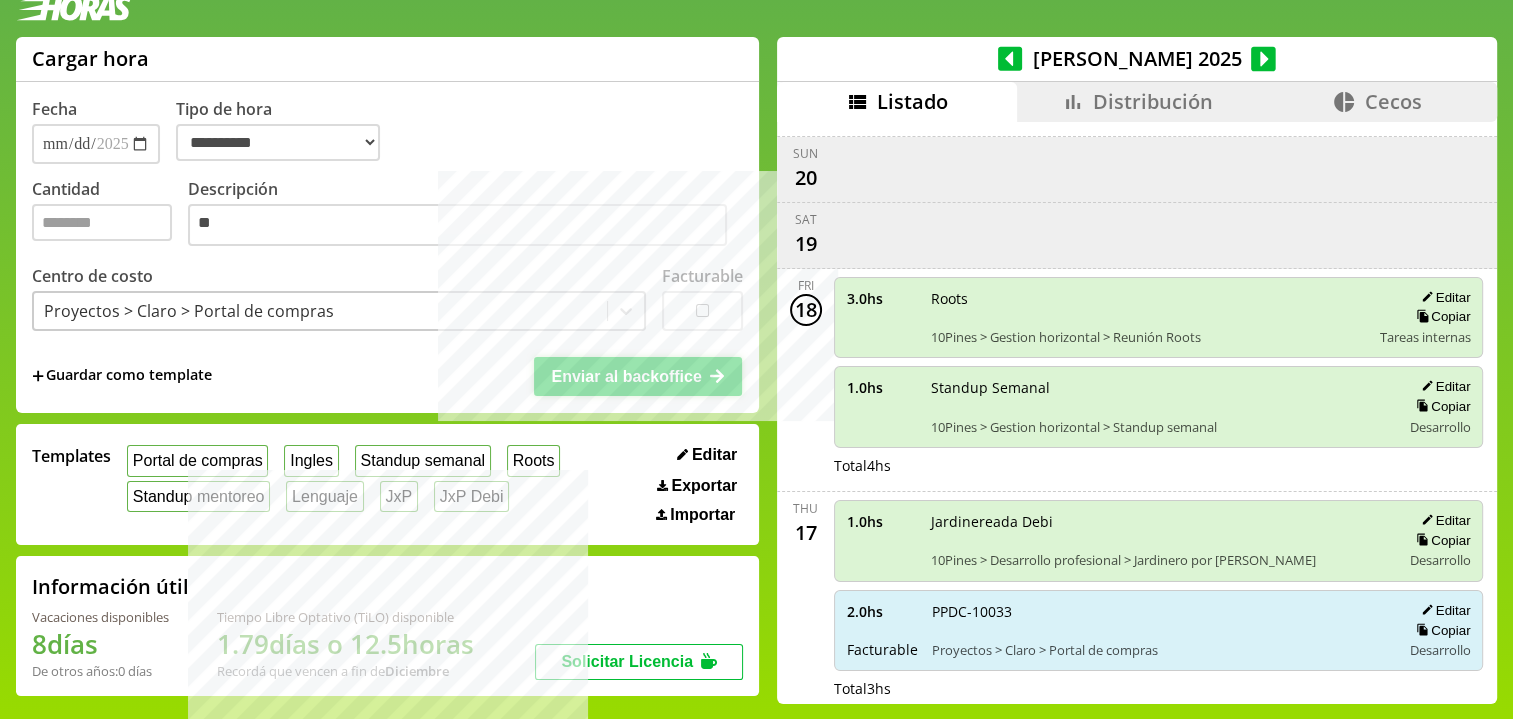 click on "Enviar al backoffice" at bounding box center (638, 376) 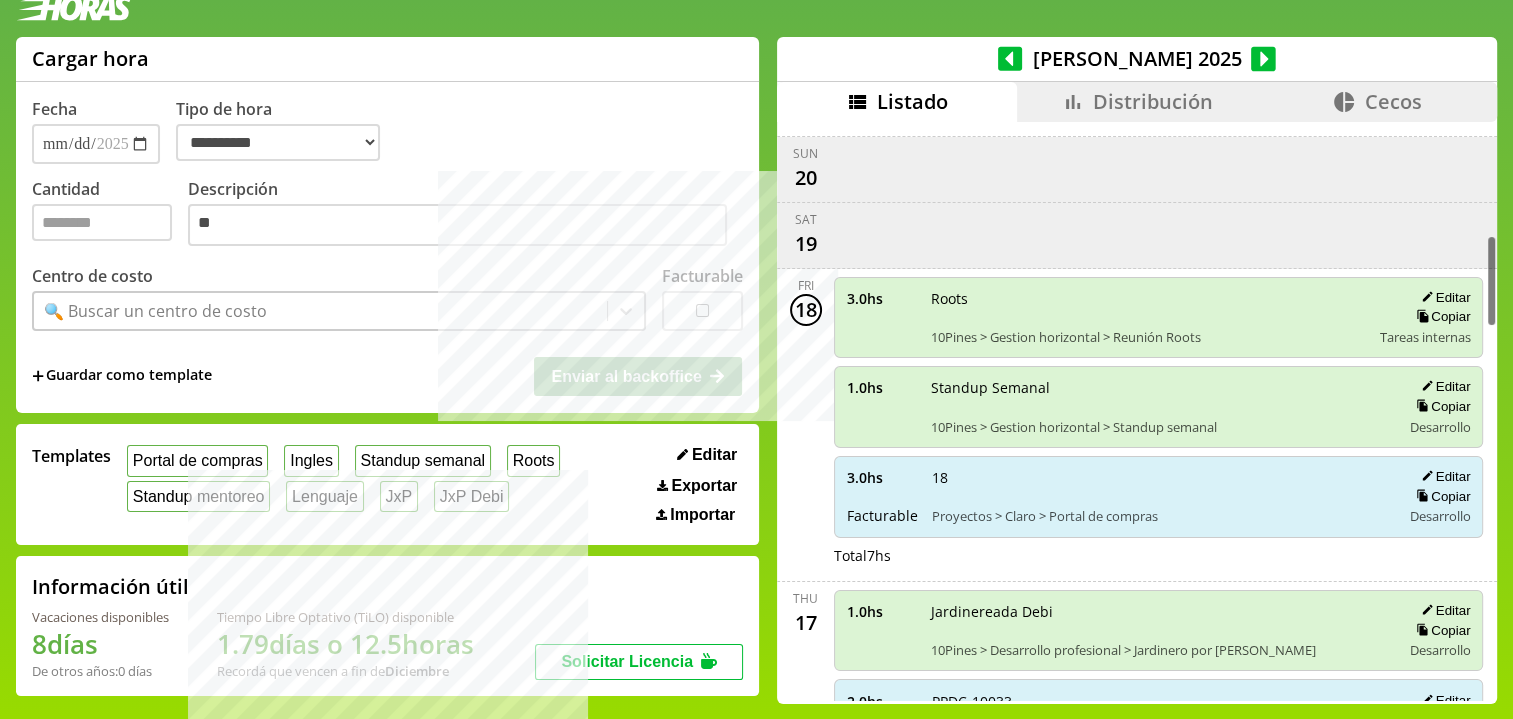 drag, startPoint x: 1428, startPoint y: 459, endPoint x: 1407, endPoint y: 461, distance: 21.095022 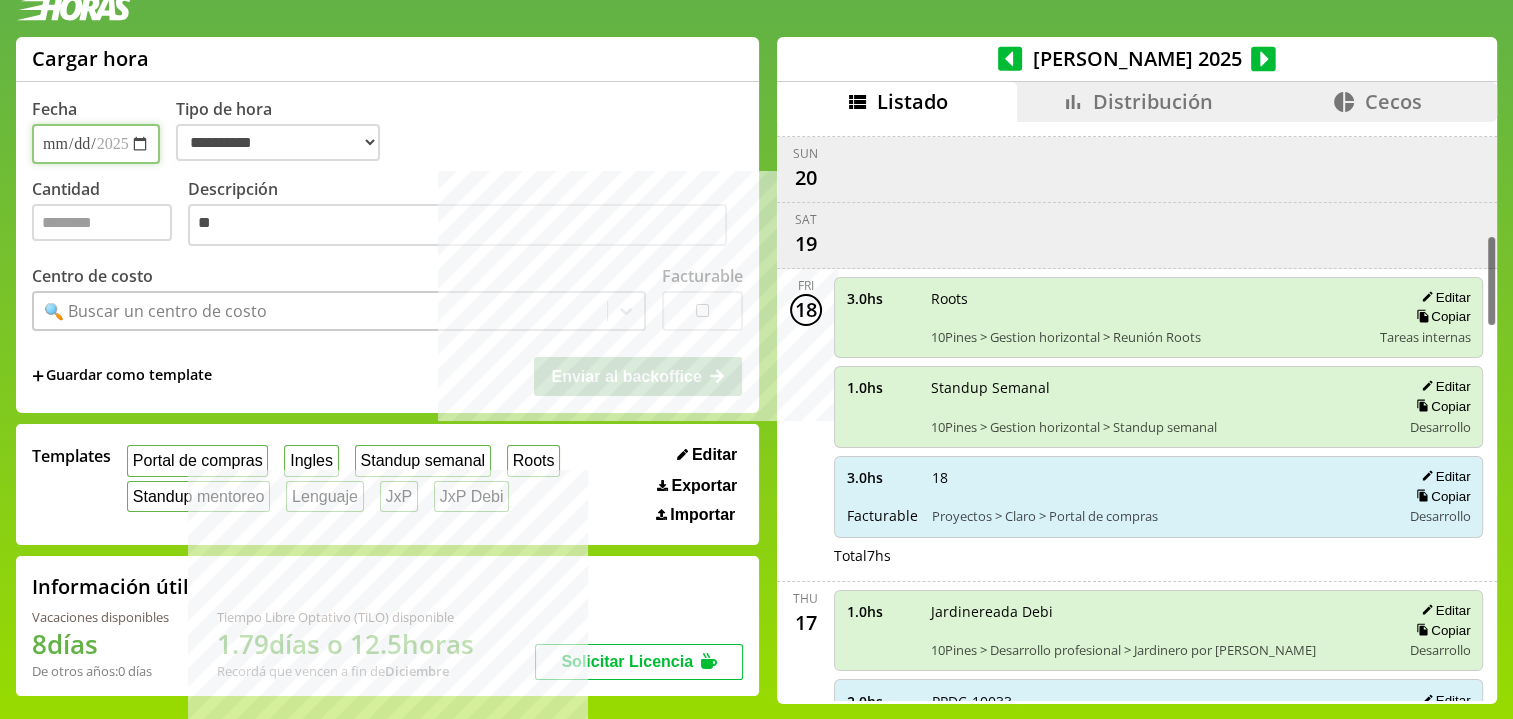 type on "*" 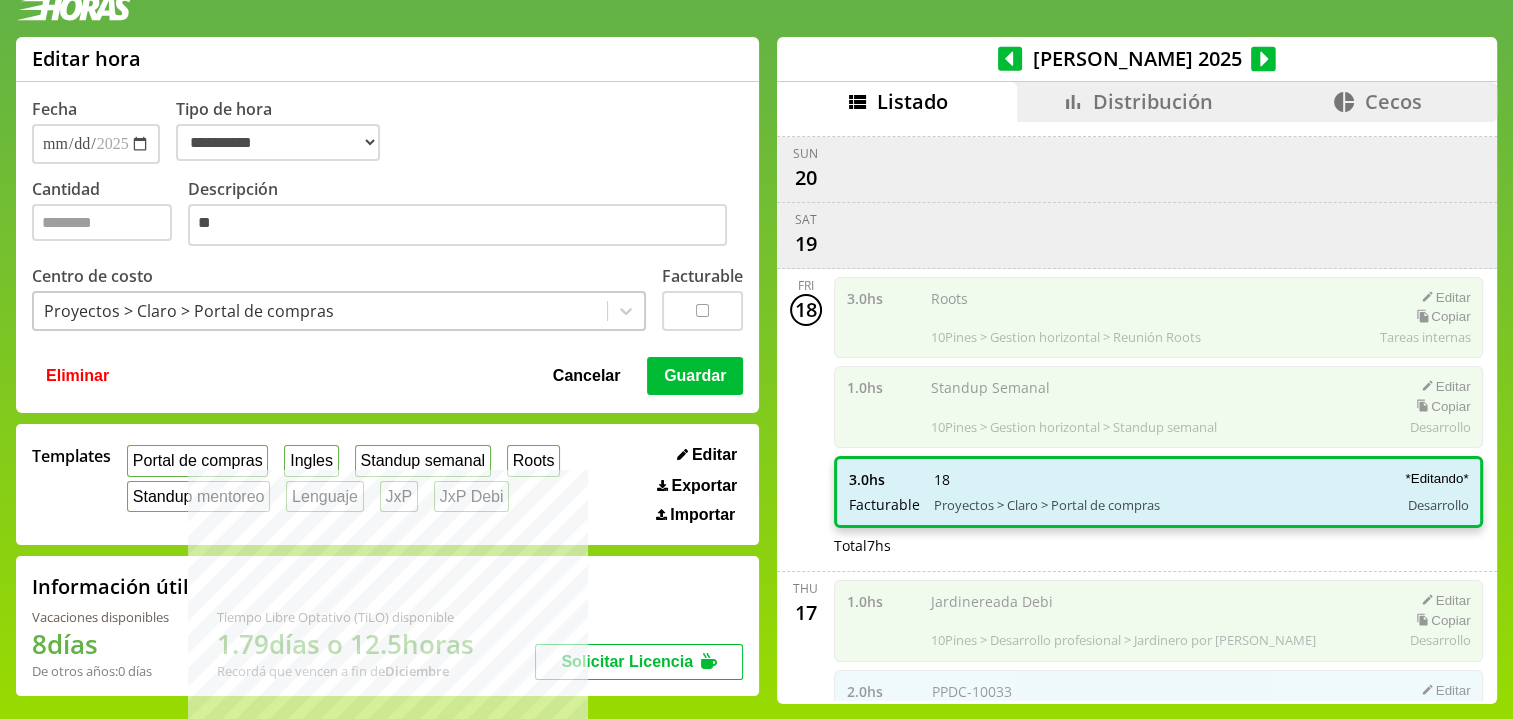 drag, startPoint x: 384, startPoint y: 243, endPoint x: 360, endPoint y: 234, distance: 25.632011 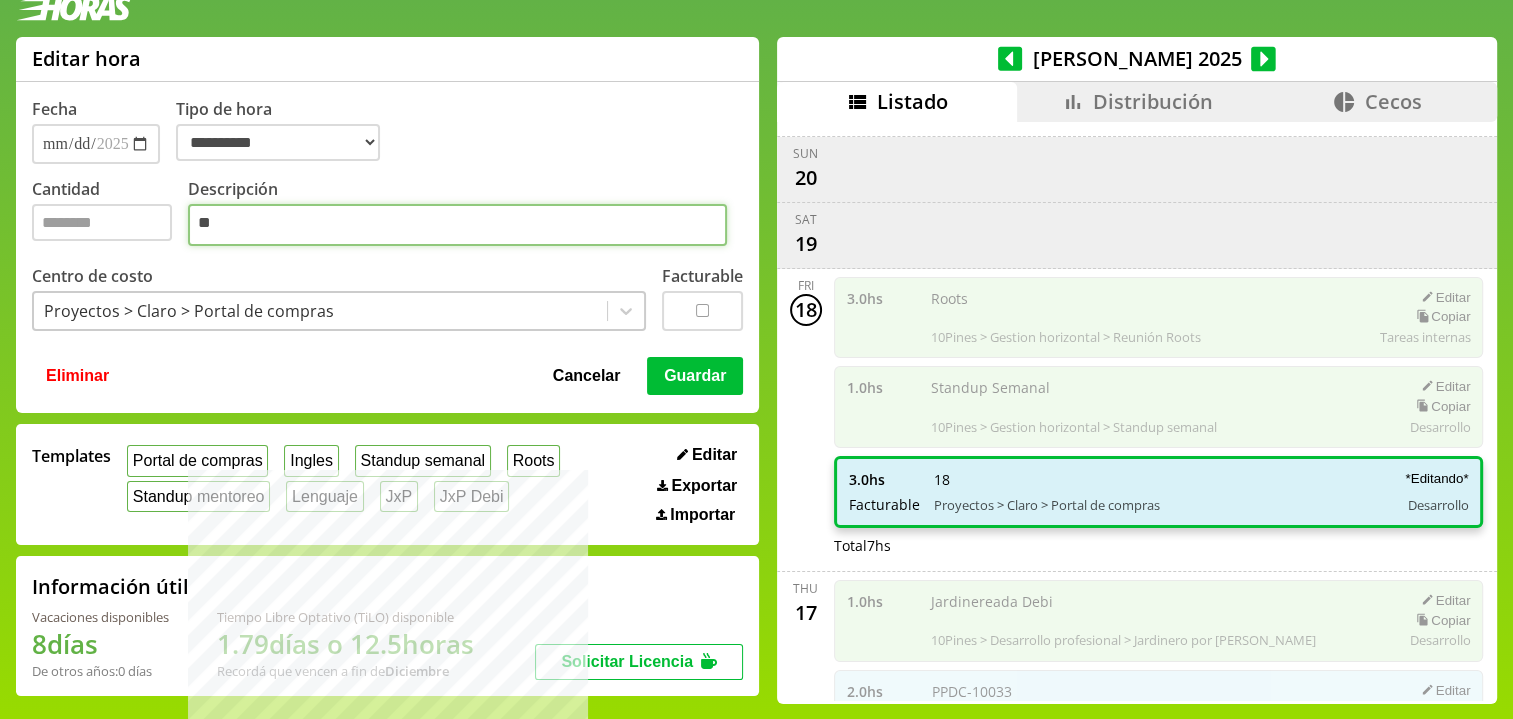 click on "**" at bounding box center (457, 225) 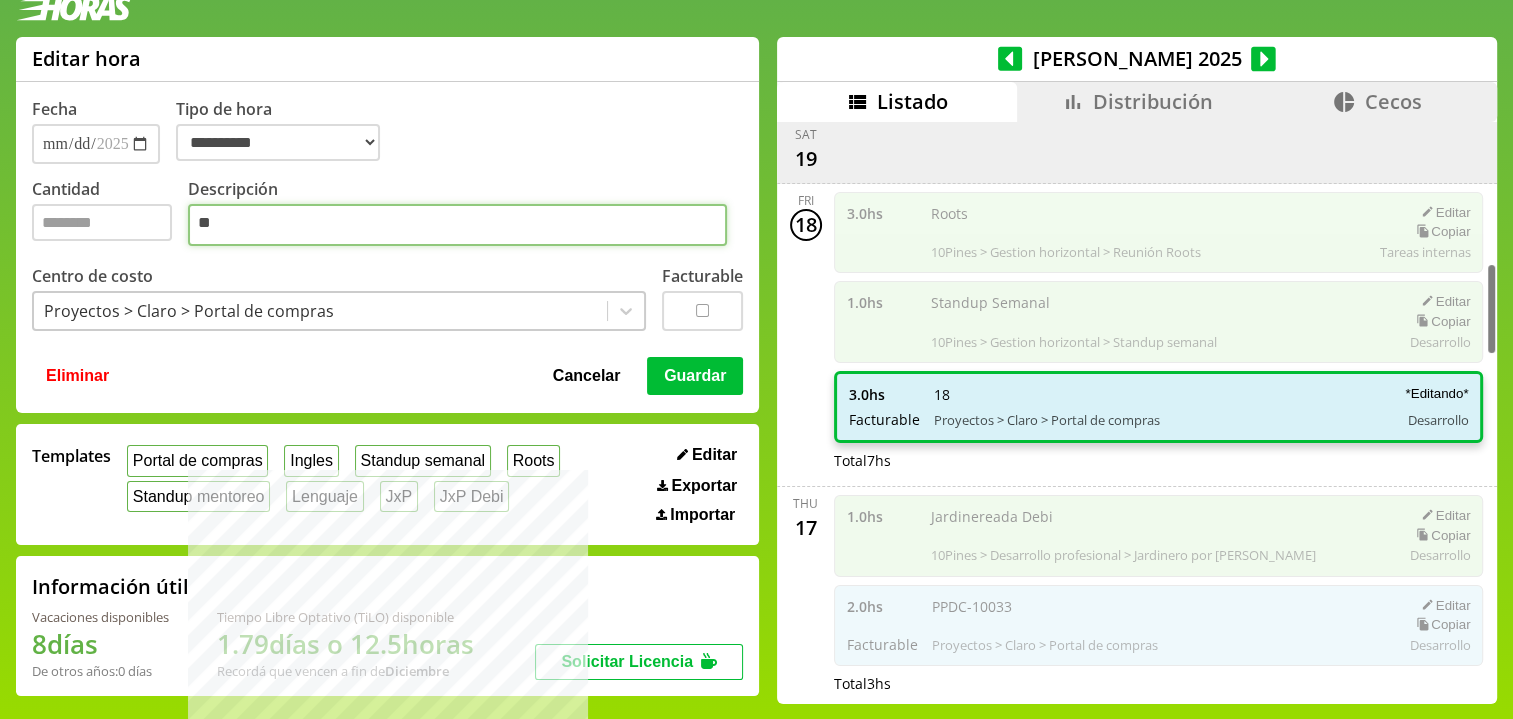 scroll, scrollTop: 951, scrollLeft: 0, axis: vertical 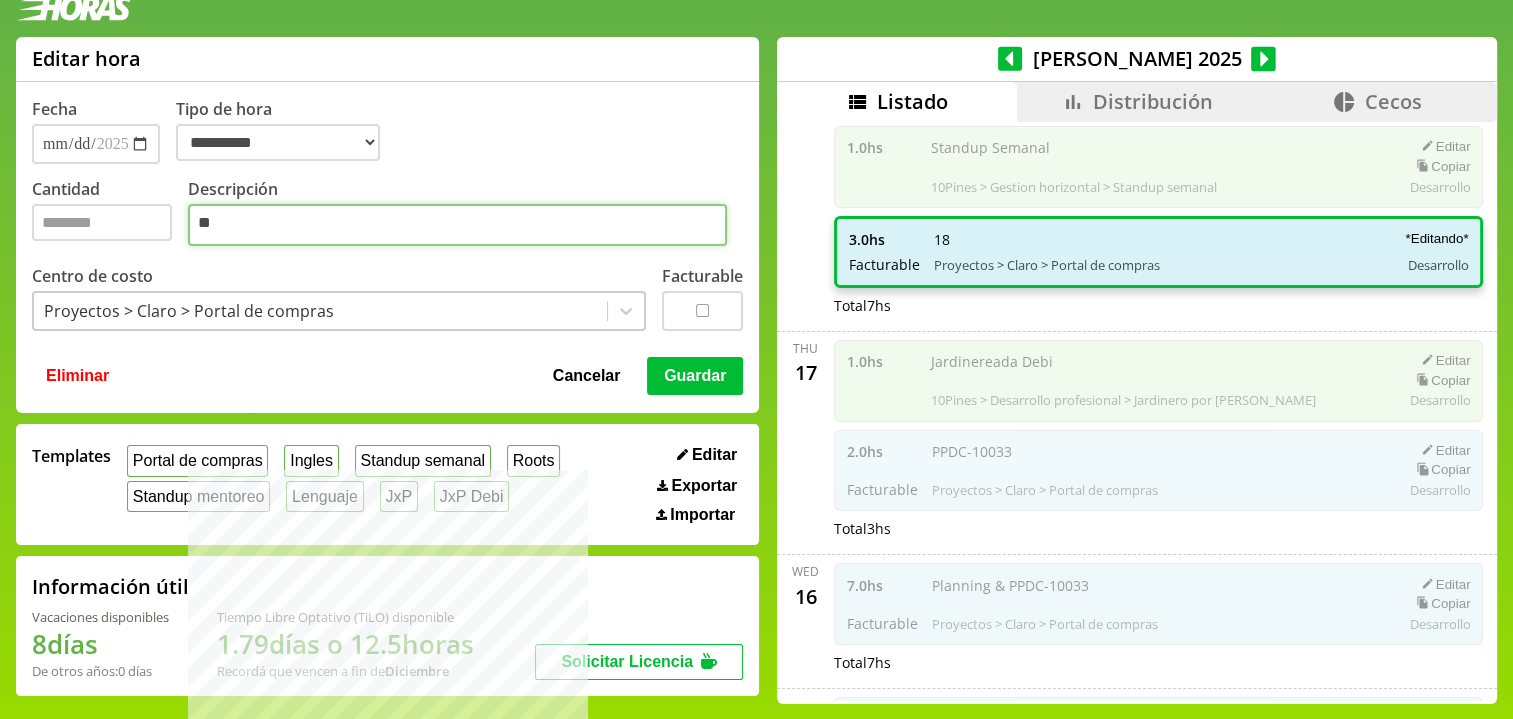 drag, startPoint x: 288, startPoint y: 217, endPoint x: 544, endPoint y: 306, distance: 271.0295 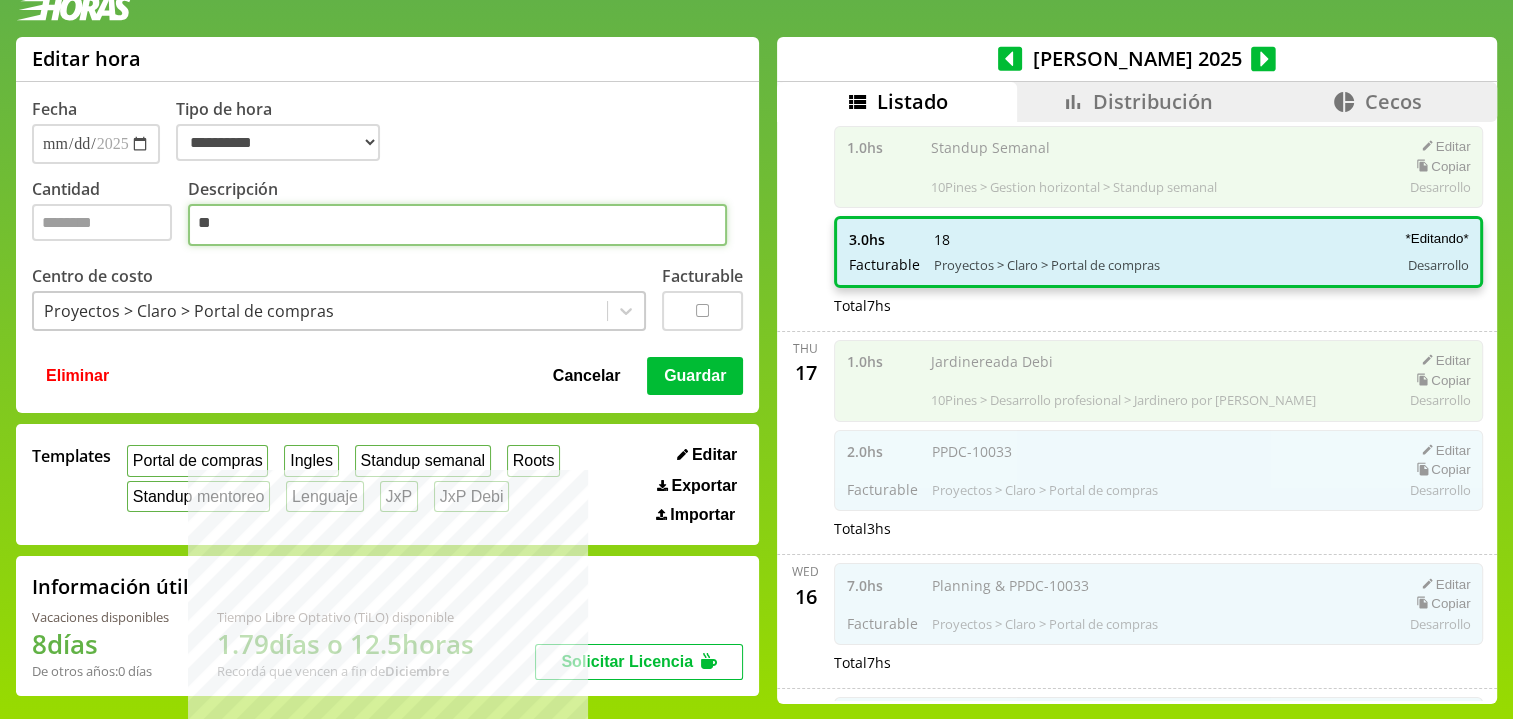 click on "**" at bounding box center (457, 225) 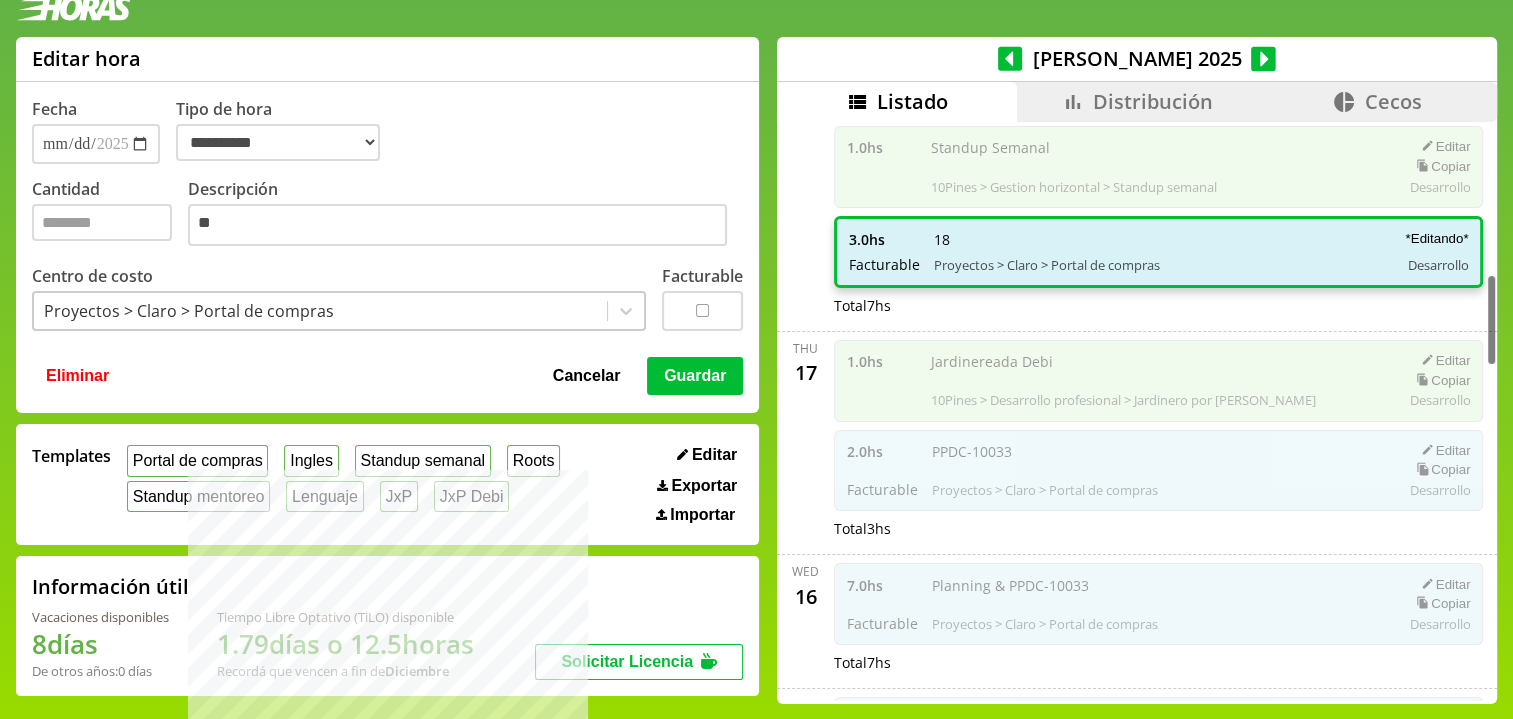 click on "1.0  hs  Jardinereada Debi 10Pines > Desarrollo profesional > Jardinero por pino Editar Copiar Desarrollo 2.0  hs  Facturable PPDC-10033 Proyectos > Claro > Portal de compras Editar Copiar Desarrollo Total  3 hs" at bounding box center (1159, 443) 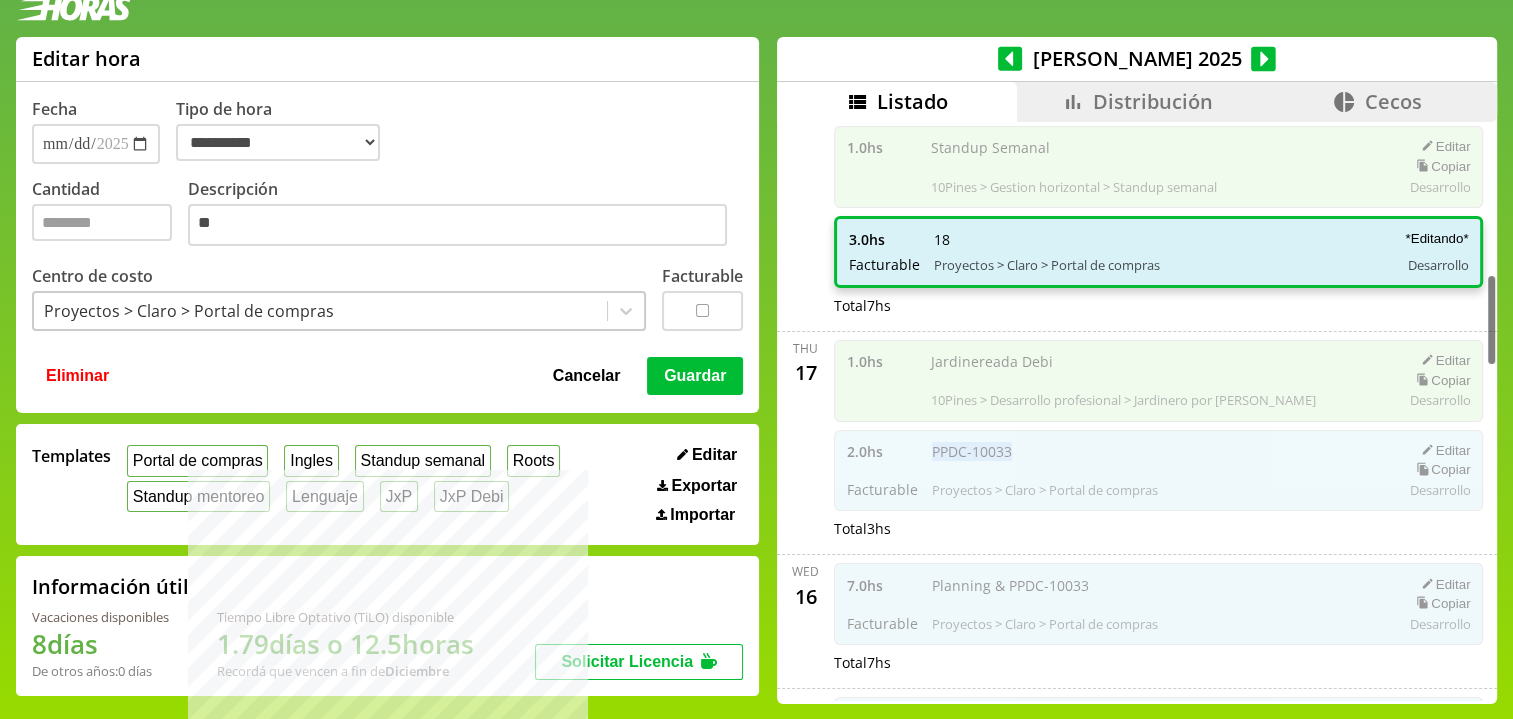 drag, startPoint x: 920, startPoint y: 437, endPoint x: 393, endPoint y: 291, distance: 546.8501 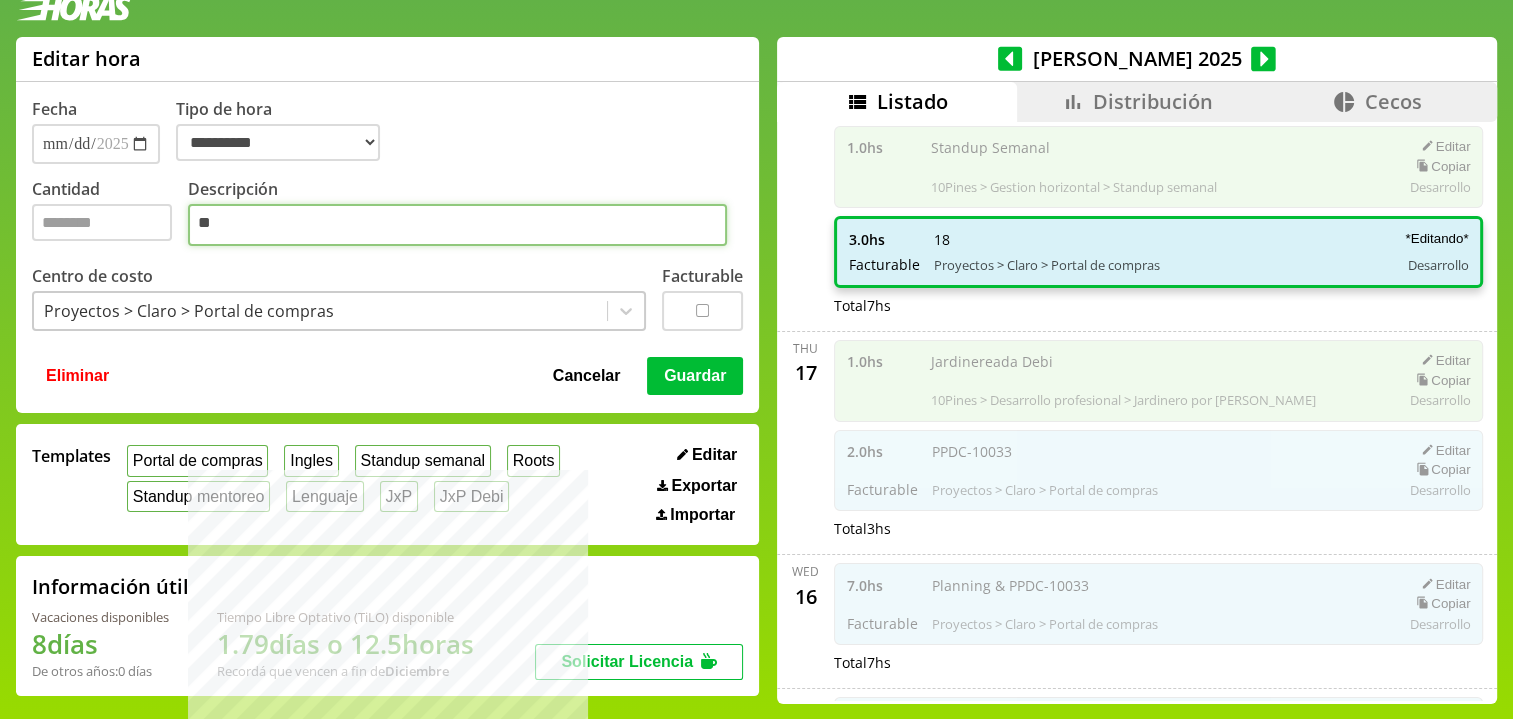 paste on "**********" 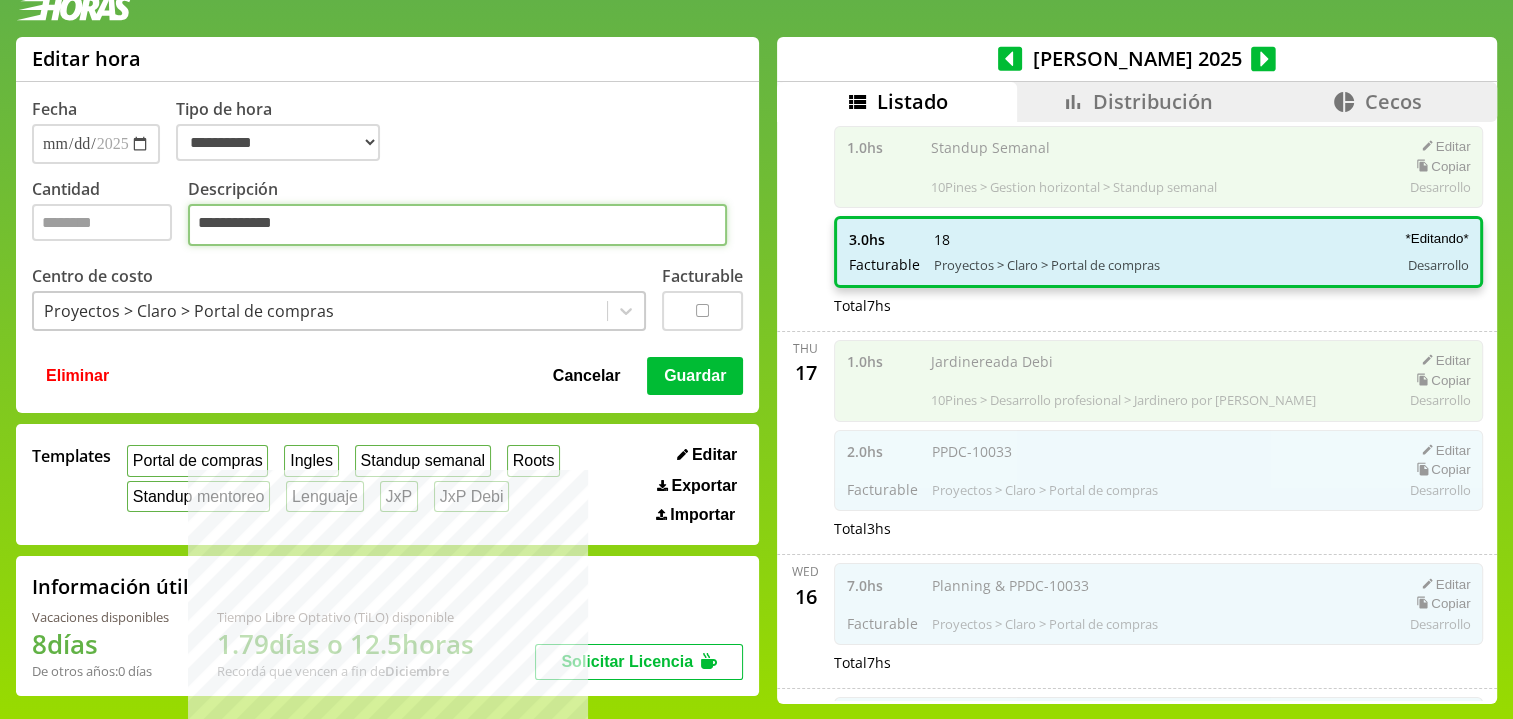 drag, startPoint x: 212, startPoint y: 228, endPoint x: 190, endPoint y: 221, distance: 23.086792 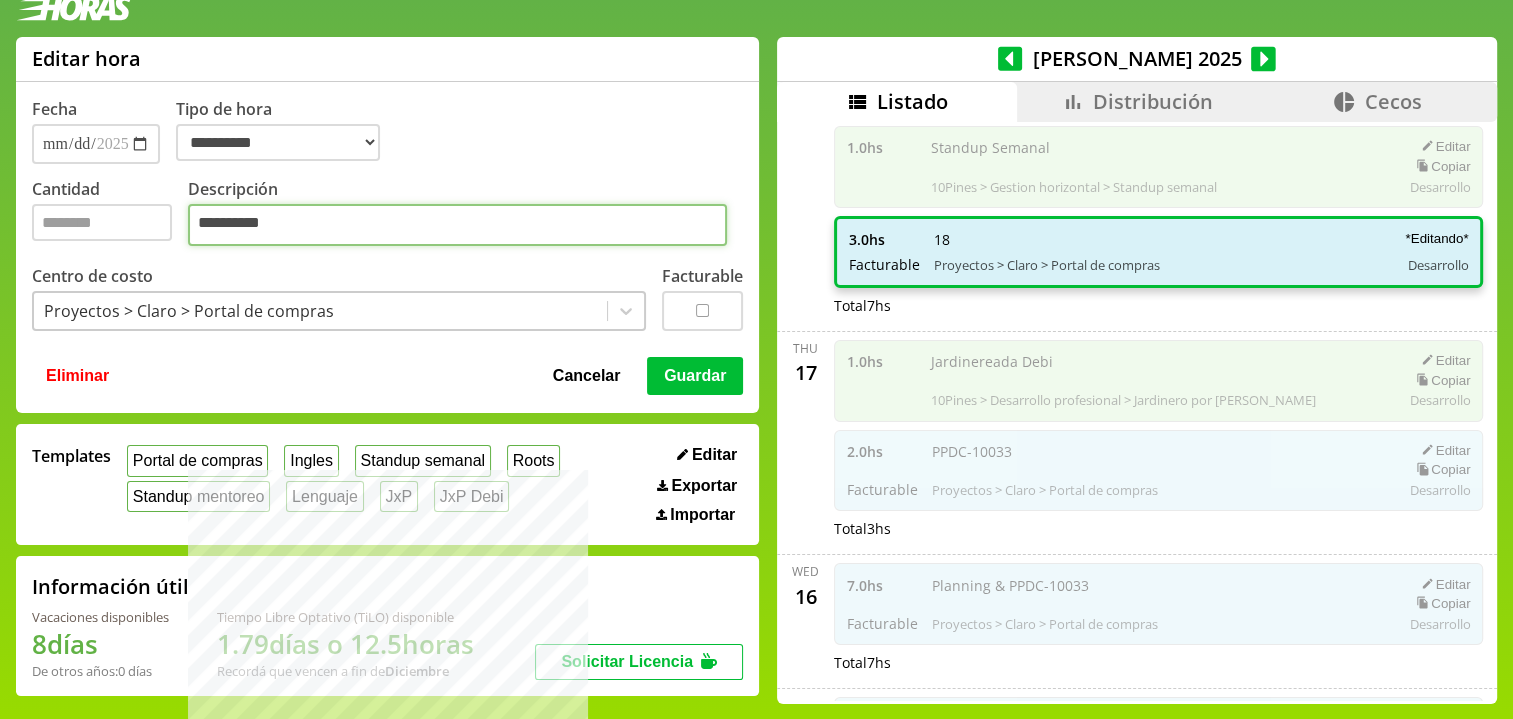 type on "**********" 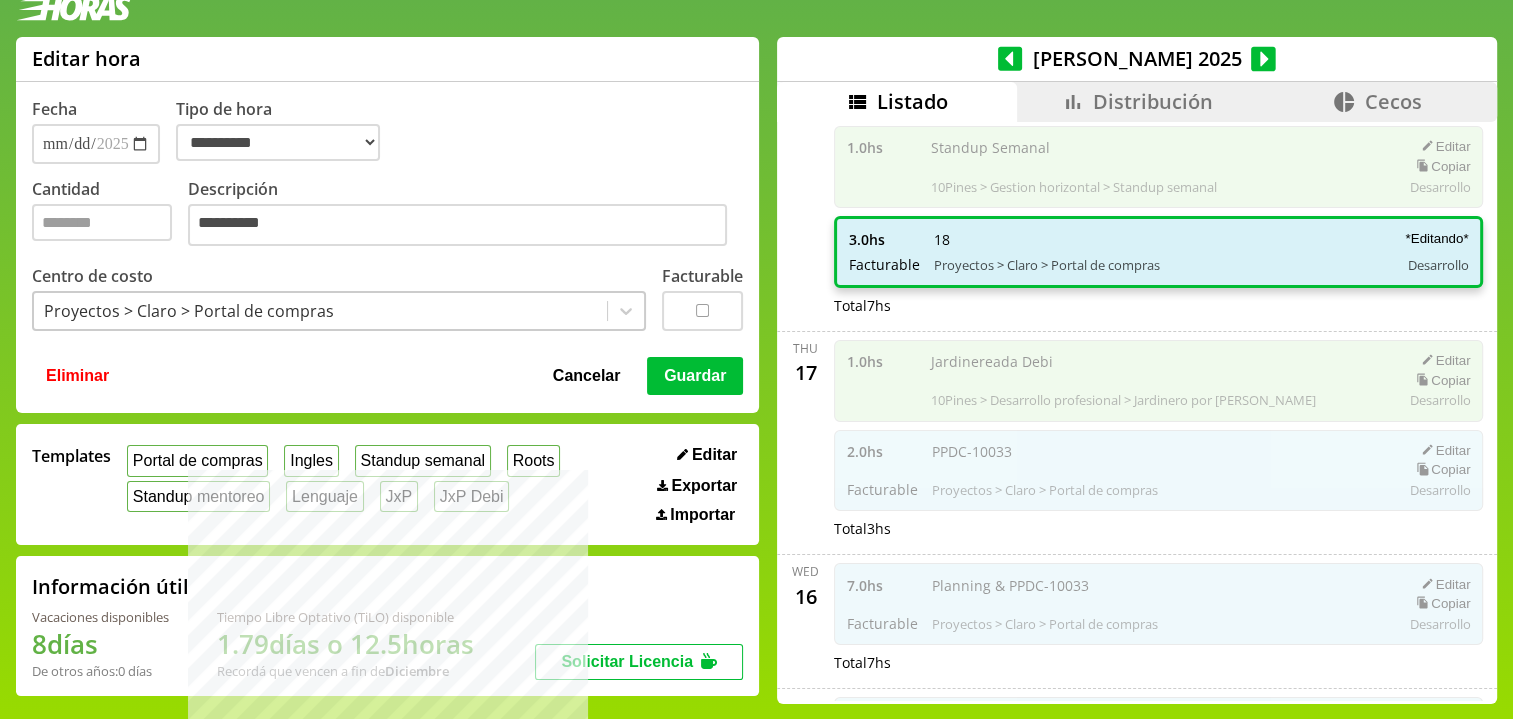 click on "Guardar" at bounding box center (695, 376) 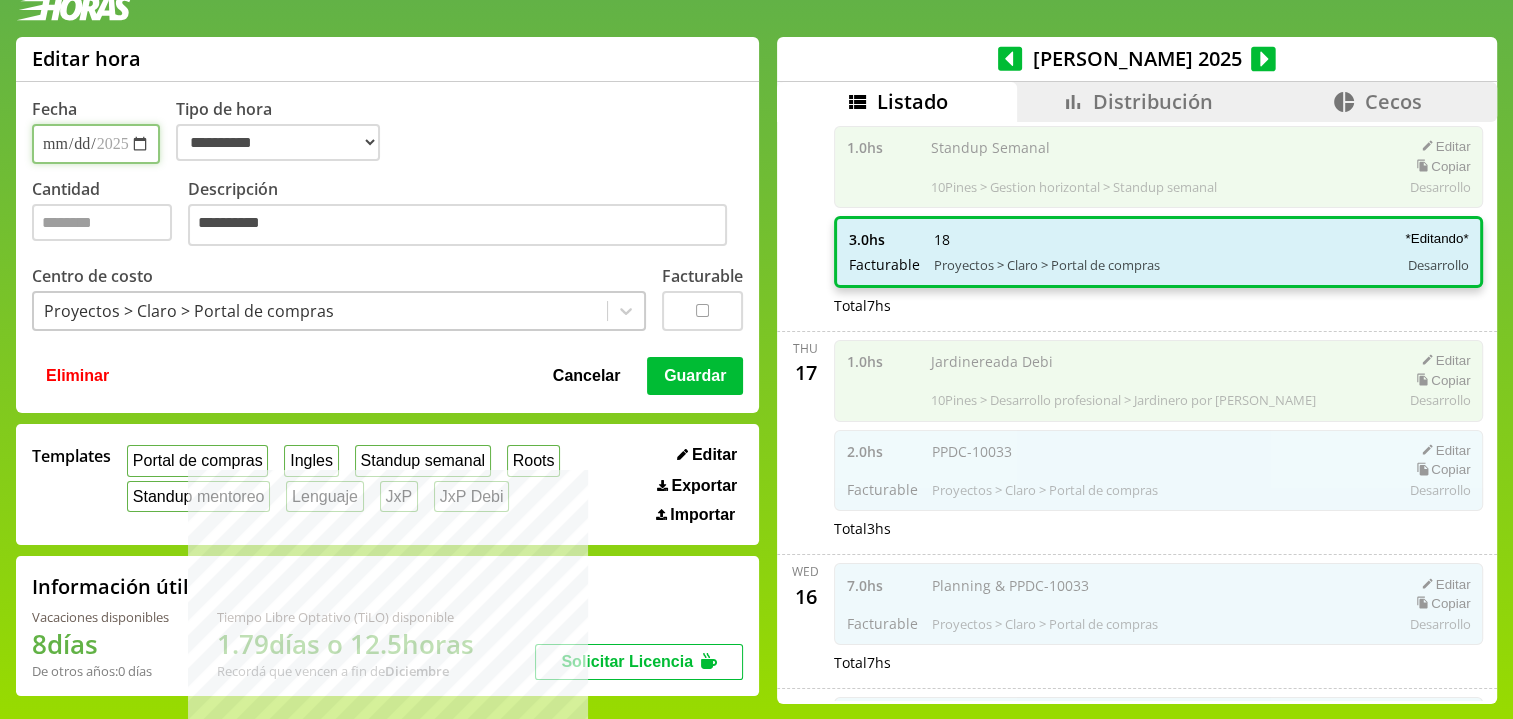 type 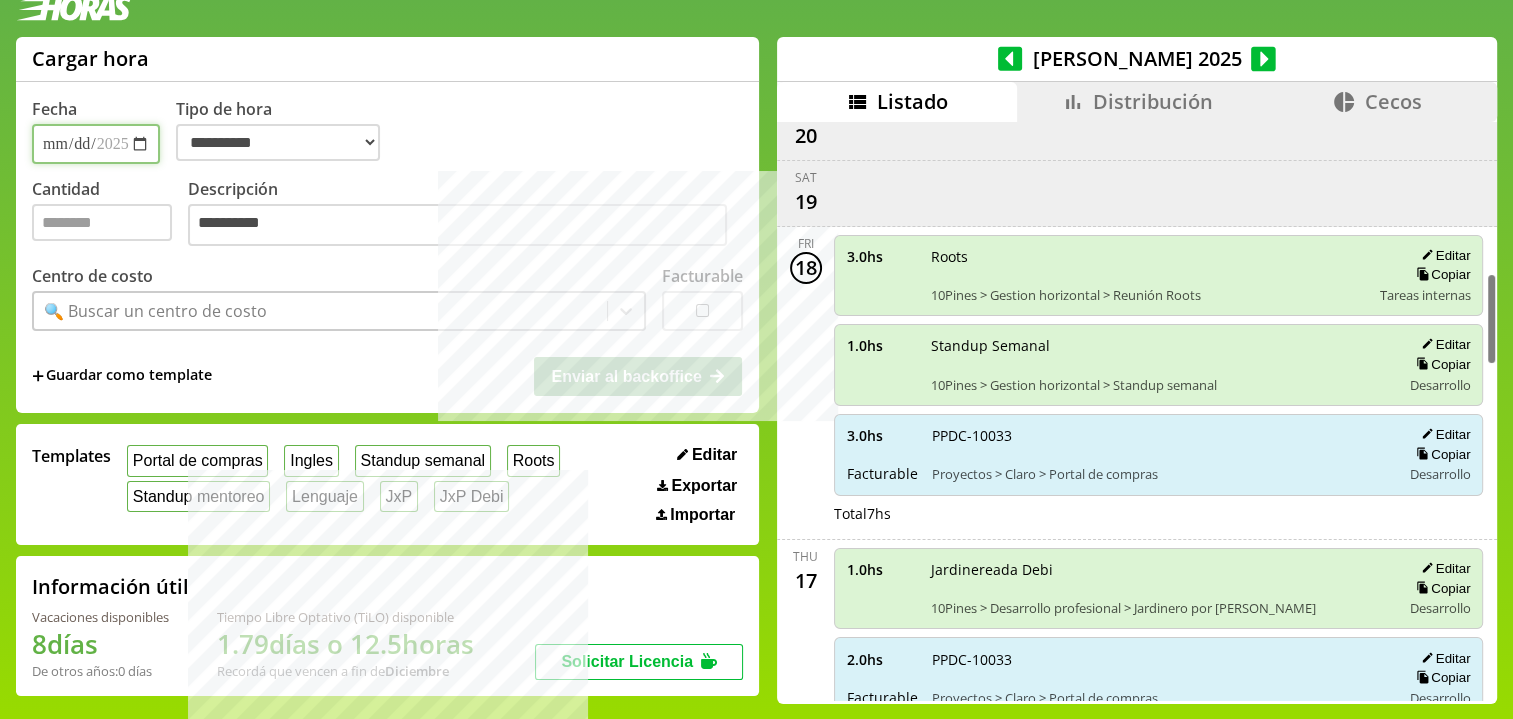 scroll, scrollTop: 711, scrollLeft: 0, axis: vertical 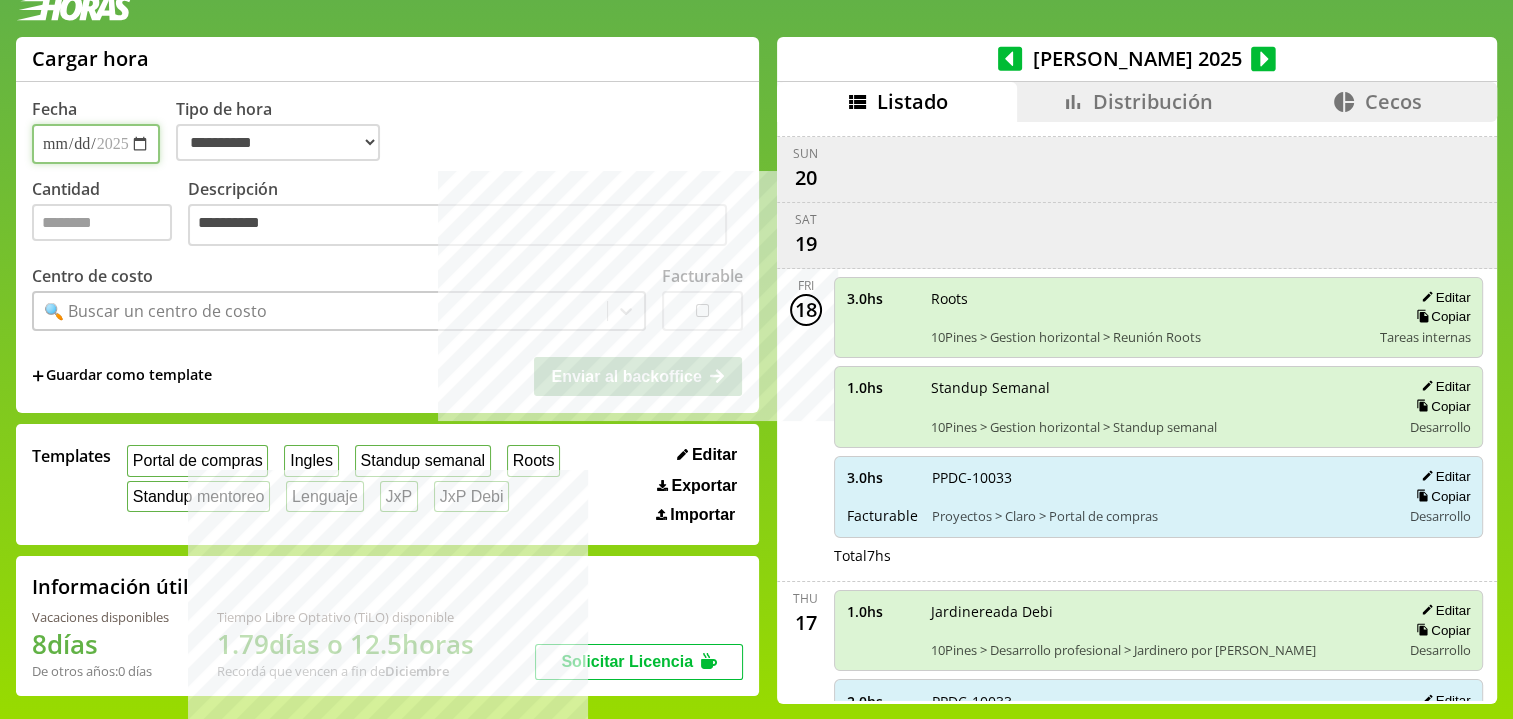 drag, startPoint x: 93, startPoint y: 145, endPoint x: 77, endPoint y: 135, distance: 18.867962 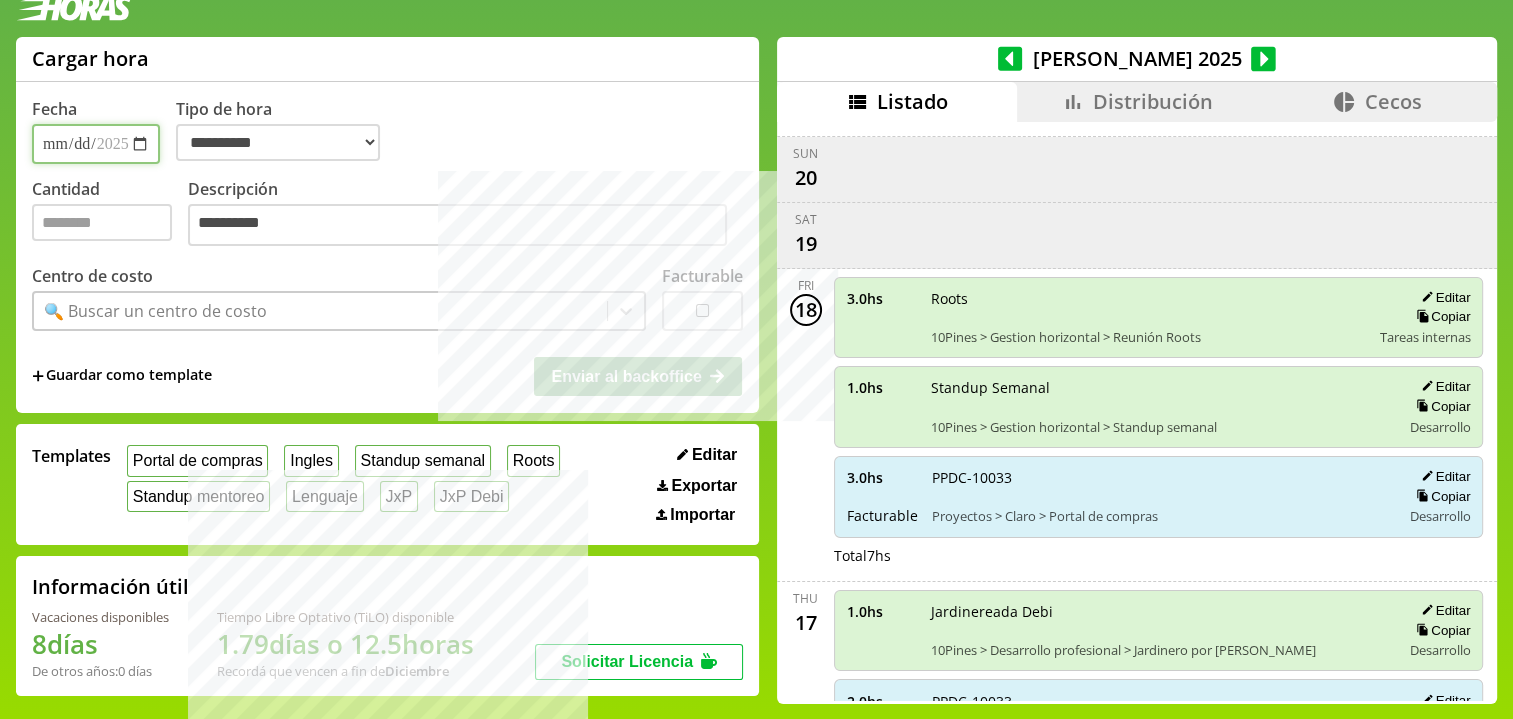 click on "**********" at bounding box center [96, 144] 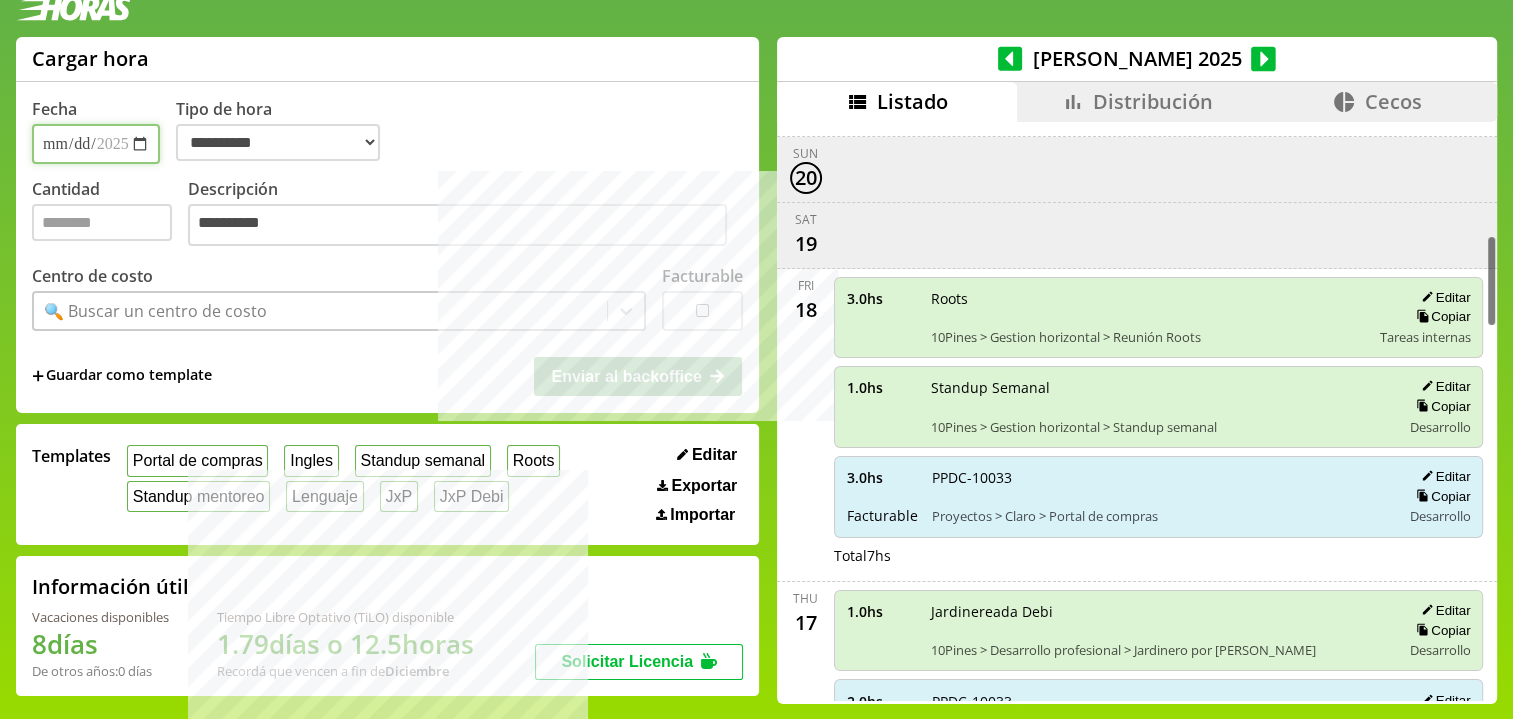 type on "**********" 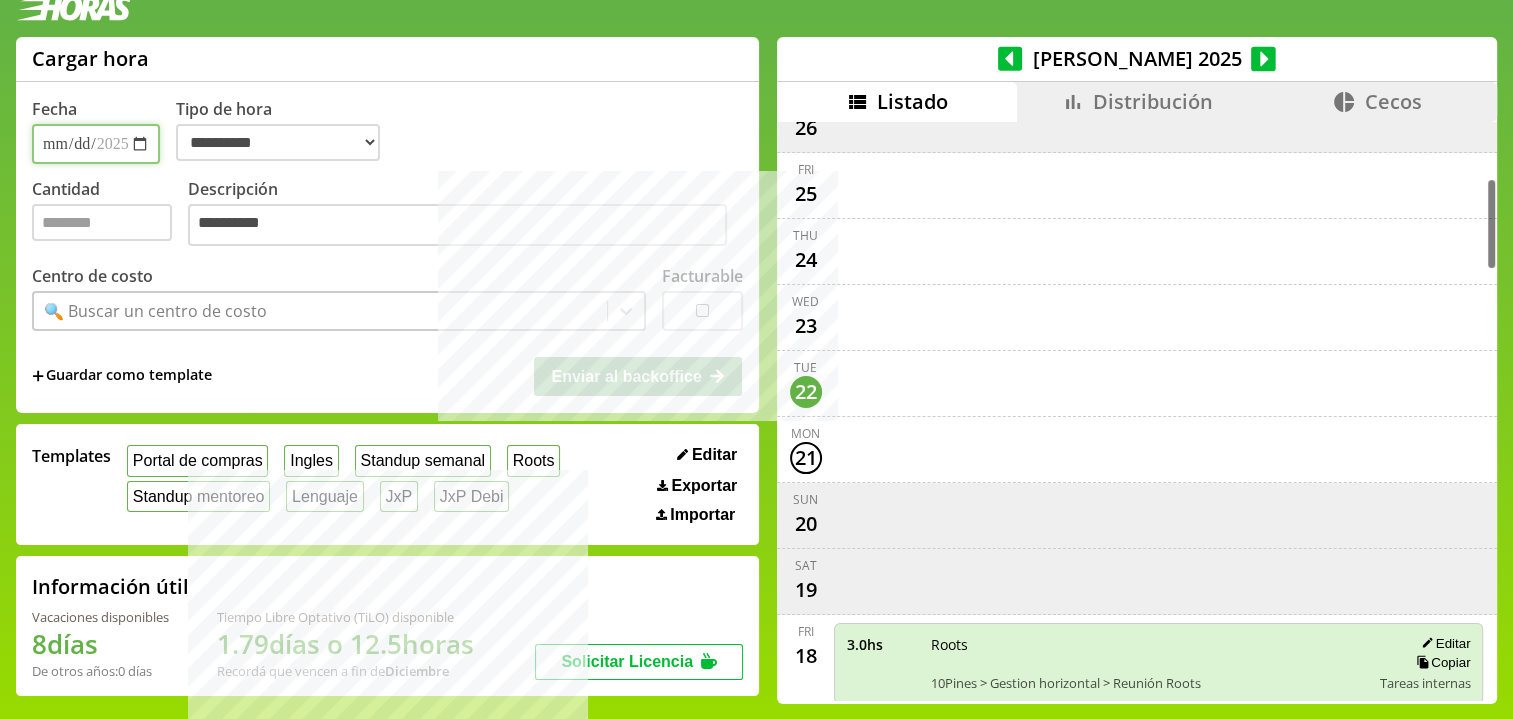 scroll, scrollTop: 351, scrollLeft: 0, axis: vertical 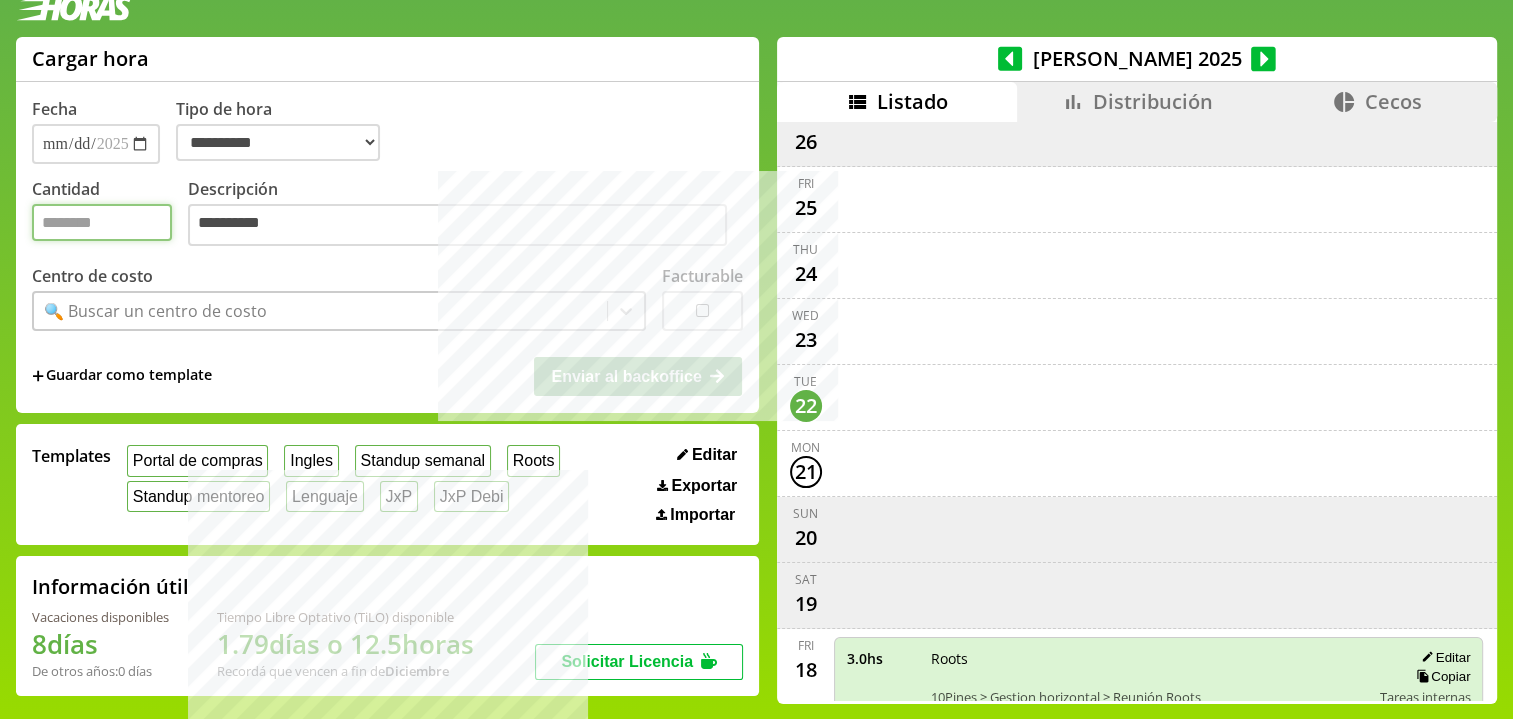 click on "Cantidad" at bounding box center (102, 222) 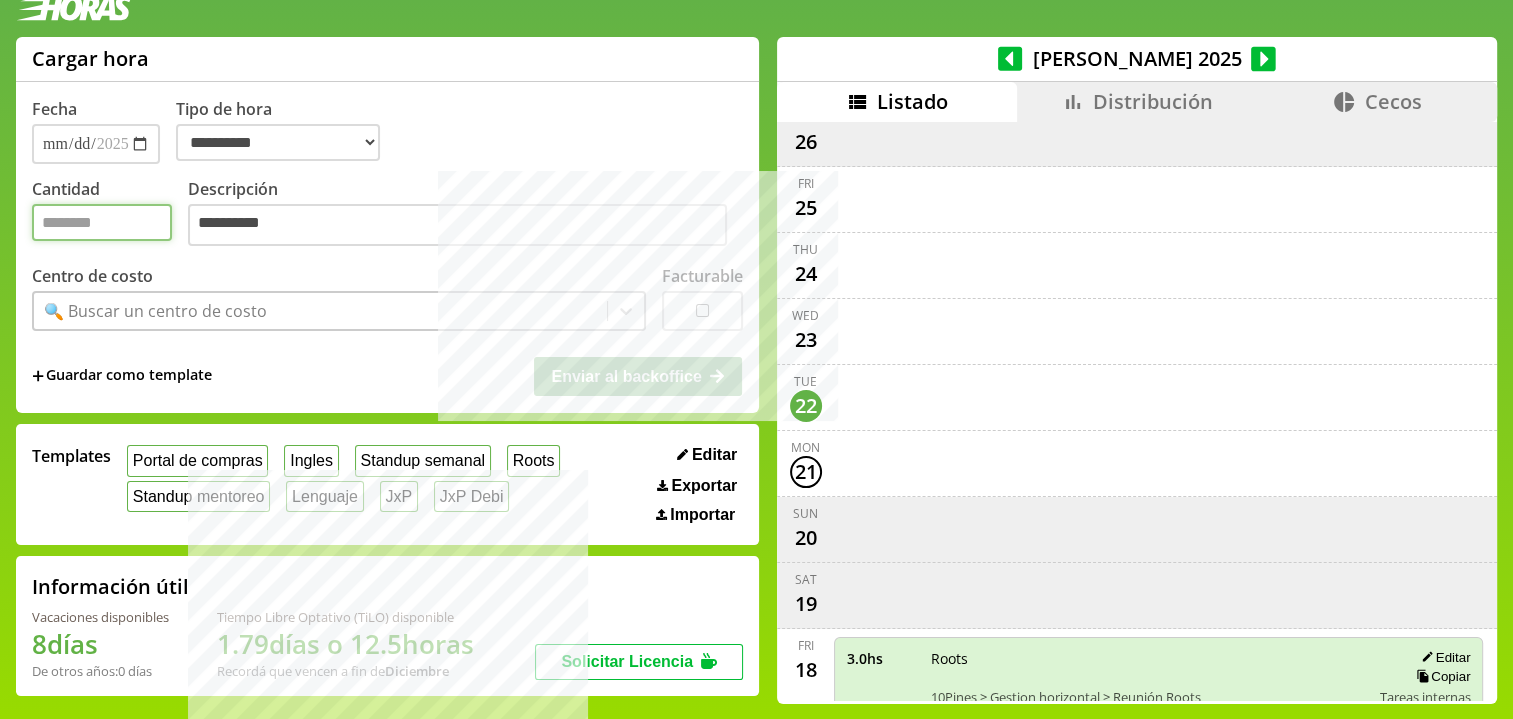 click on "Cantidad" at bounding box center (102, 222) 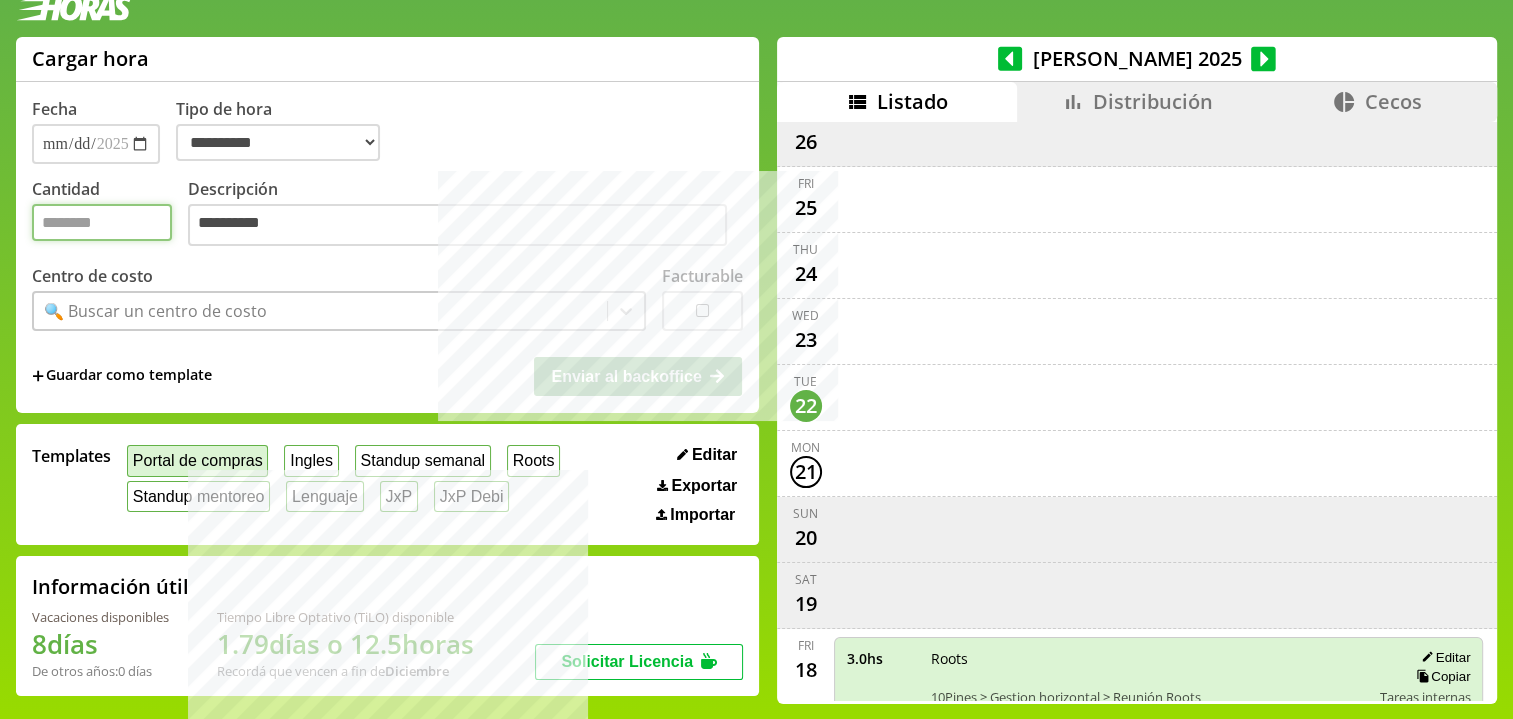 type on "***" 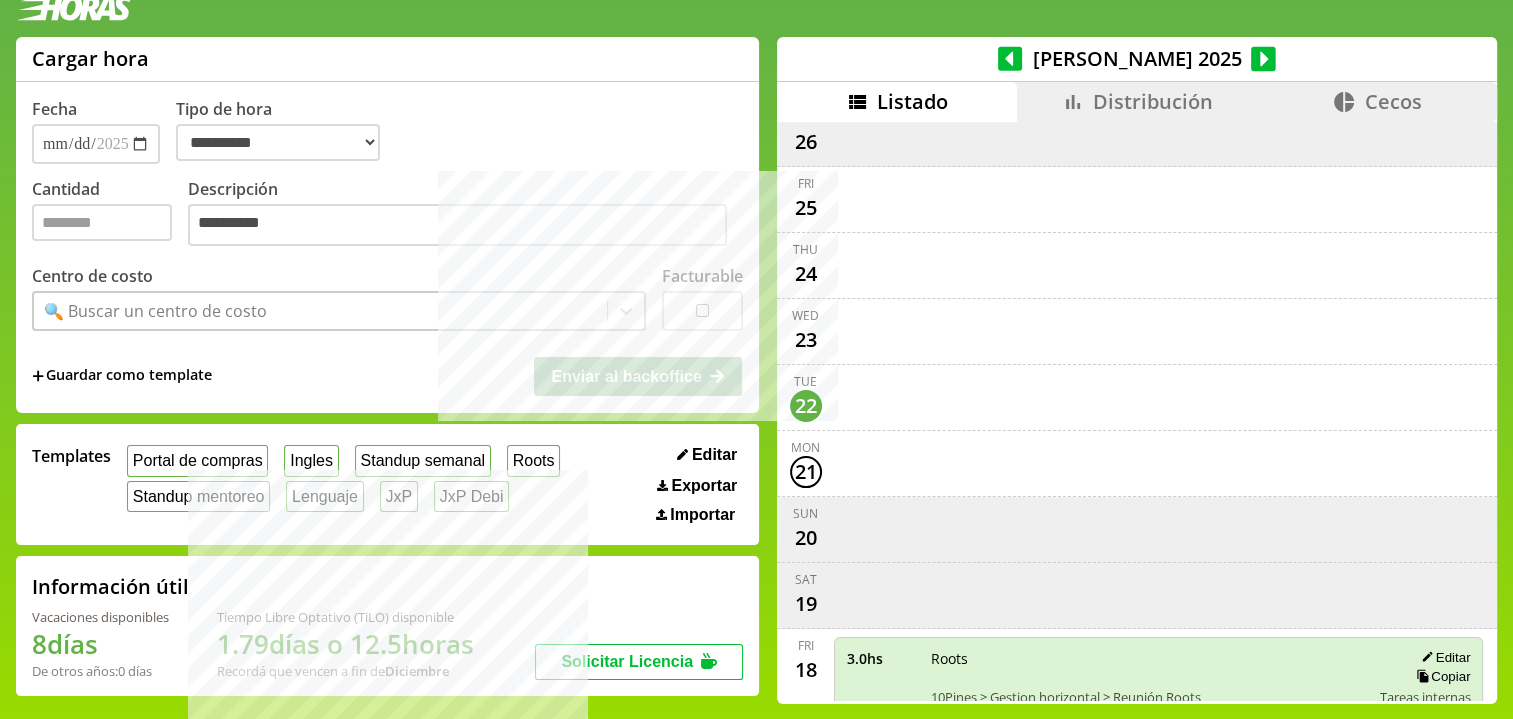 drag, startPoint x: 187, startPoint y: 459, endPoint x: 714, endPoint y: 631, distance: 554.3582 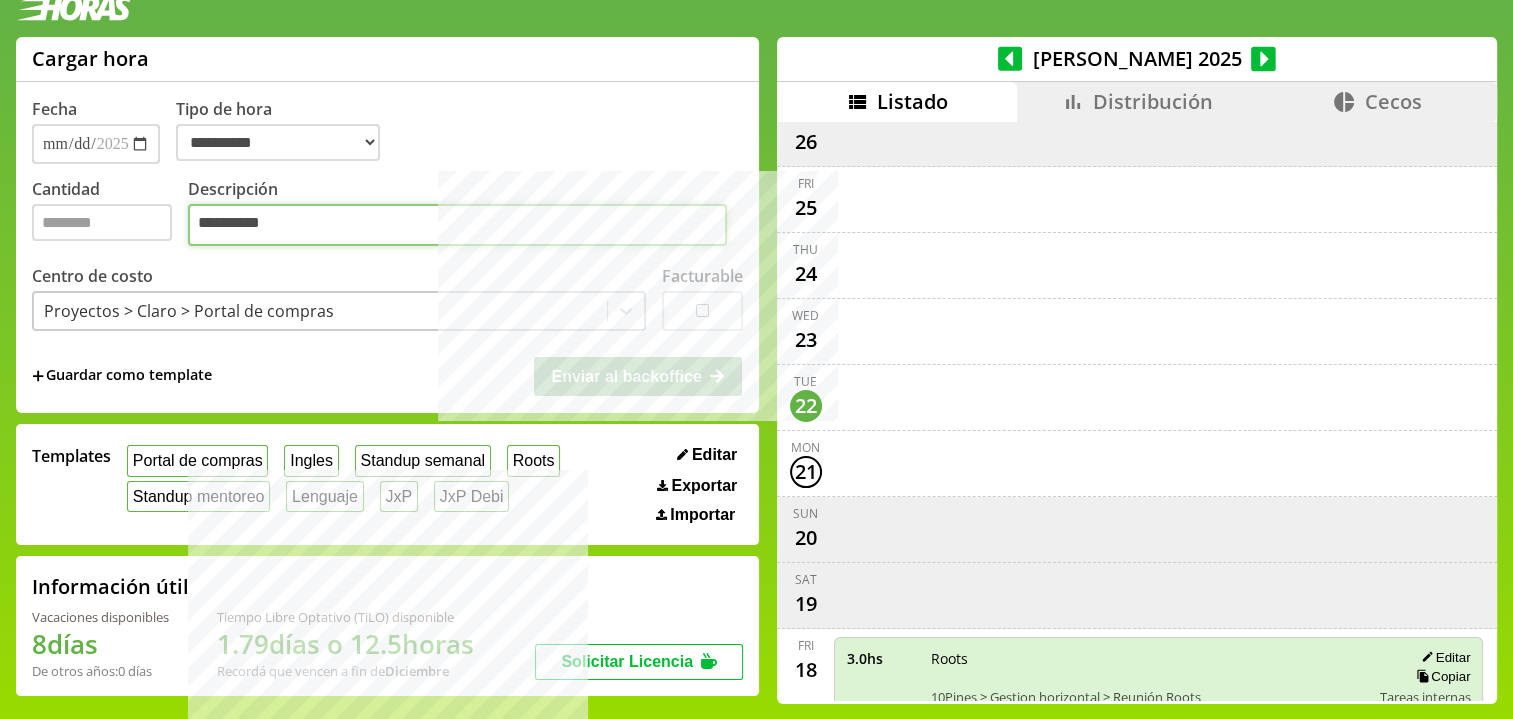 click on "**********" at bounding box center [457, 225] 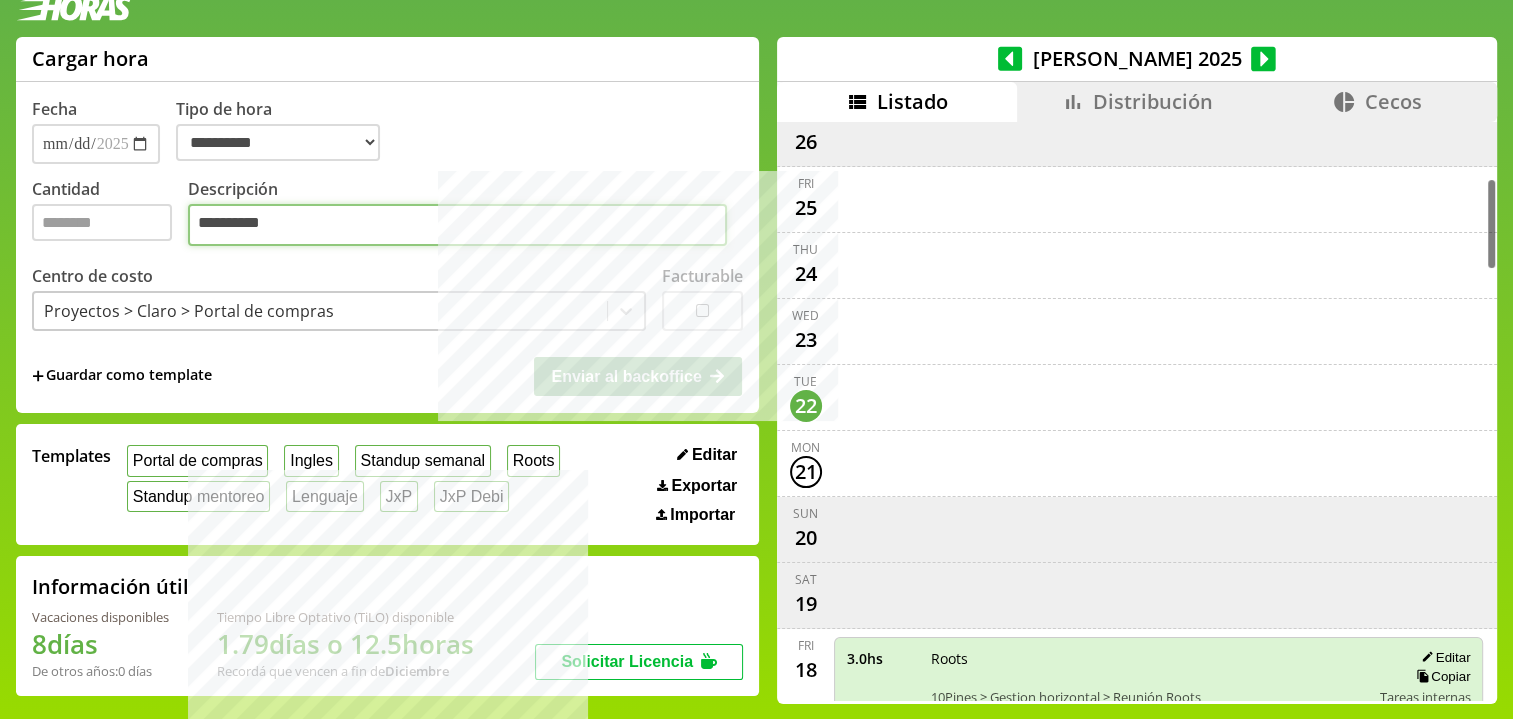 drag, startPoint x: 275, startPoint y: 235, endPoint x: 289, endPoint y: 238, distance: 14.3178215 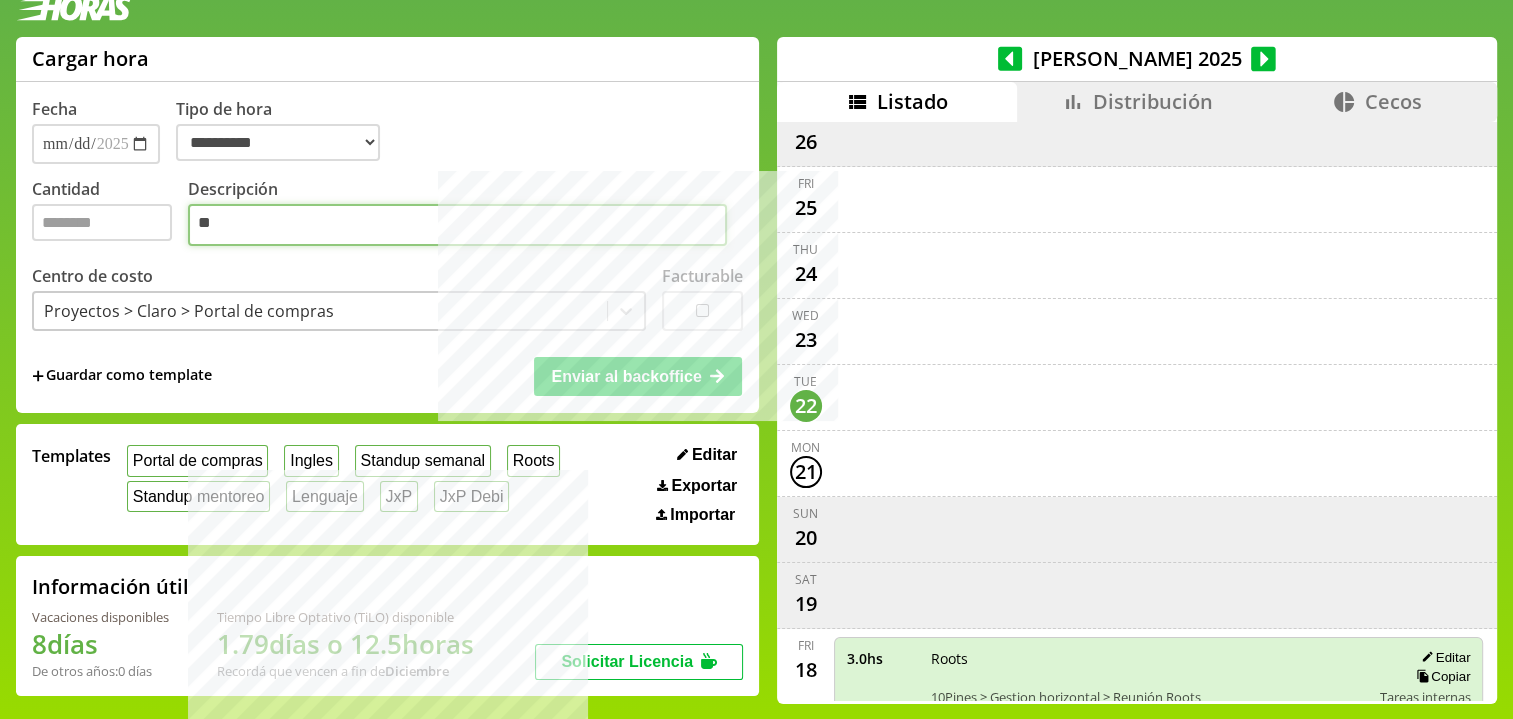 type on "*" 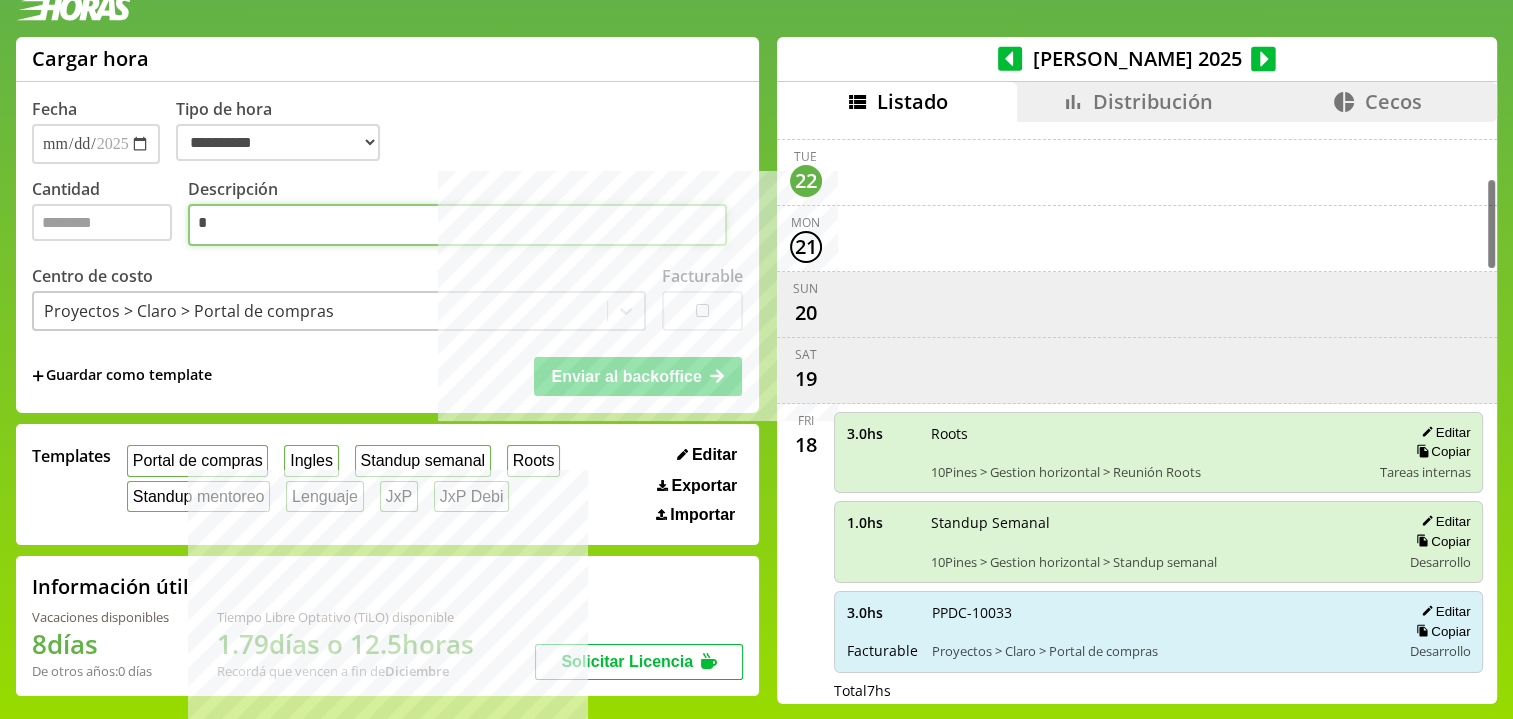 scroll, scrollTop: 591, scrollLeft: 0, axis: vertical 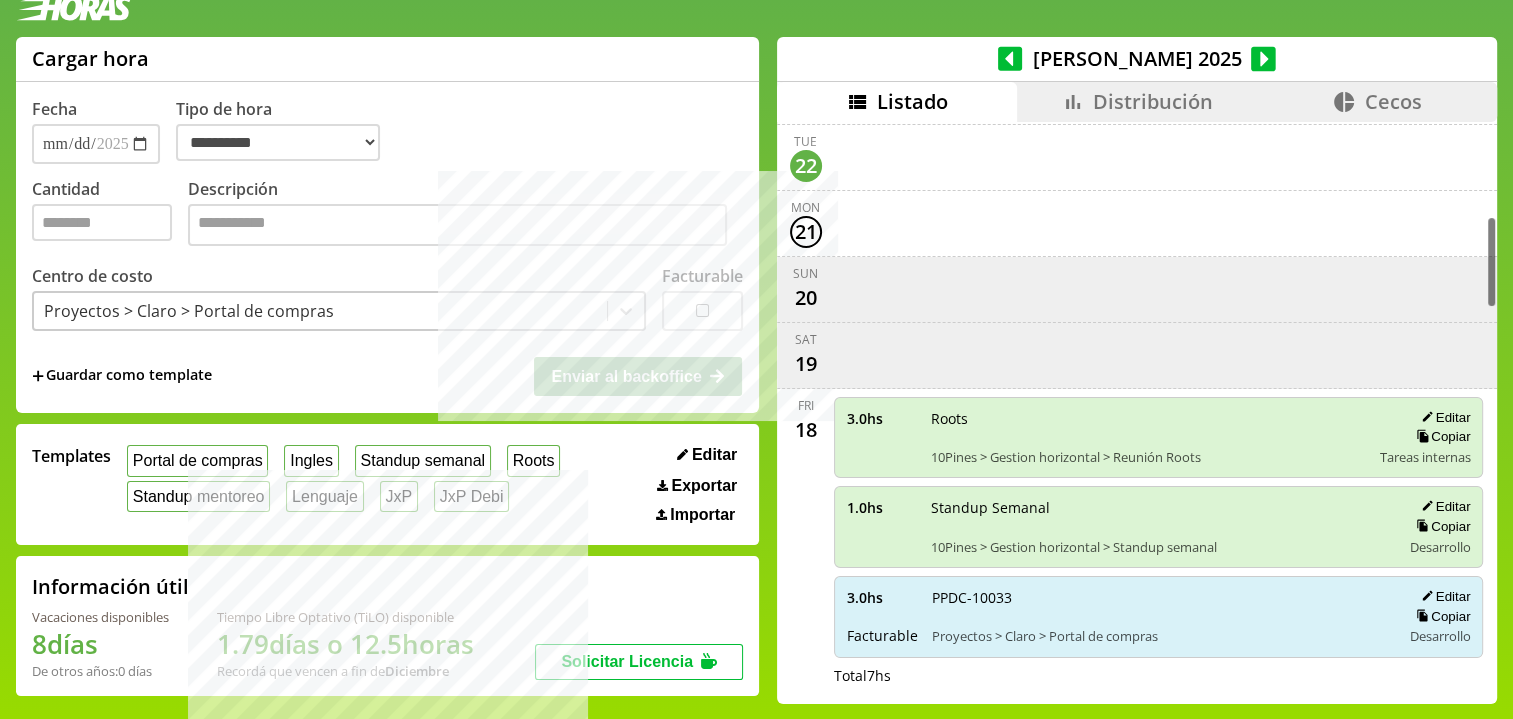 click on "PPDC-10033" at bounding box center [1159, 597] 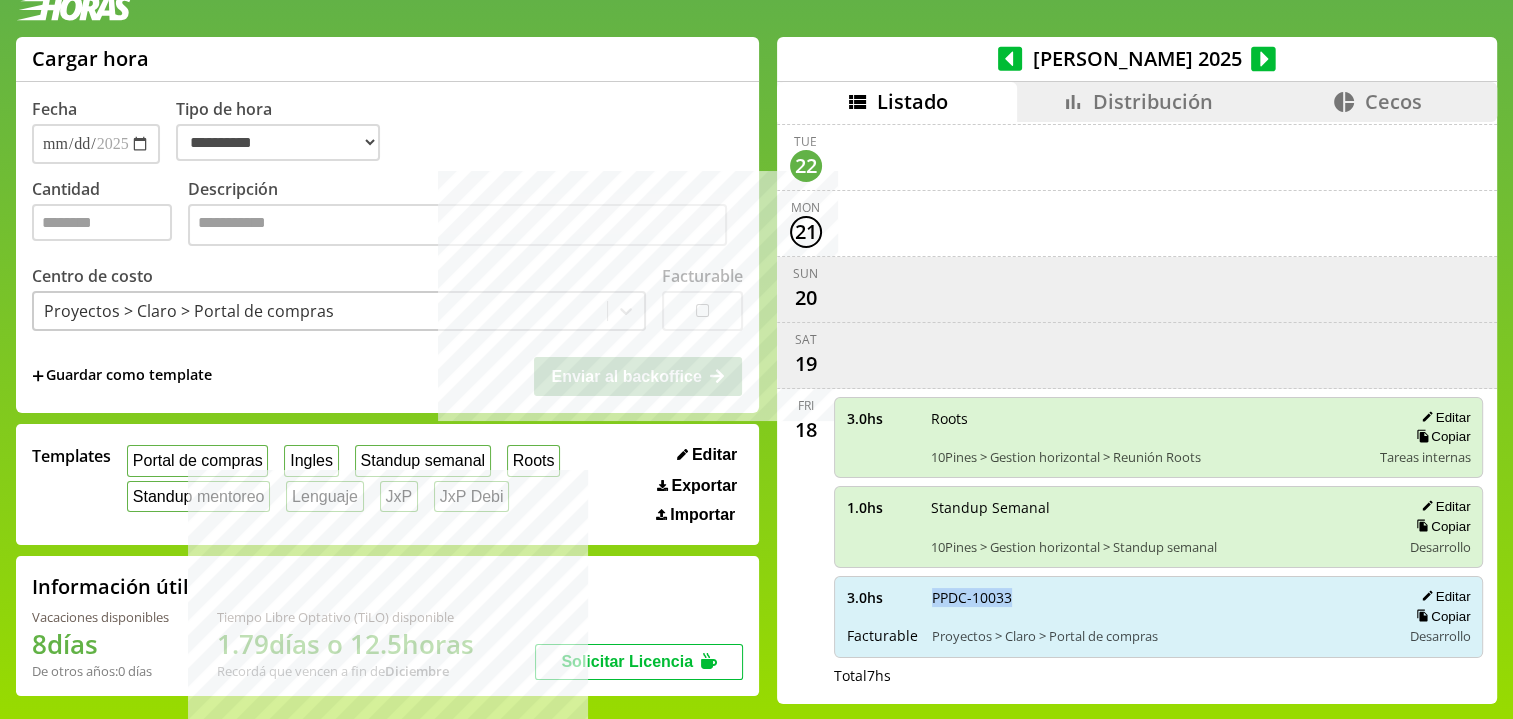 drag, startPoint x: 915, startPoint y: 585, endPoint x: 874, endPoint y: 550, distance: 53.90733 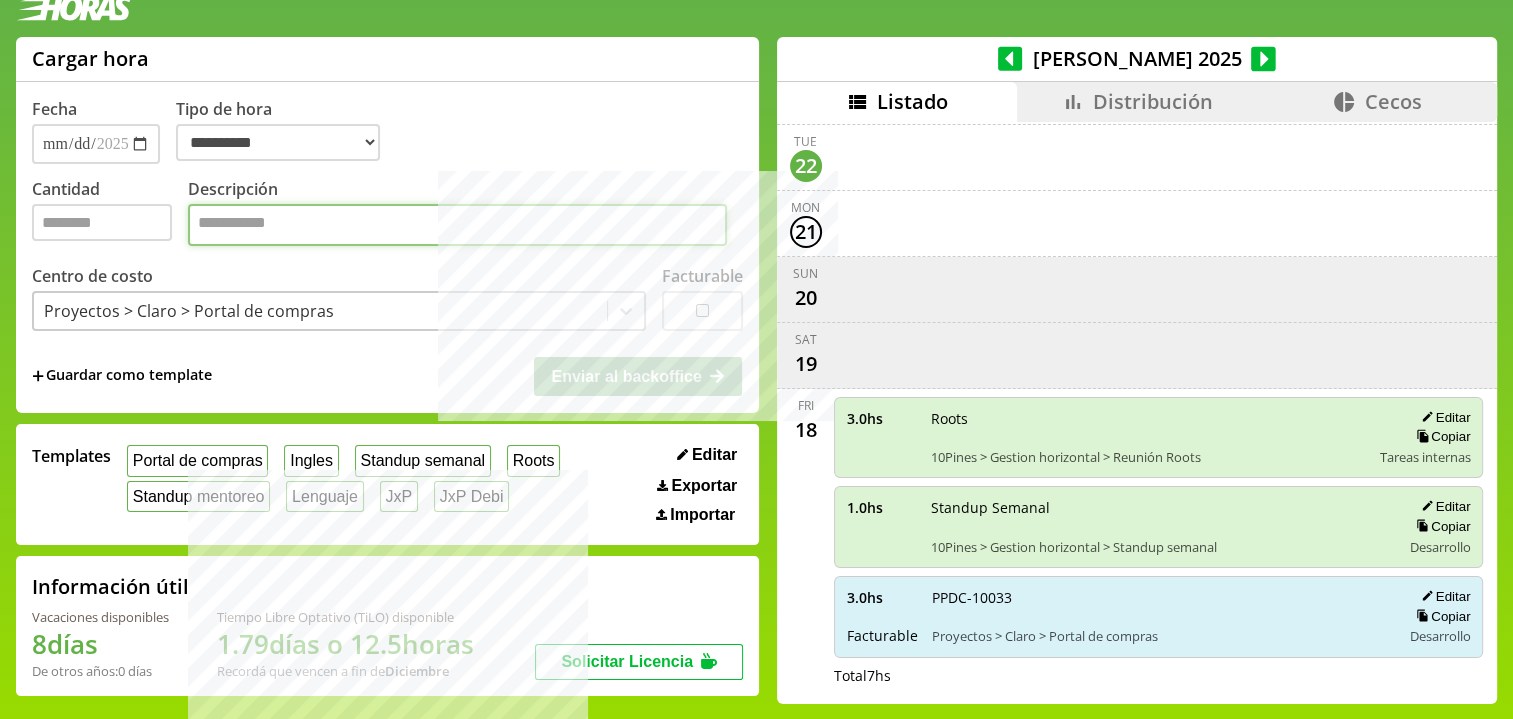 paste on "**********" 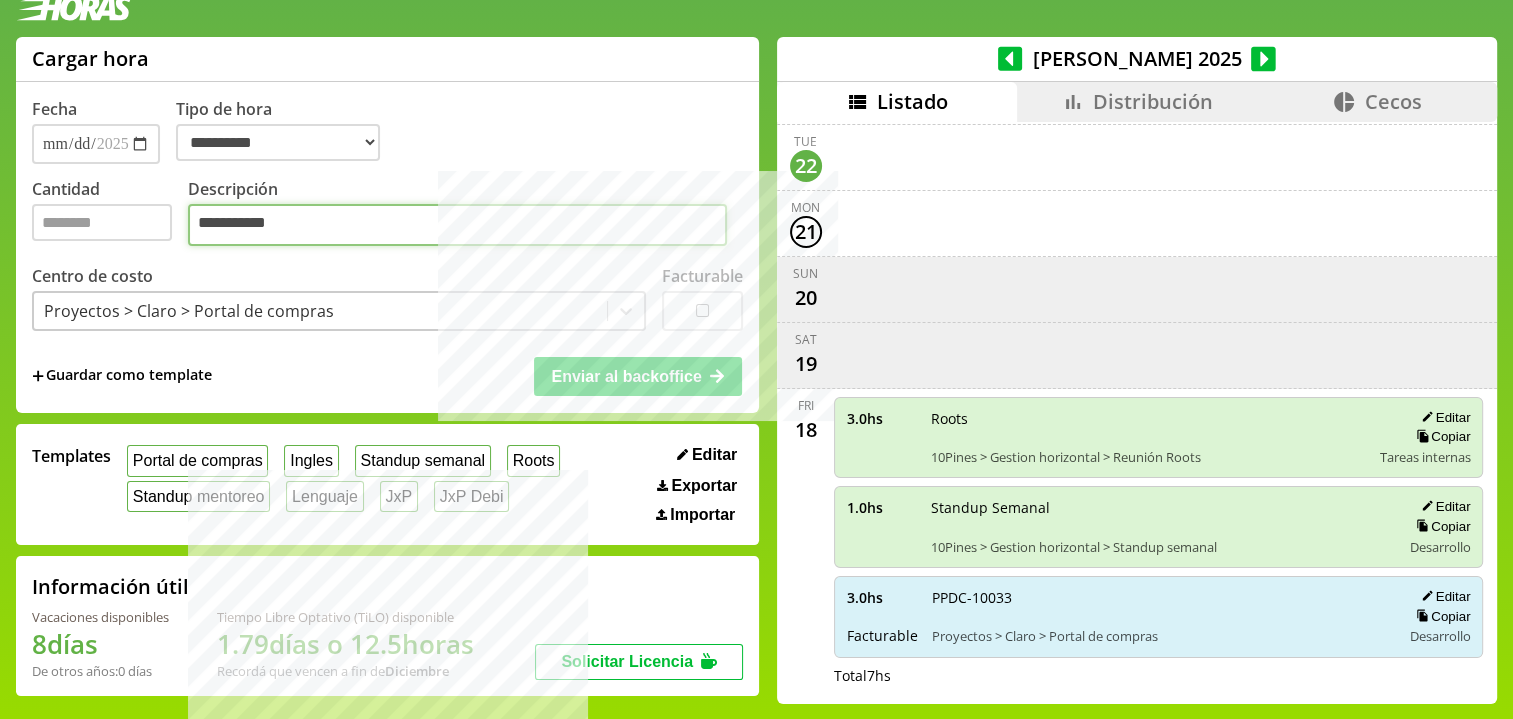 scroll, scrollTop: 0, scrollLeft: 0, axis: both 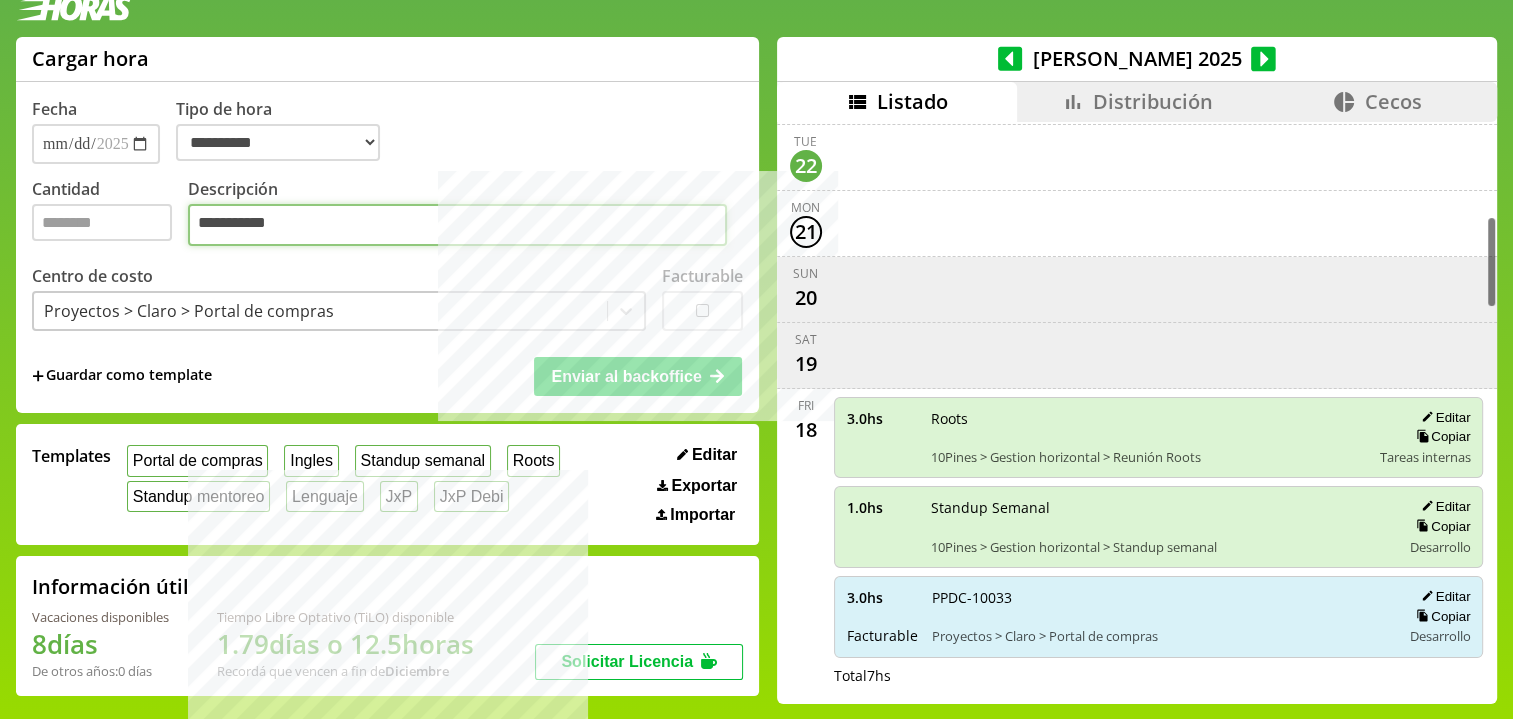 type on "**********" 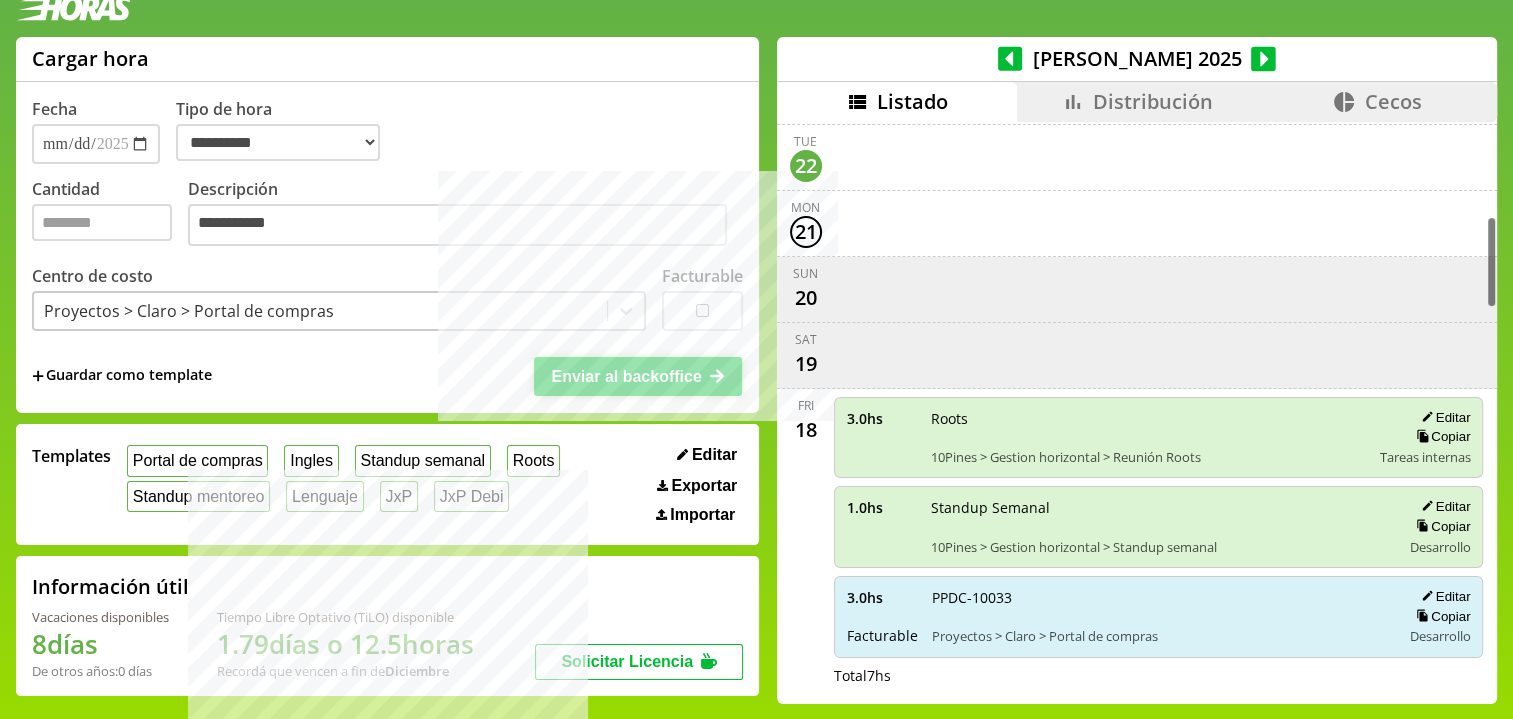 click on "Enviar al backoffice" at bounding box center [638, 376] 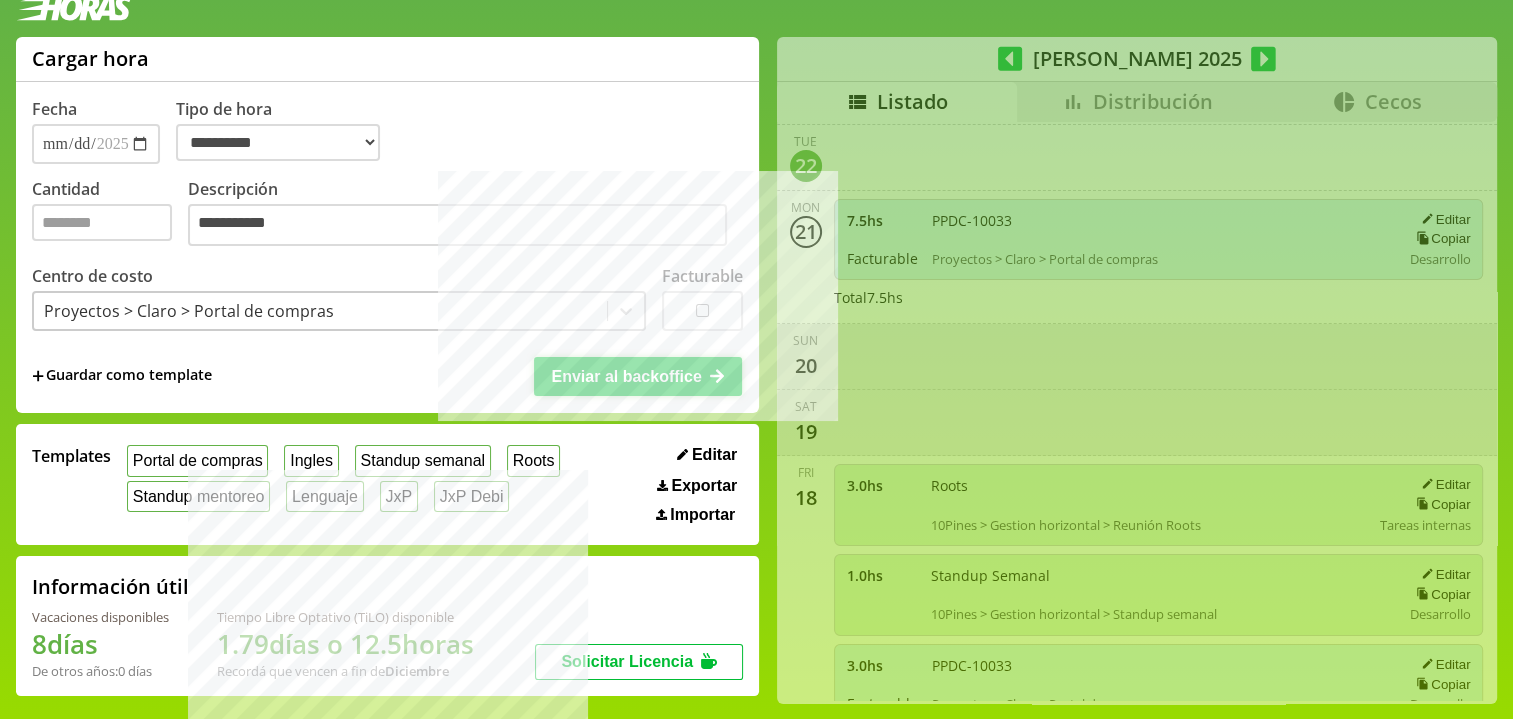 scroll, scrollTop: 16, scrollLeft: 0, axis: vertical 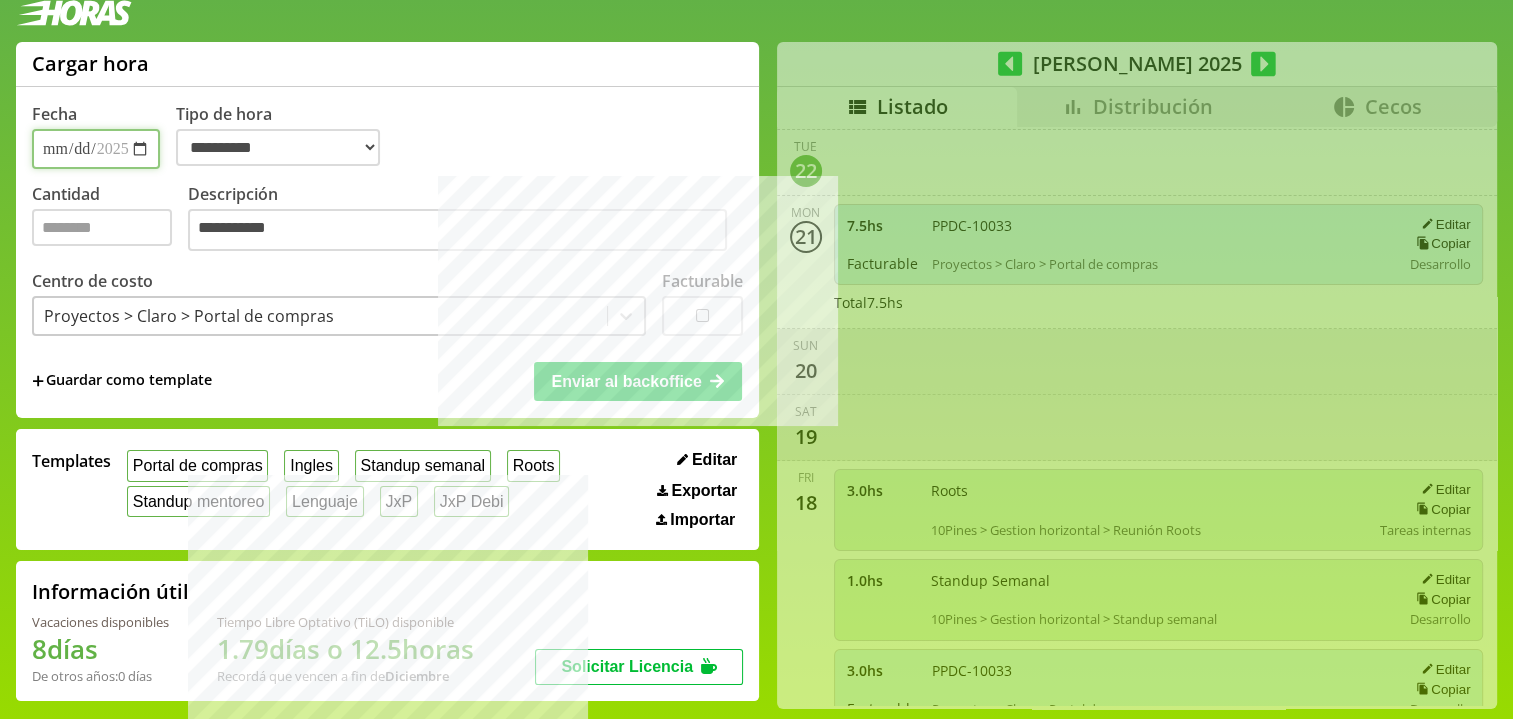 type 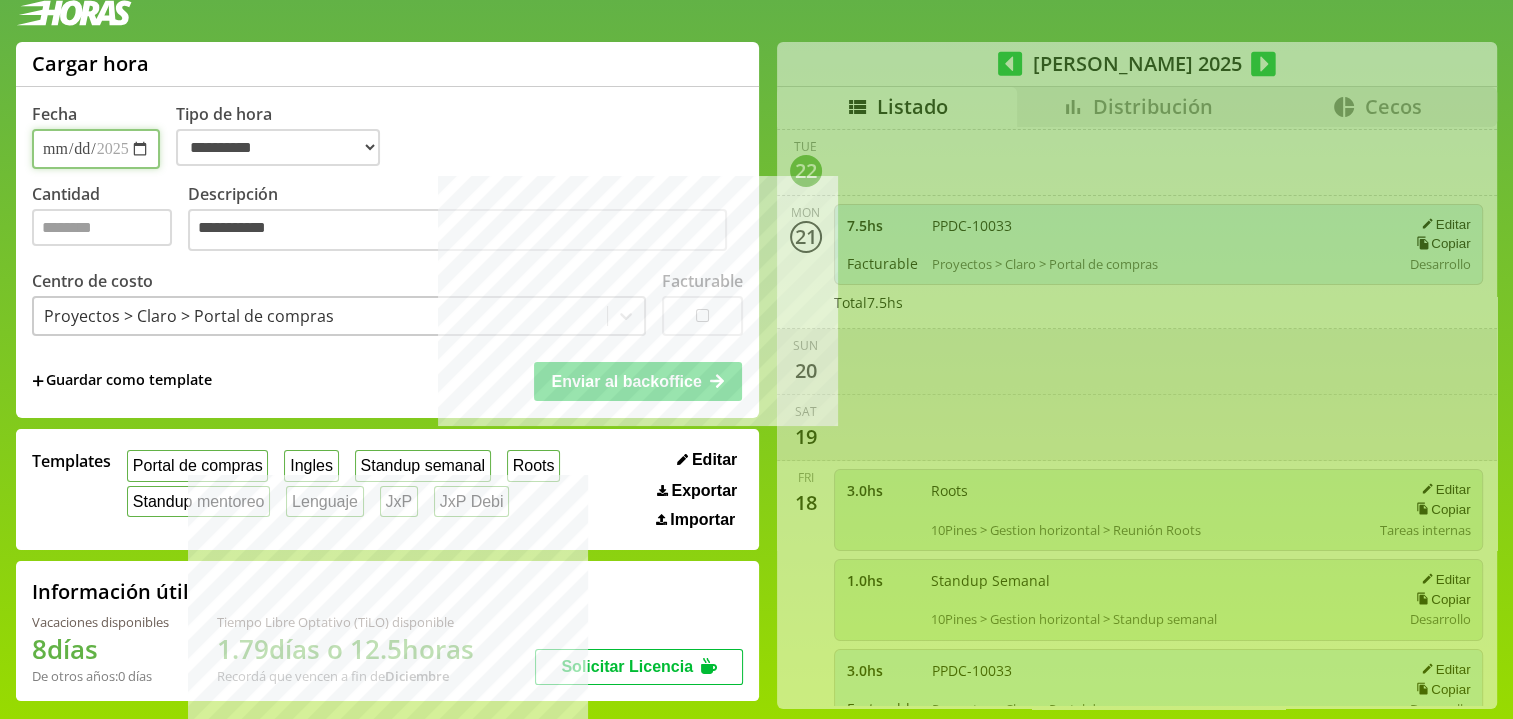 scroll, scrollTop: 0, scrollLeft: 0, axis: both 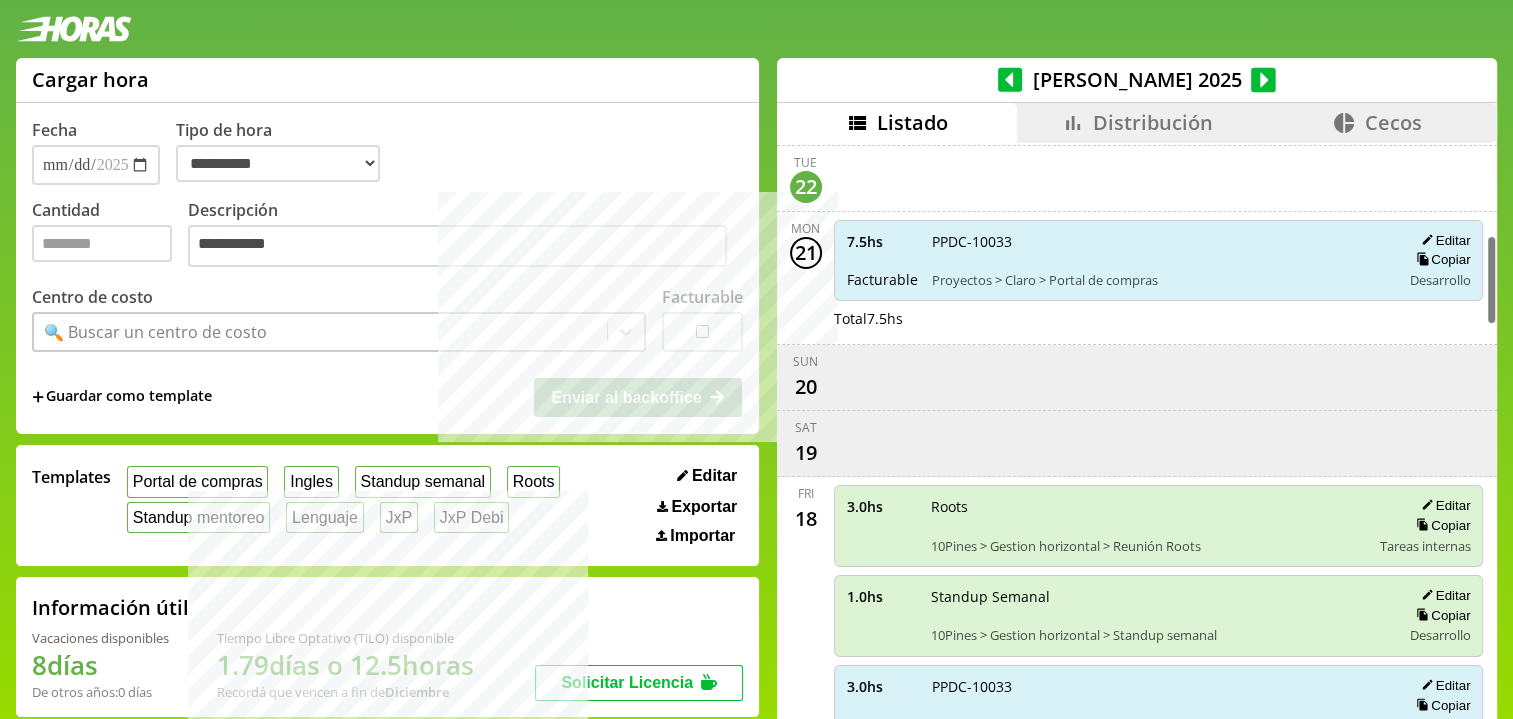 click on "Distribución" at bounding box center [1137, 123] 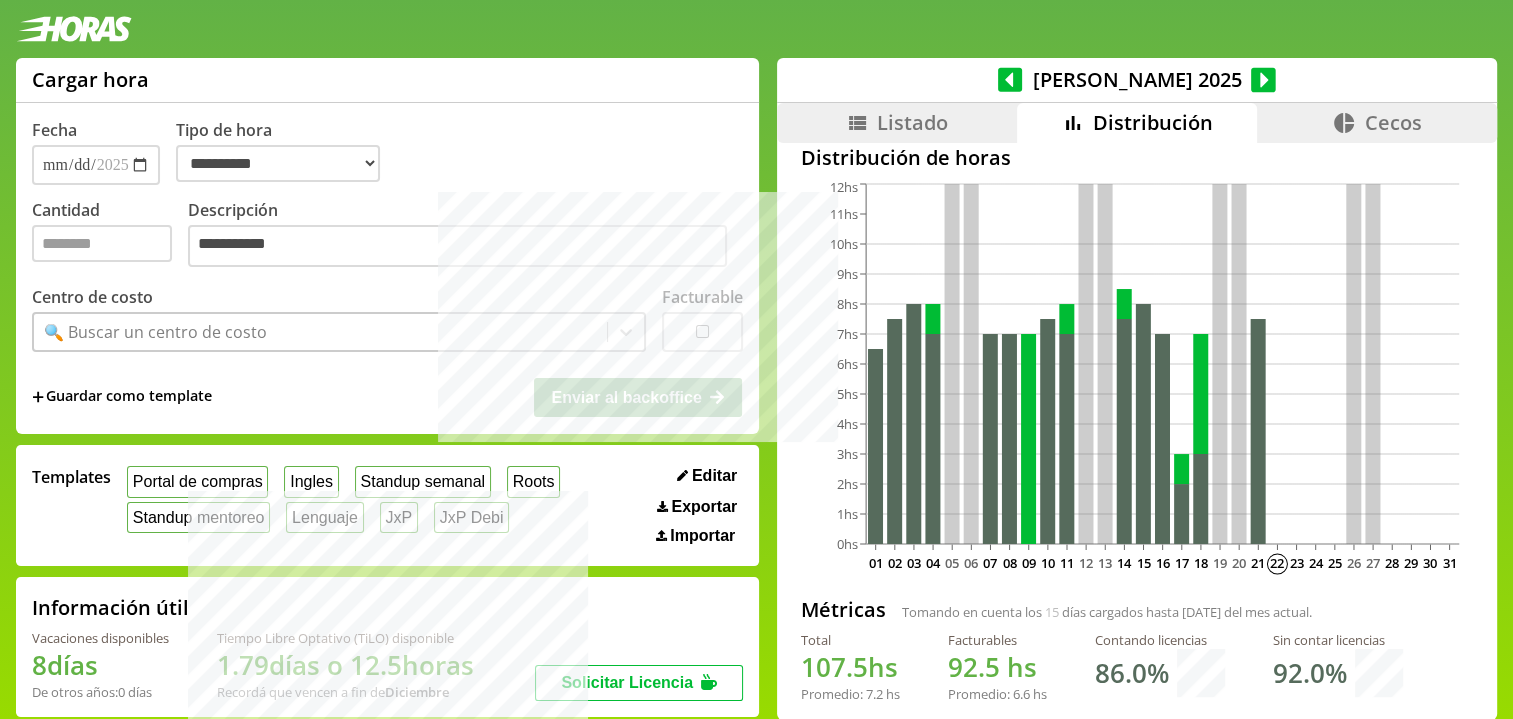 scroll, scrollTop: 24, scrollLeft: 0, axis: vertical 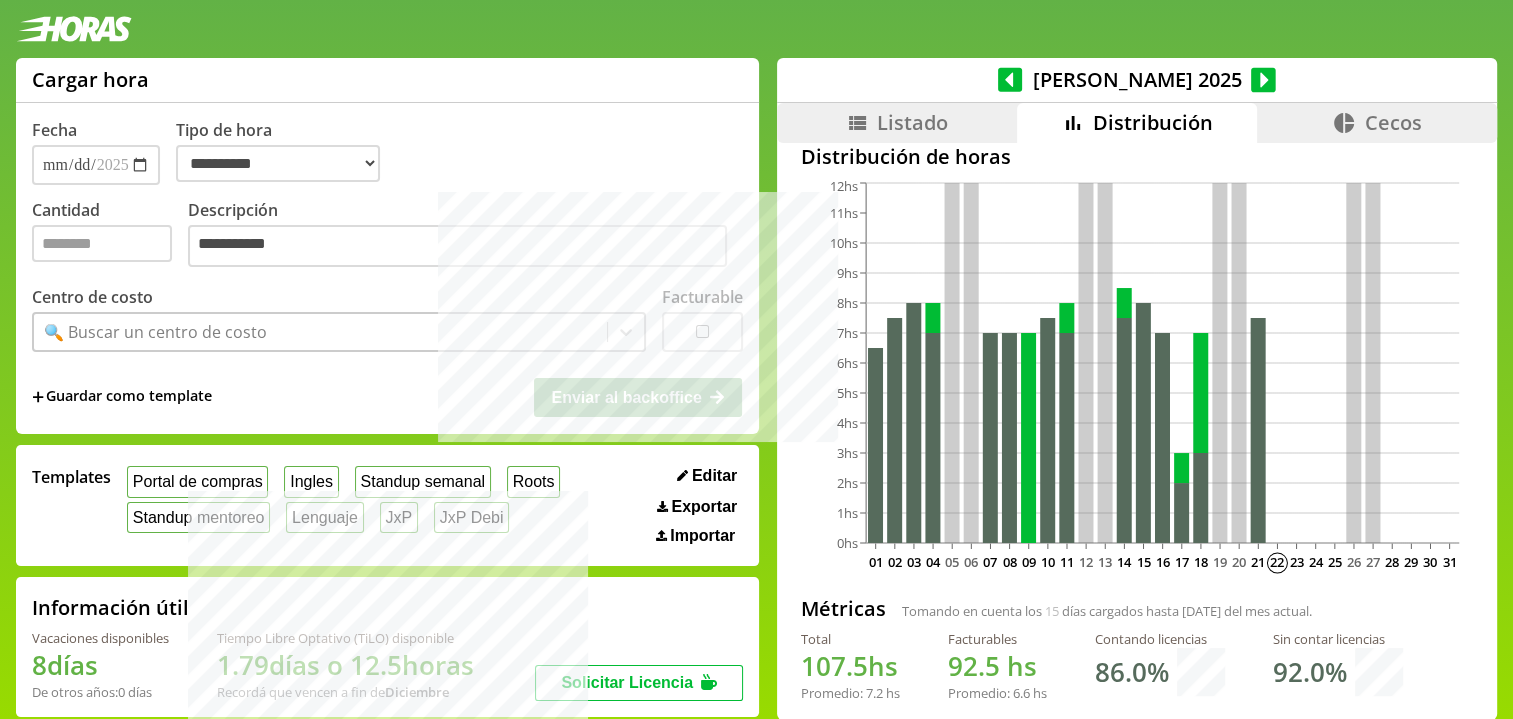 click on "107.5" at bounding box center (834, 666) 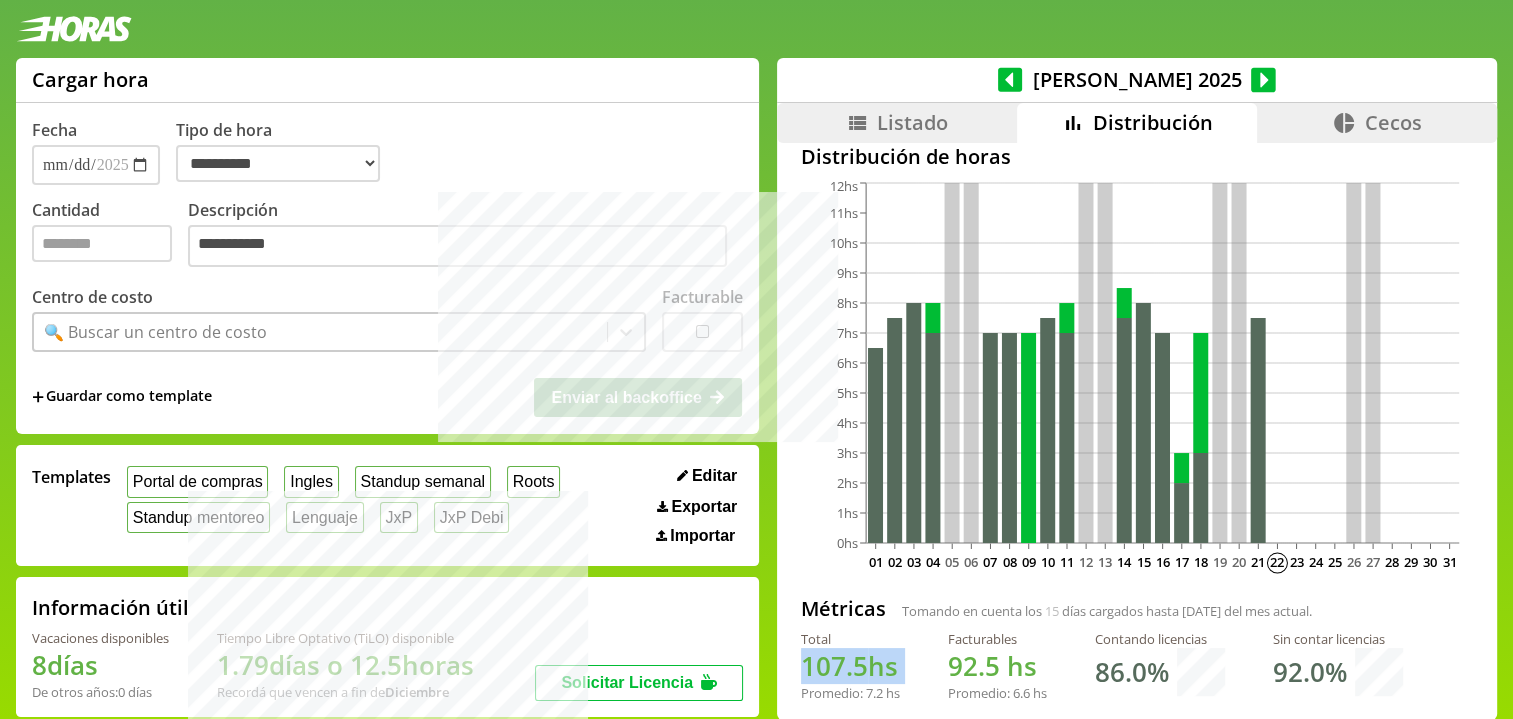 drag, startPoint x: 797, startPoint y: 669, endPoint x: 896, endPoint y: 678, distance: 99.40825 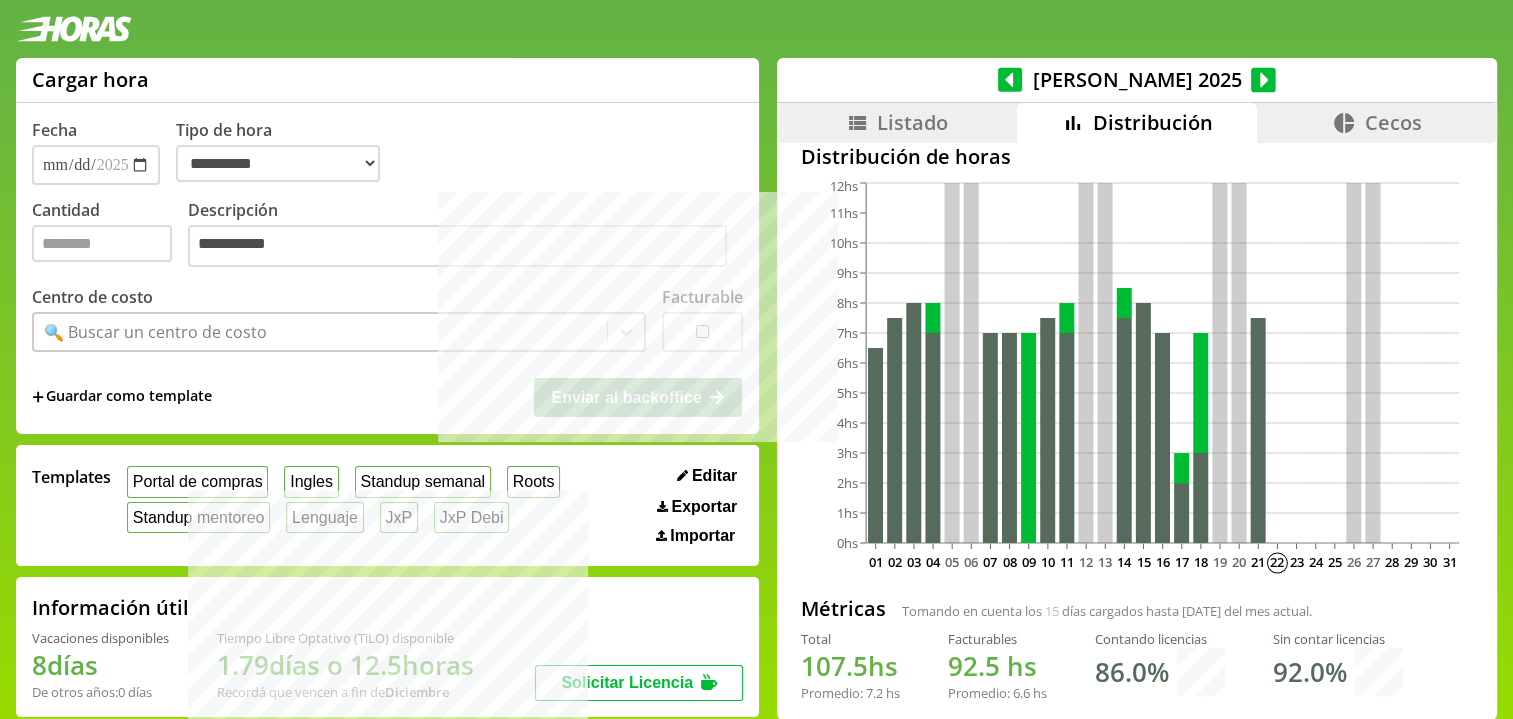 click on "92.5" at bounding box center (974, 666) 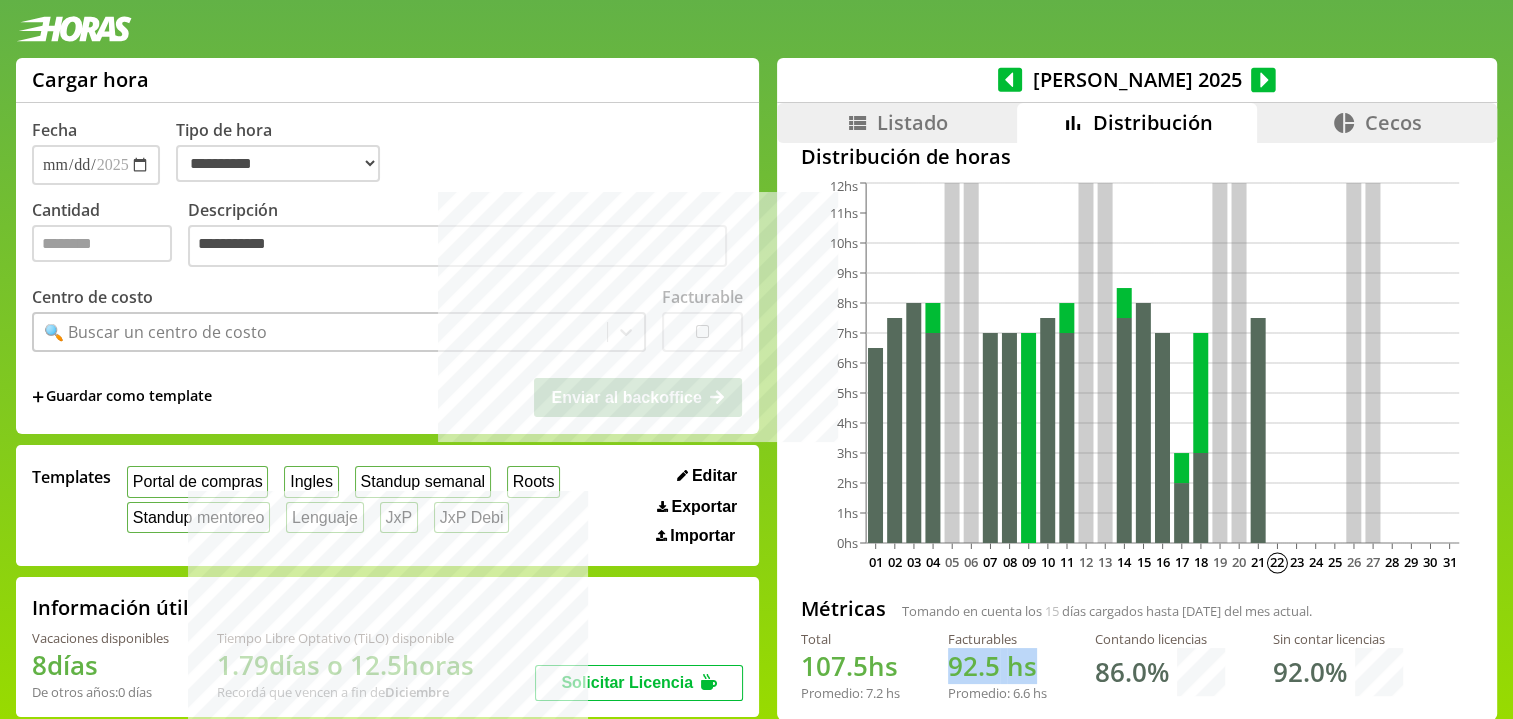 drag, startPoint x: 949, startPoint y: 659, endPoint x: 999, endPoint y: 667, distance: 50.635956 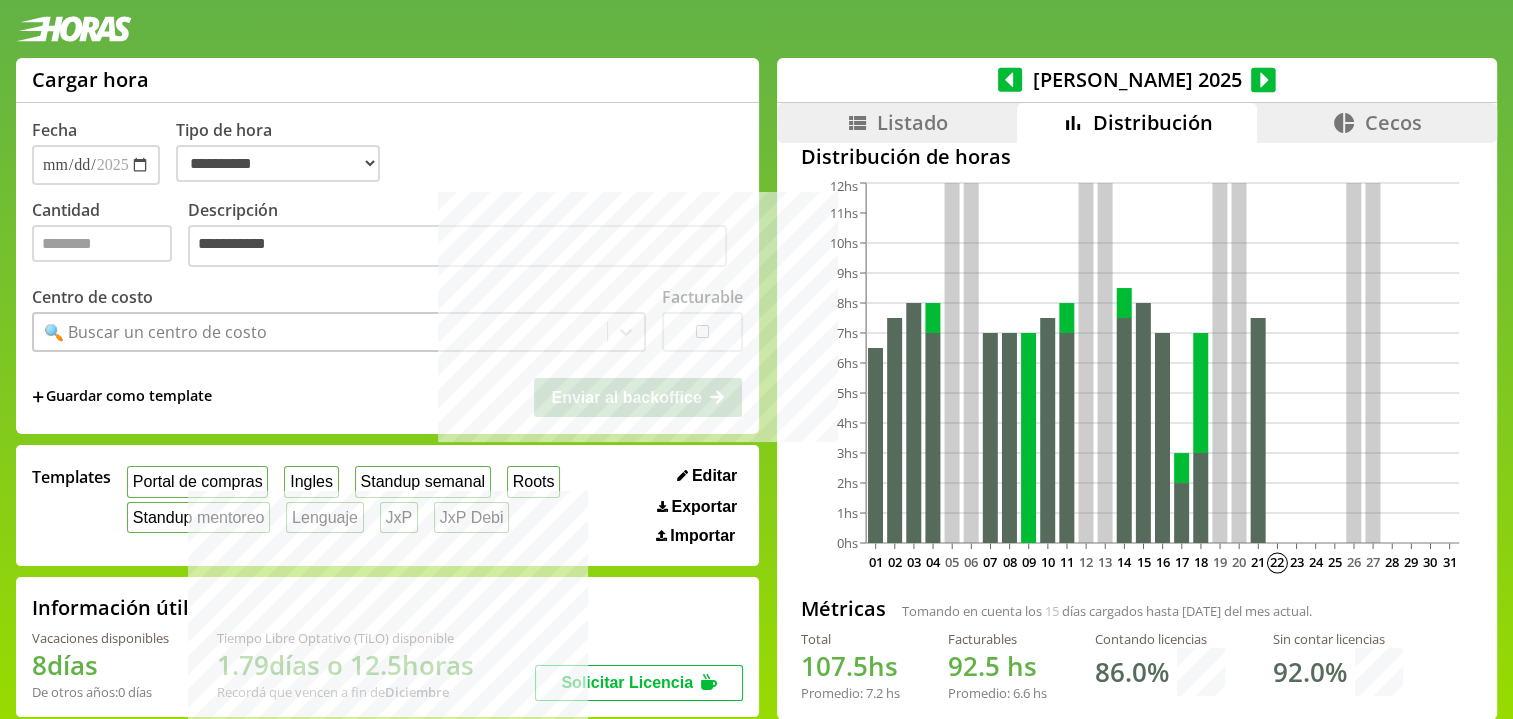 click on "107.5  hs" at bounding box center [850, 666] 